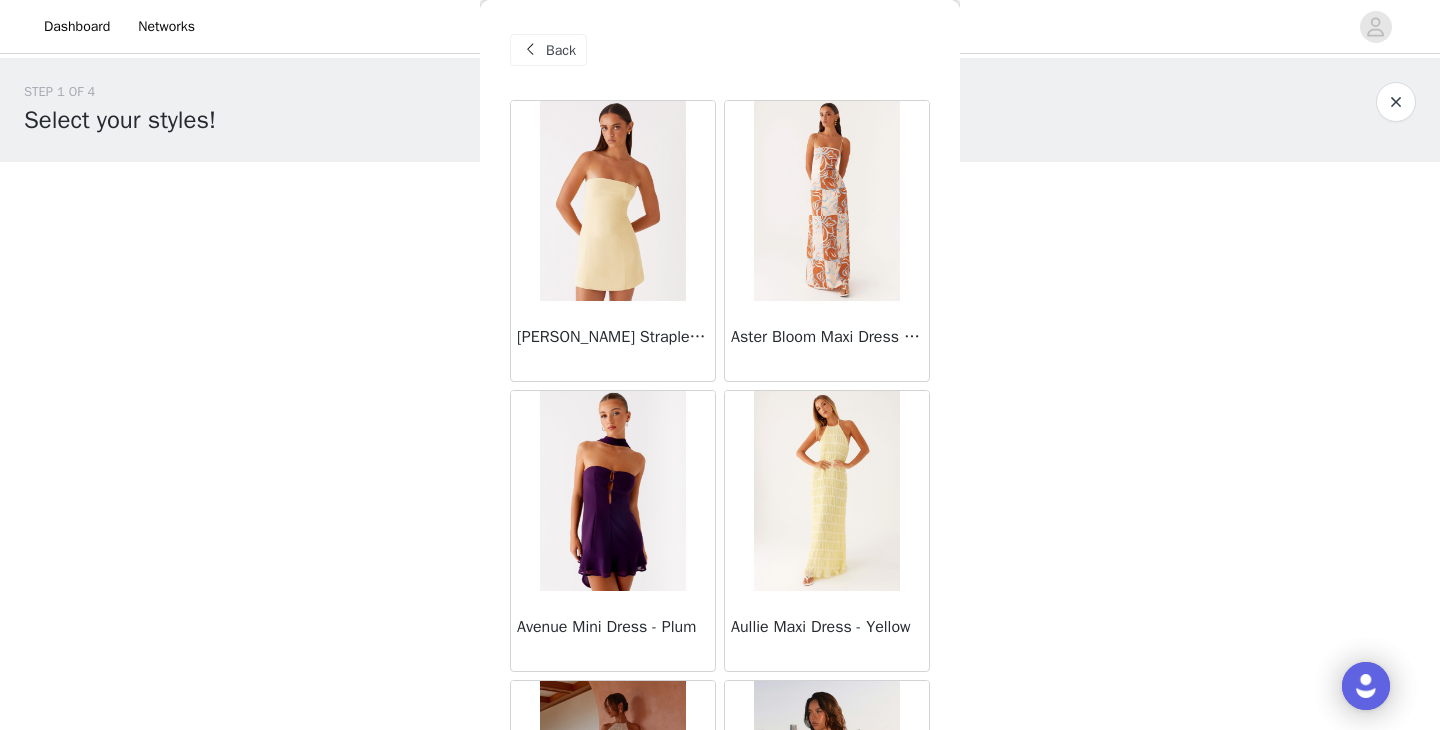 scroll, scrollTop: 7, scrollLeft: 0, axis: vertical 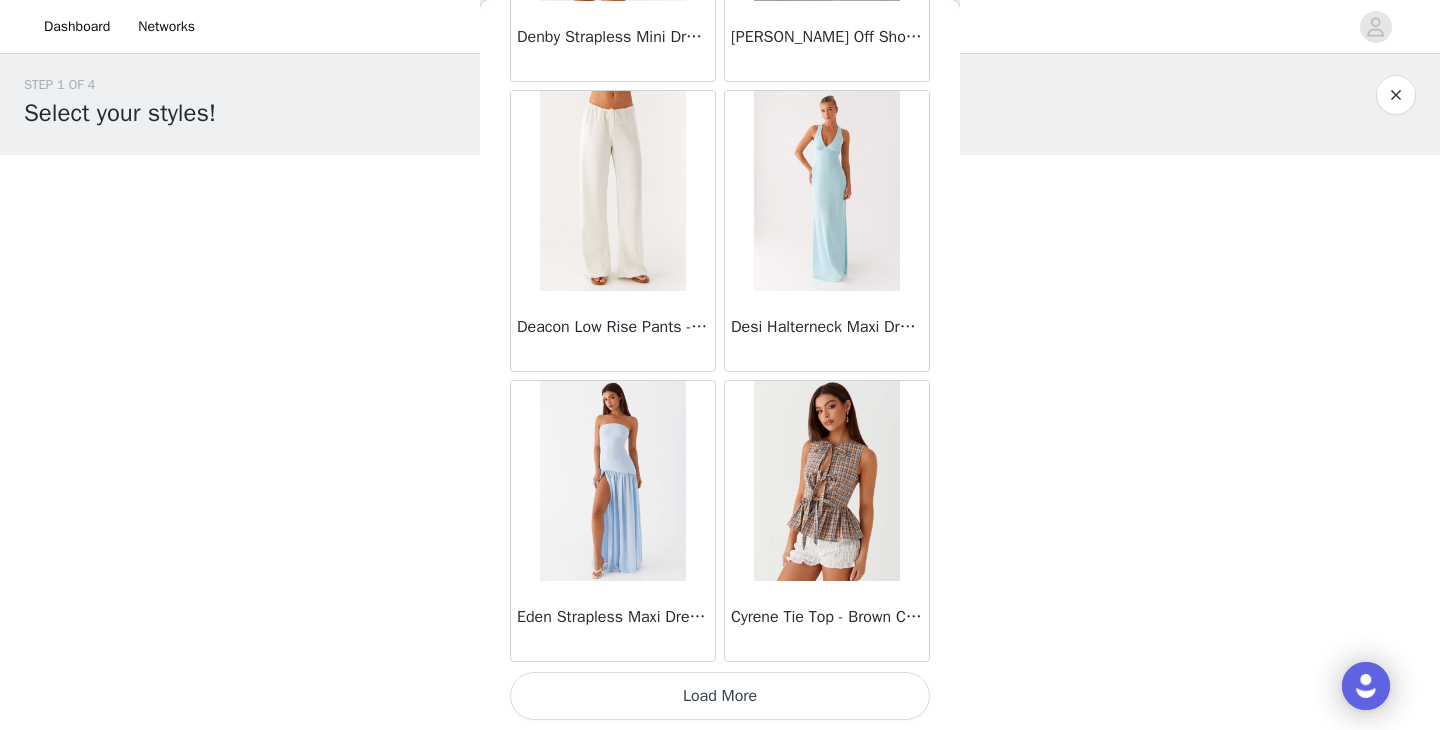 click on "Load More" at bounding box center [720, 696] 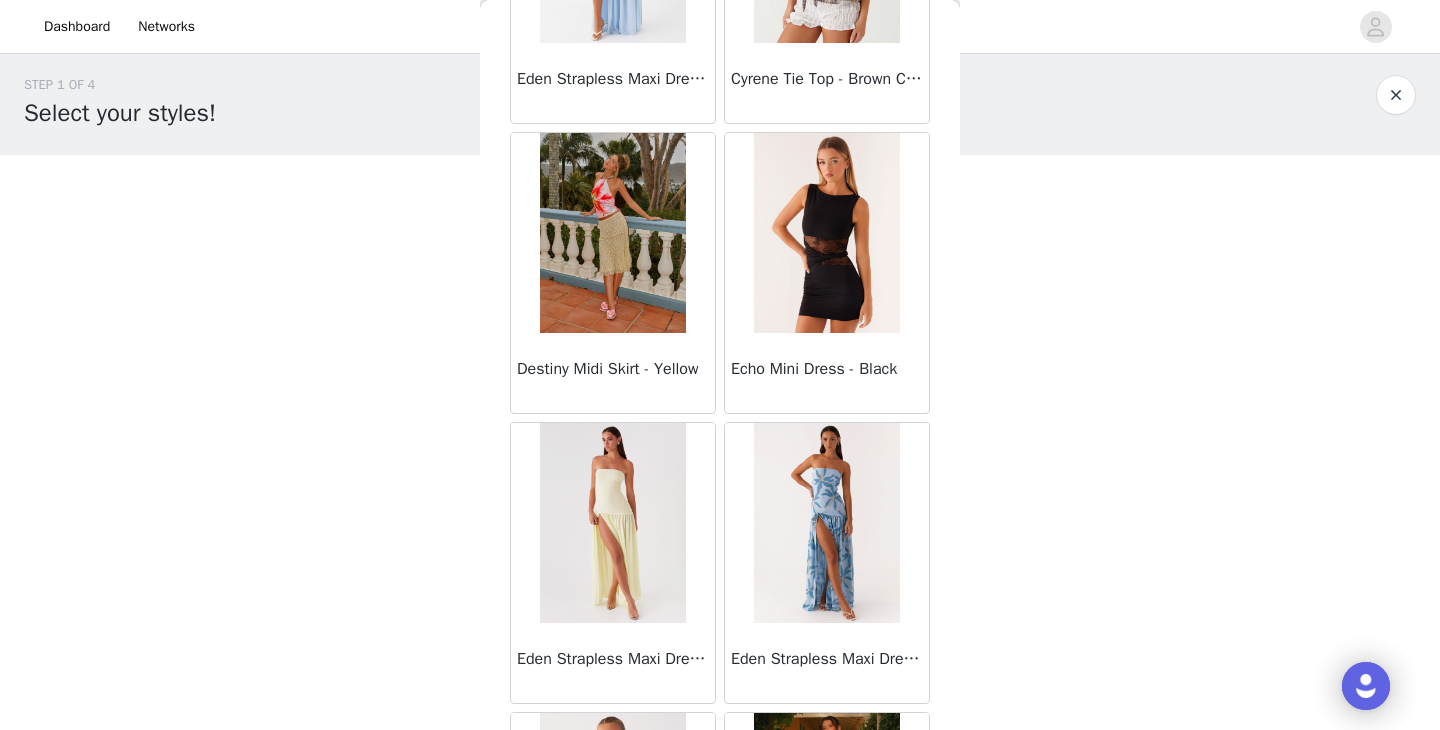 scroll, scrollTop: 14467, scrollLeft: 0, axis: vertical 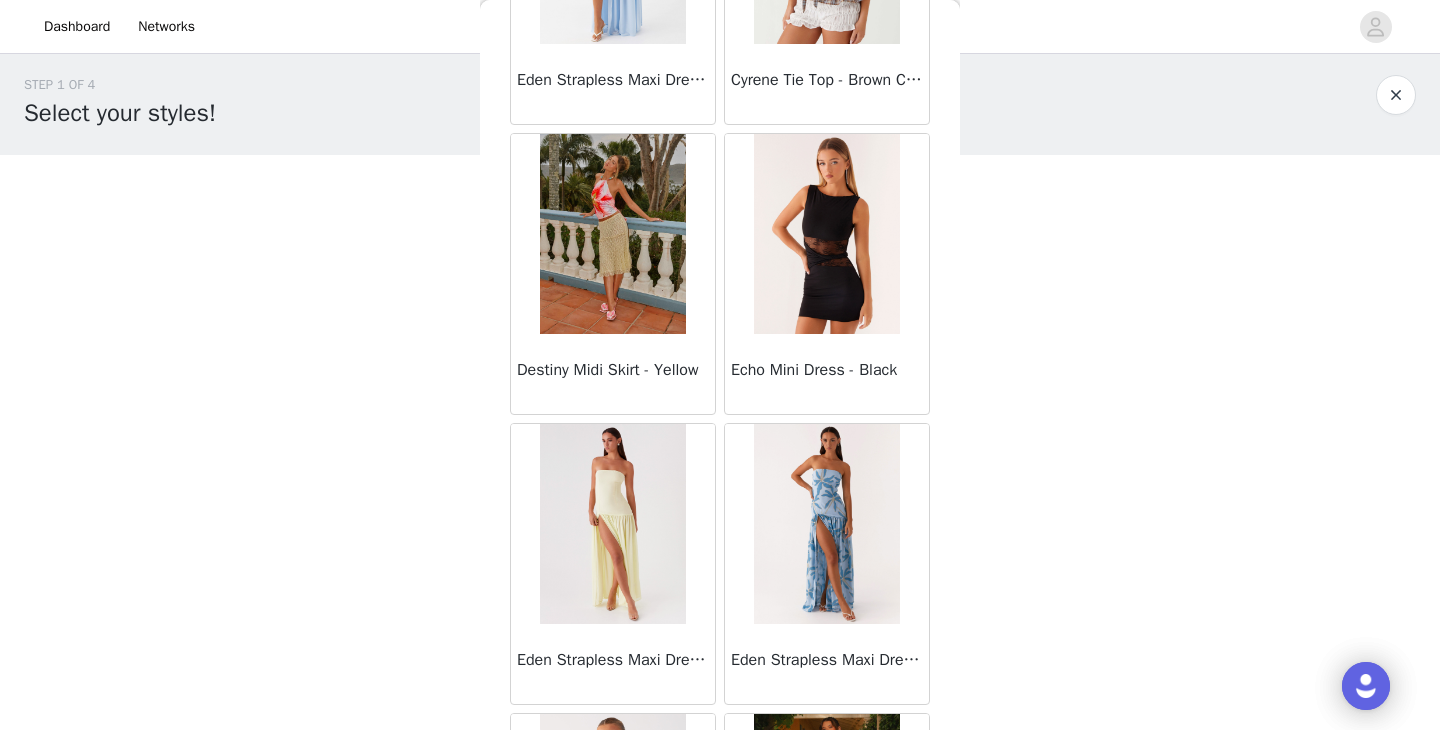 click on "Destiny Midi Skirt - Yellow" at bounding box center [613, 374] 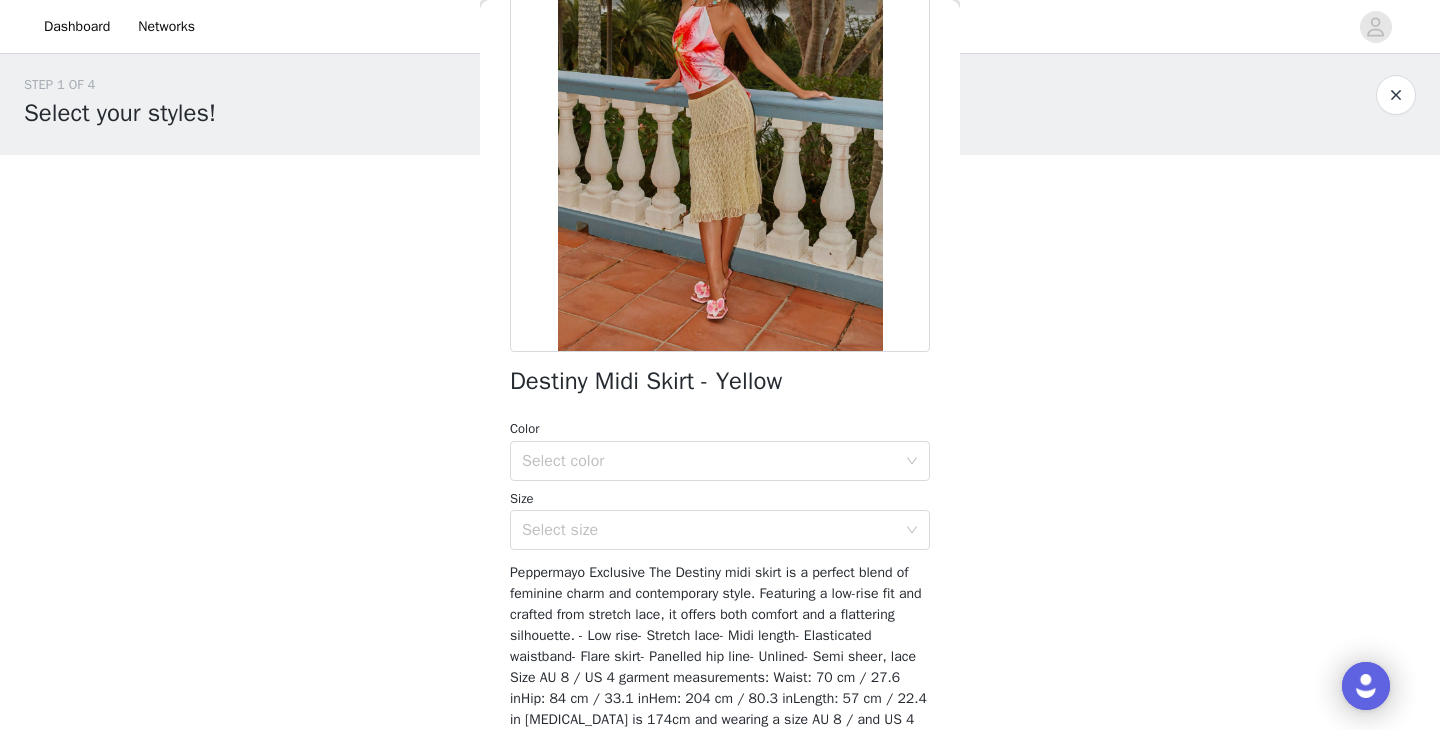 scroll, scrollTop: 202, scrollLeft: 0, axis: vertical 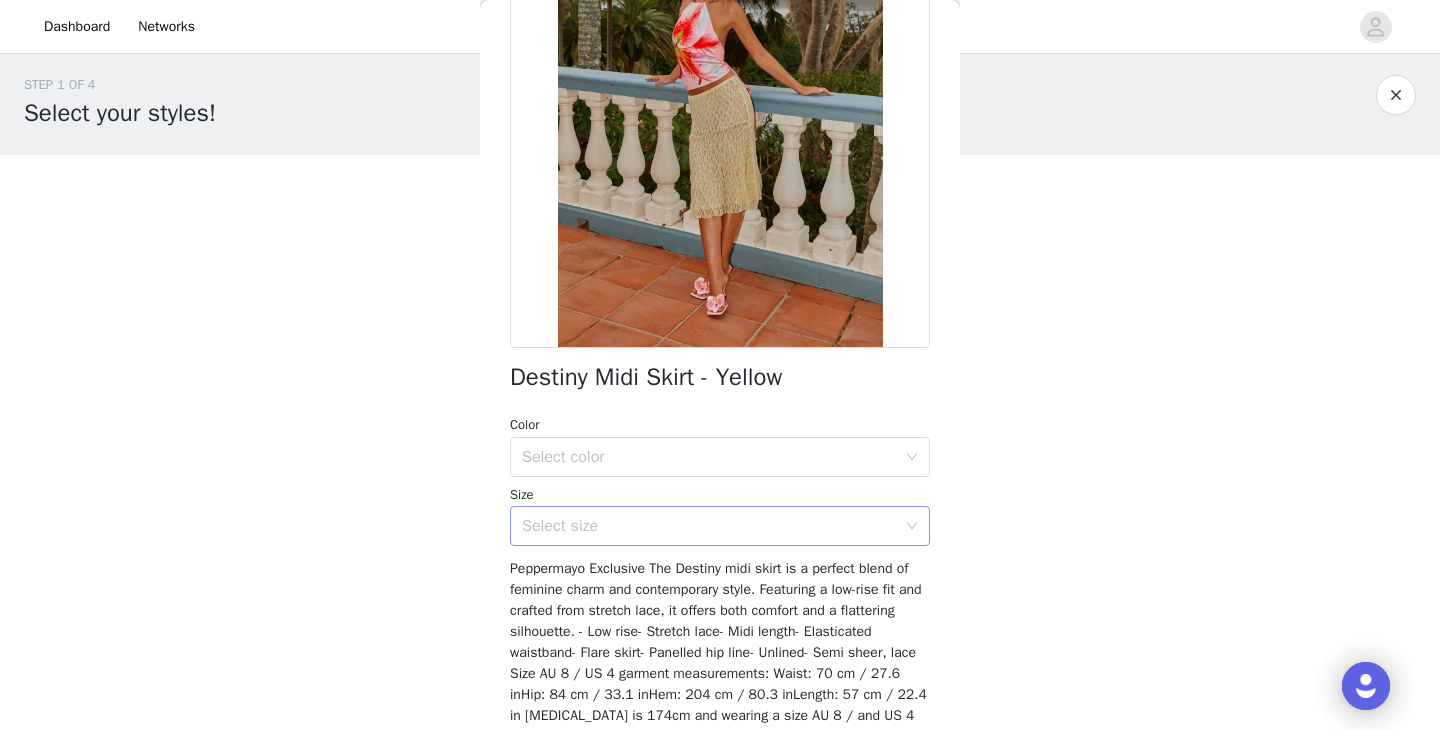 click on "Select size" at bounding box center (713, 526) 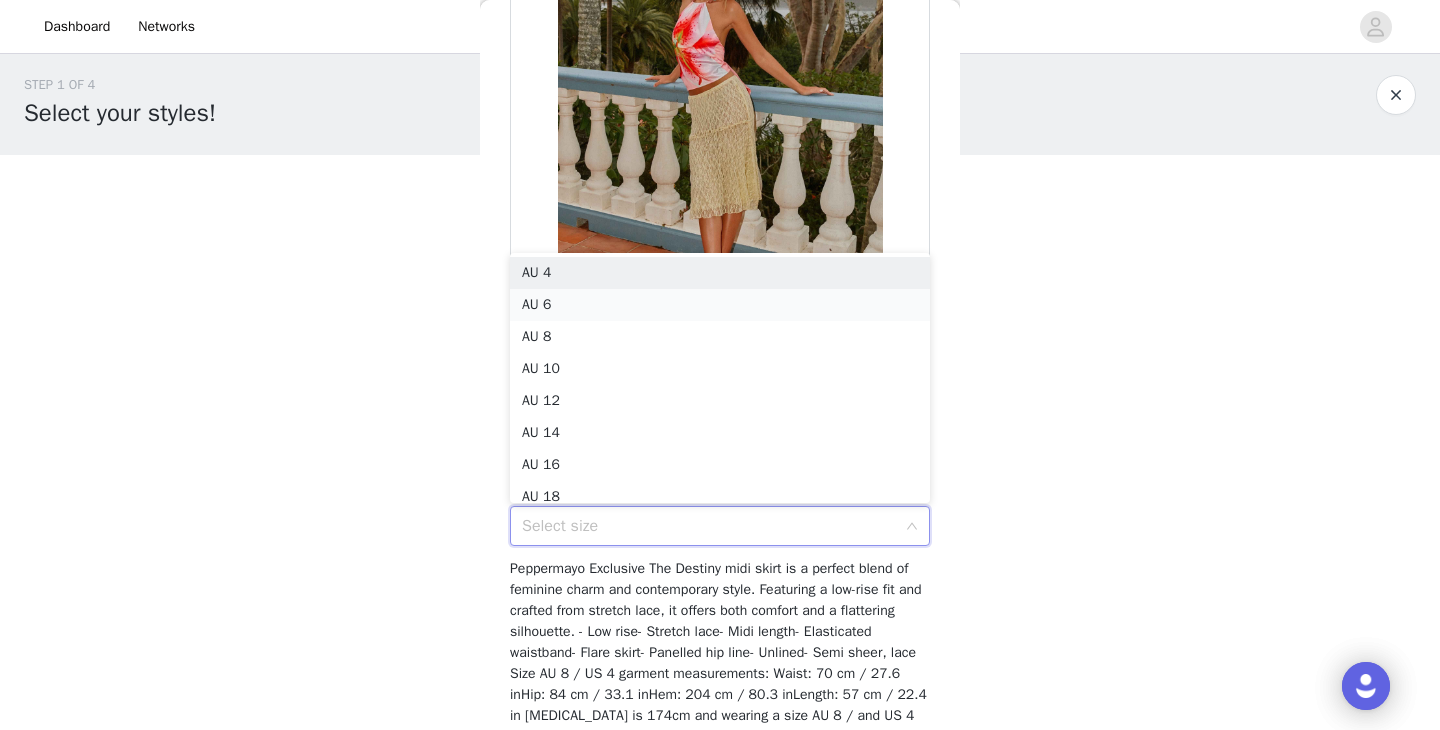 scroll, scrollTop: 10, scrollLeft: 0, axis: vertical 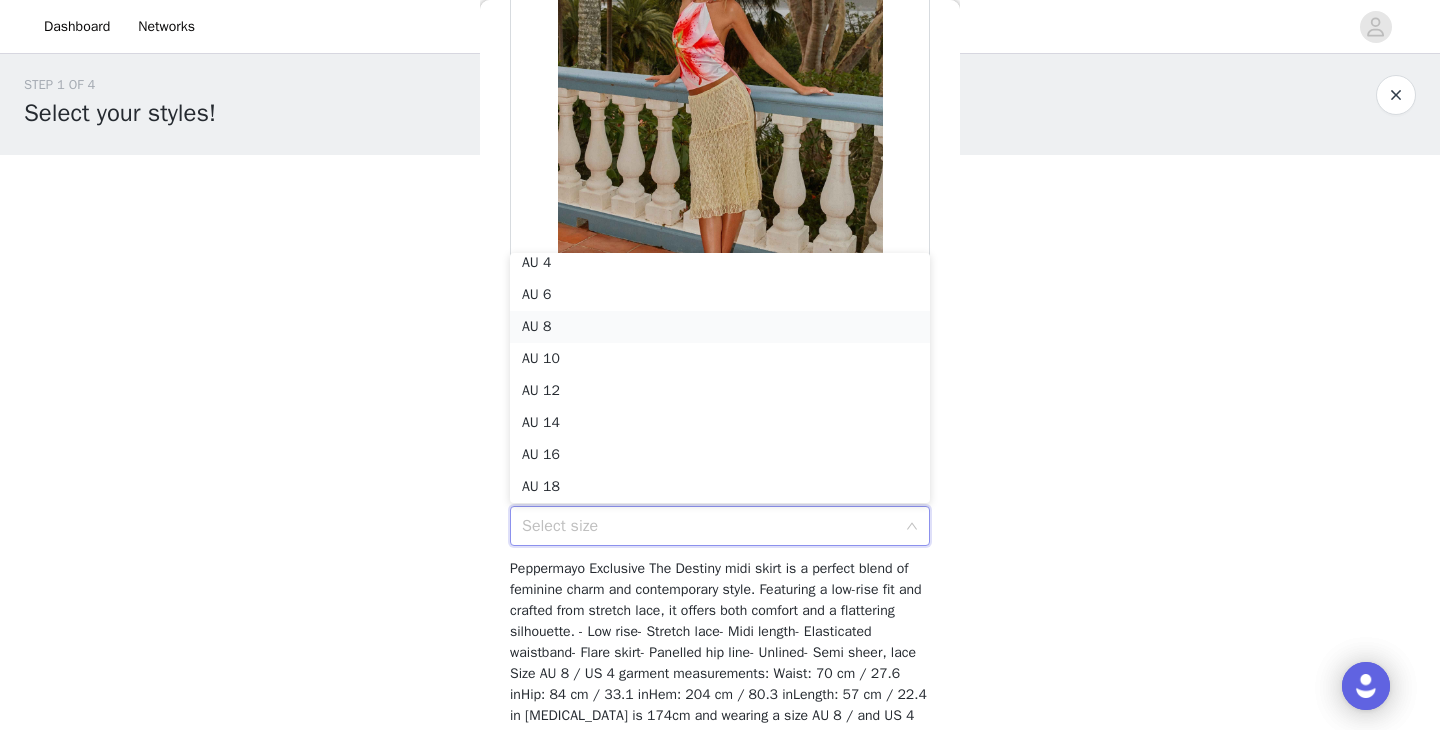 click on "AU 8" at bounding box center (720, 327) 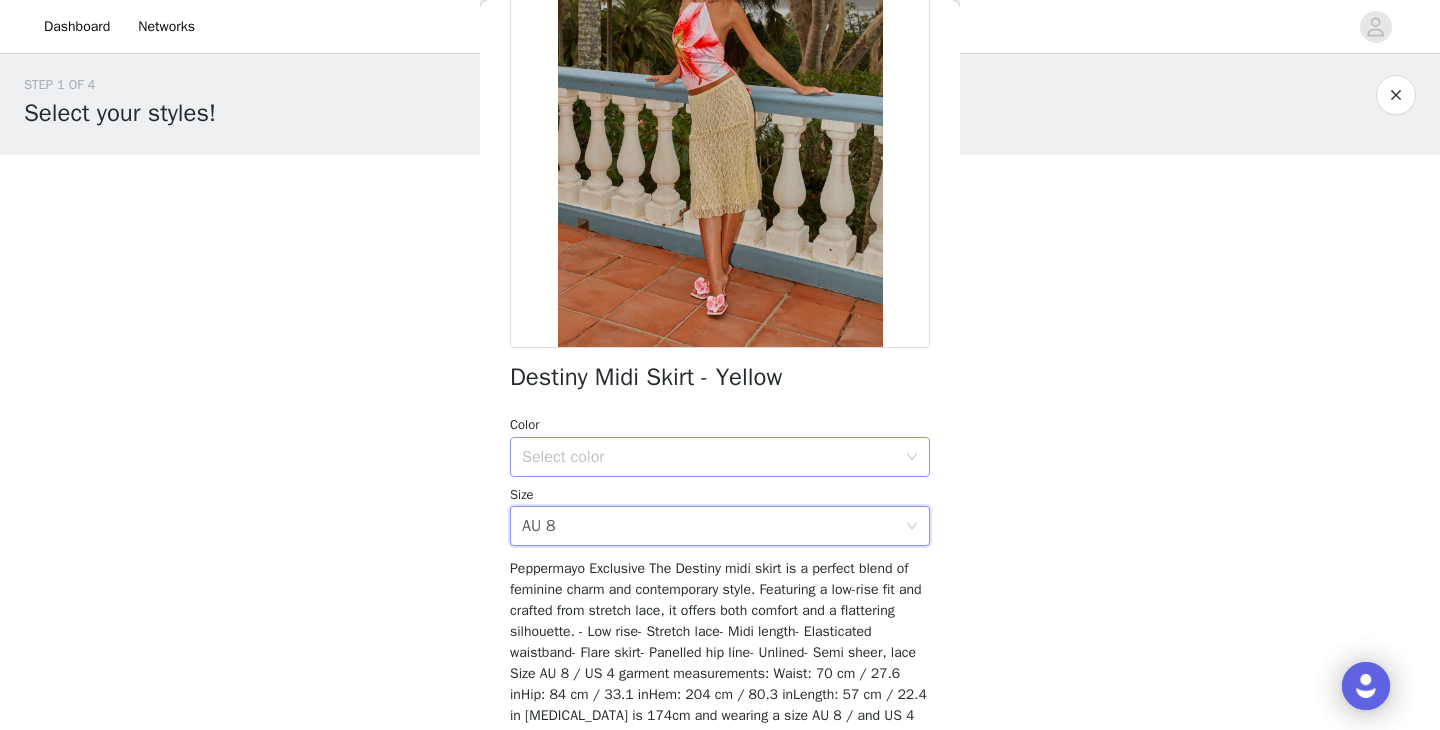 click on "Select color" at bounding box center [709, 457] 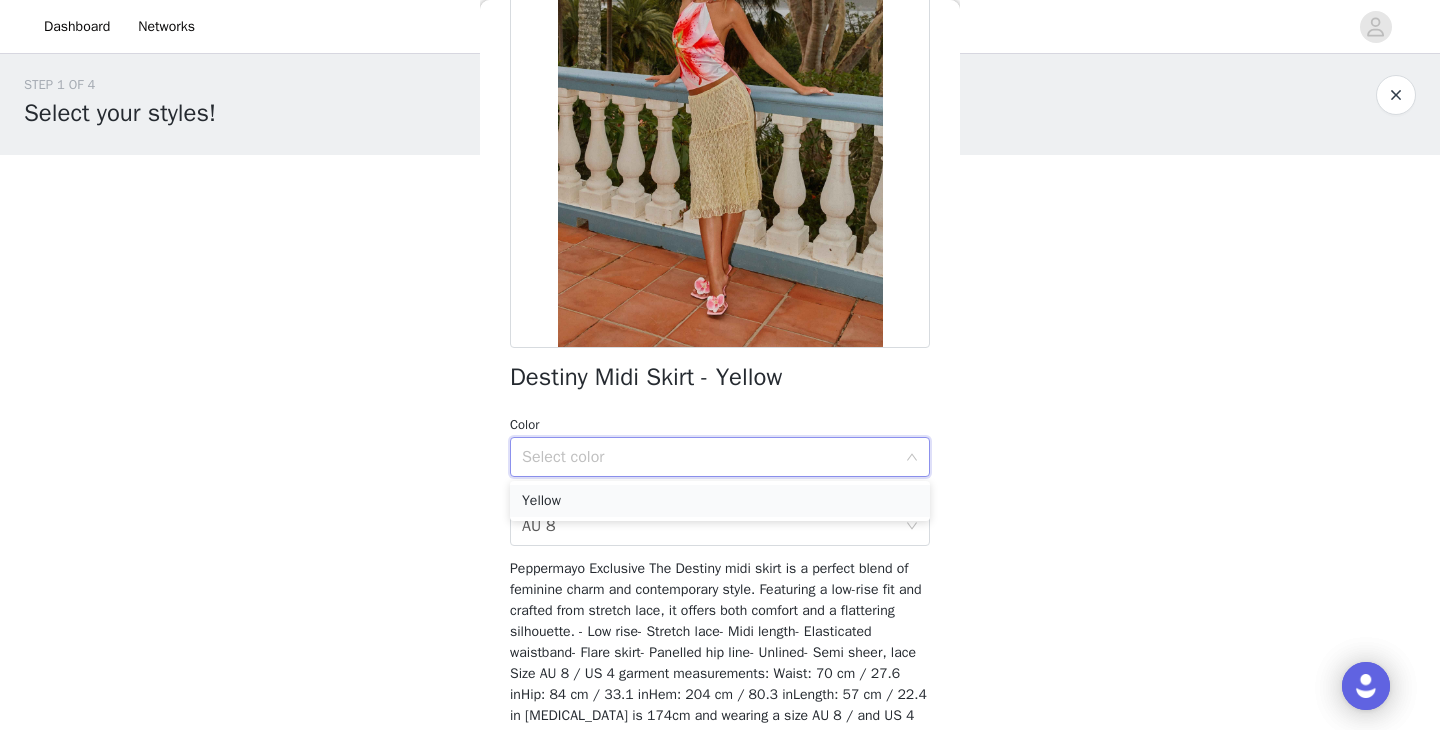 click on "Yellow" at bounding box center (720, 501) 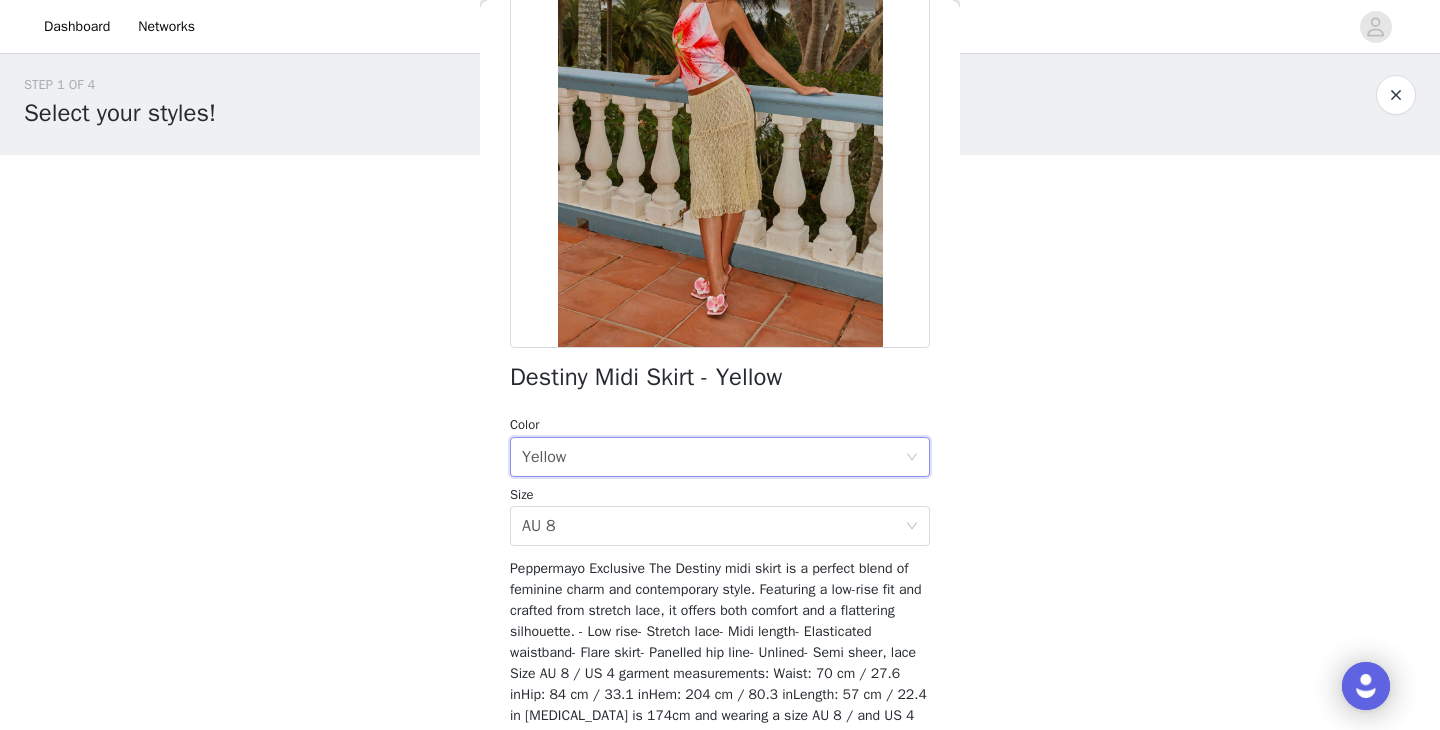 scroll, scrollTop: 303, scrollLeft: 0, axis: vertical 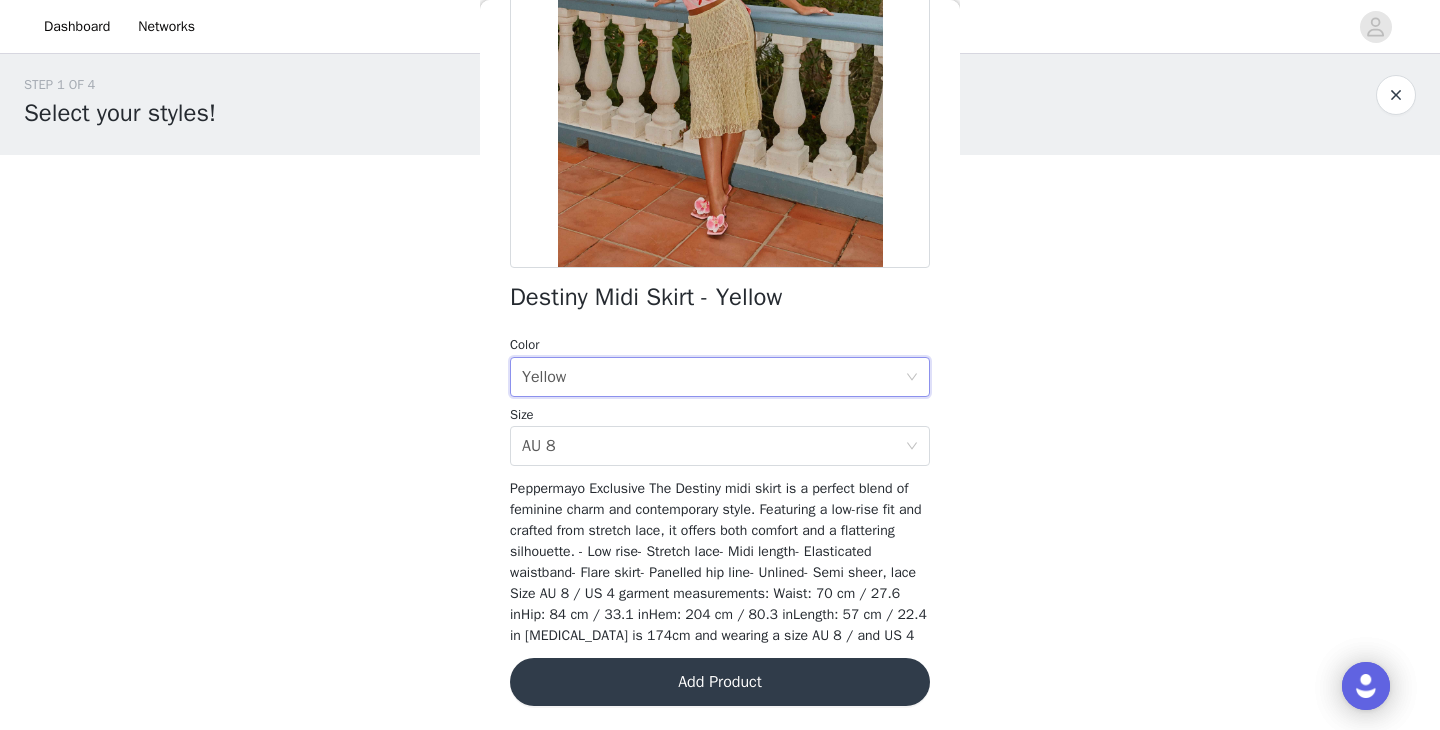 click on "Add Product" at bounding box center [720, 682] 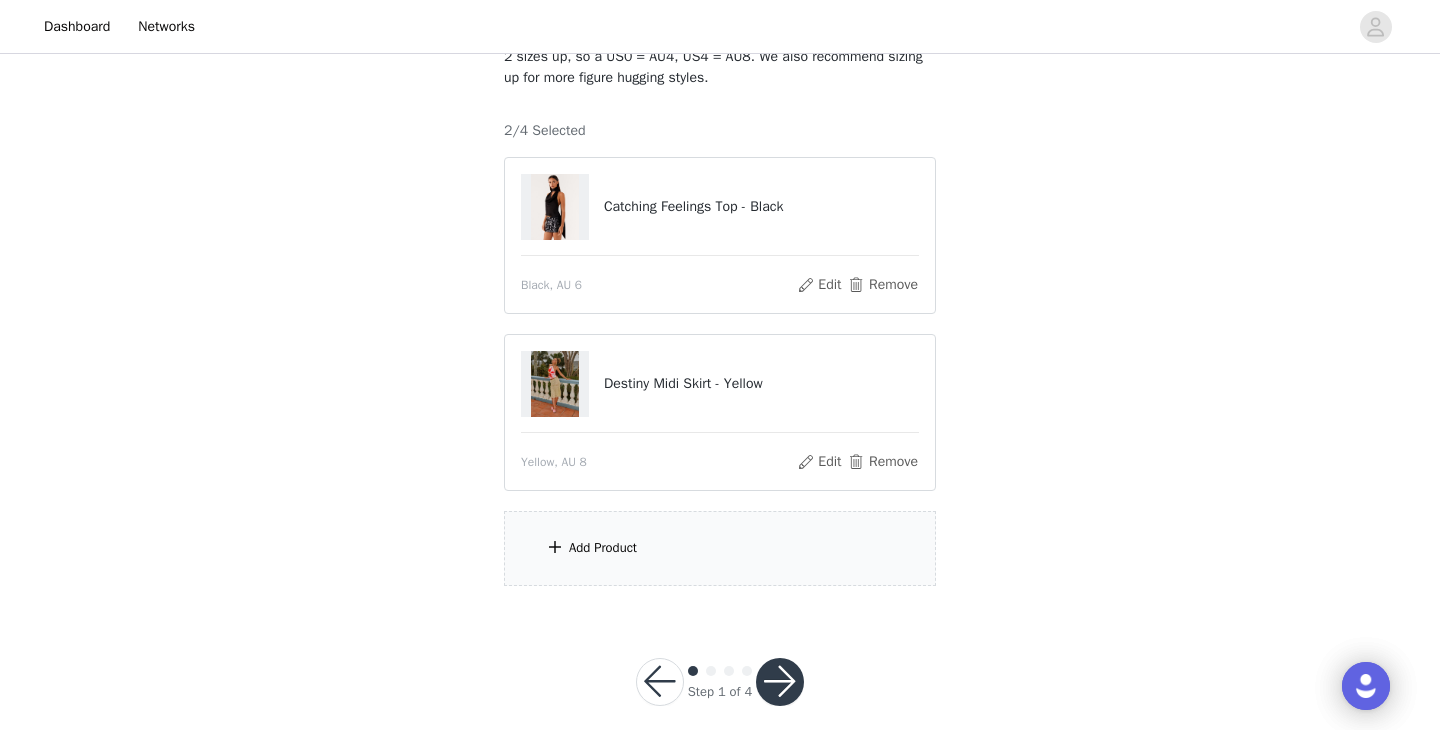 scroll, scrollTop: 184, scrollLeft: 0, axis: vertical 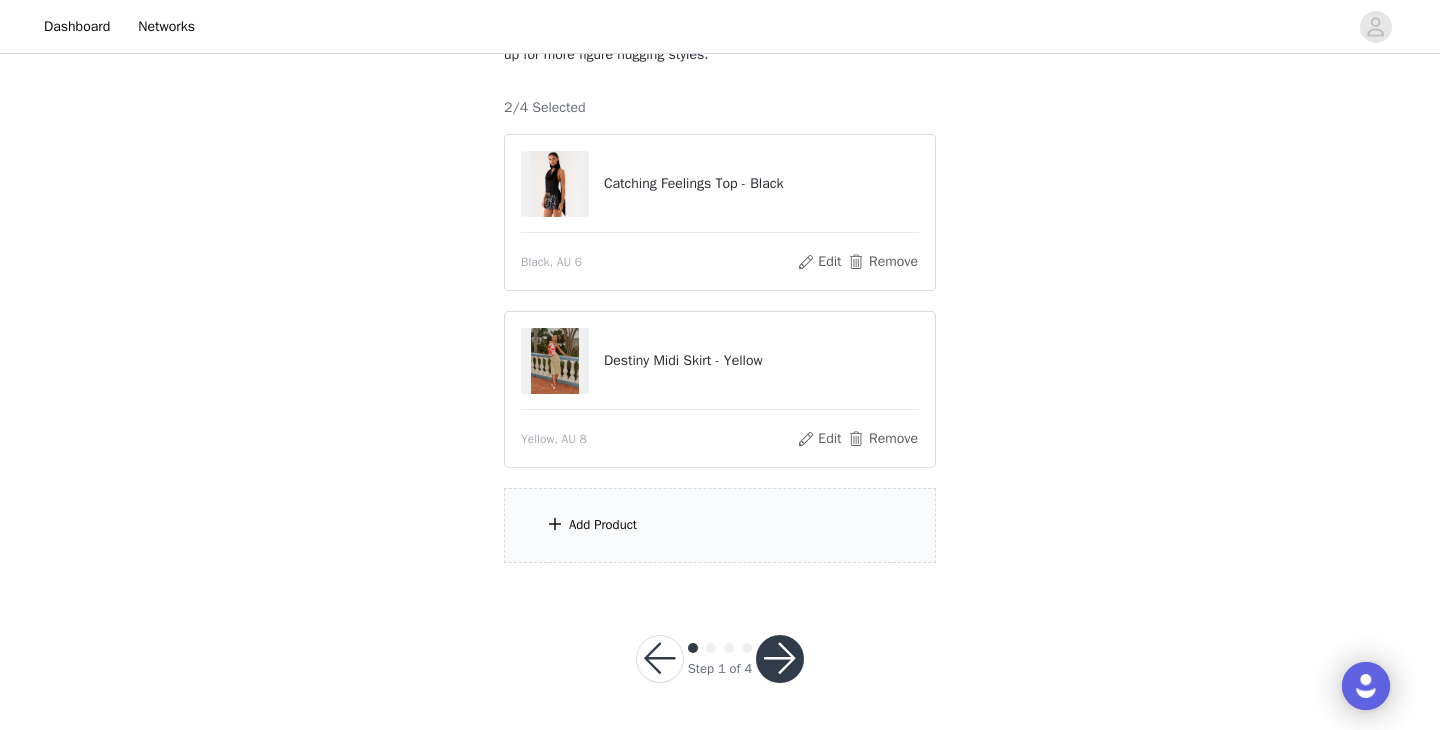 click on "Please note that the sizes are in Australian Sizes. Australian Sizing is 2 sizes up, so a US0 = AU4, US4 = AU8. We also recommend sizing up for more figure hugging styles.       2/4 Selected           Catching Feelings Top - Black           Black, AU 6       Edit   Remove     Destiny Midi Skirt - Yellow           Yellow, AU 8       Edit   Remove     Add Product" at bounding box center (720, 282) 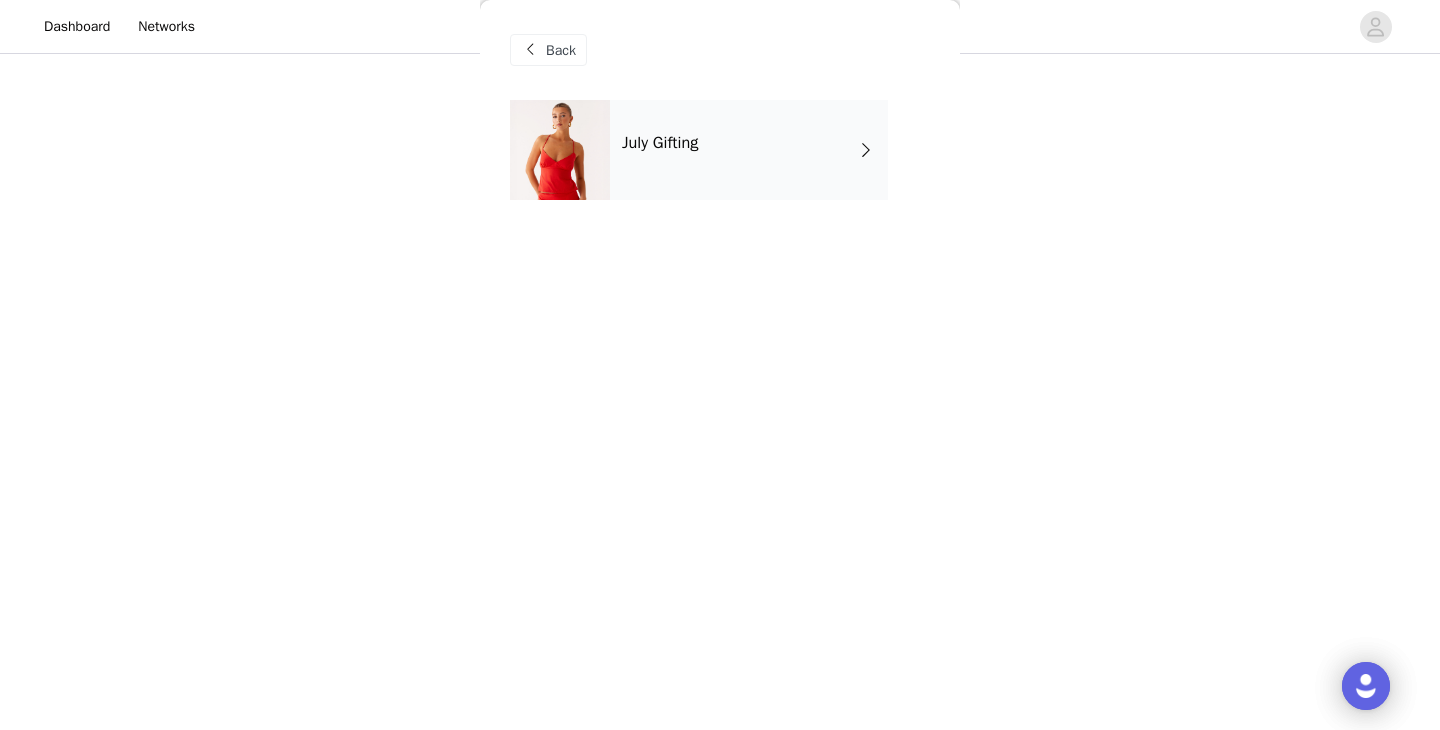 click on "July Gifting" at bounding box center [749, 150] 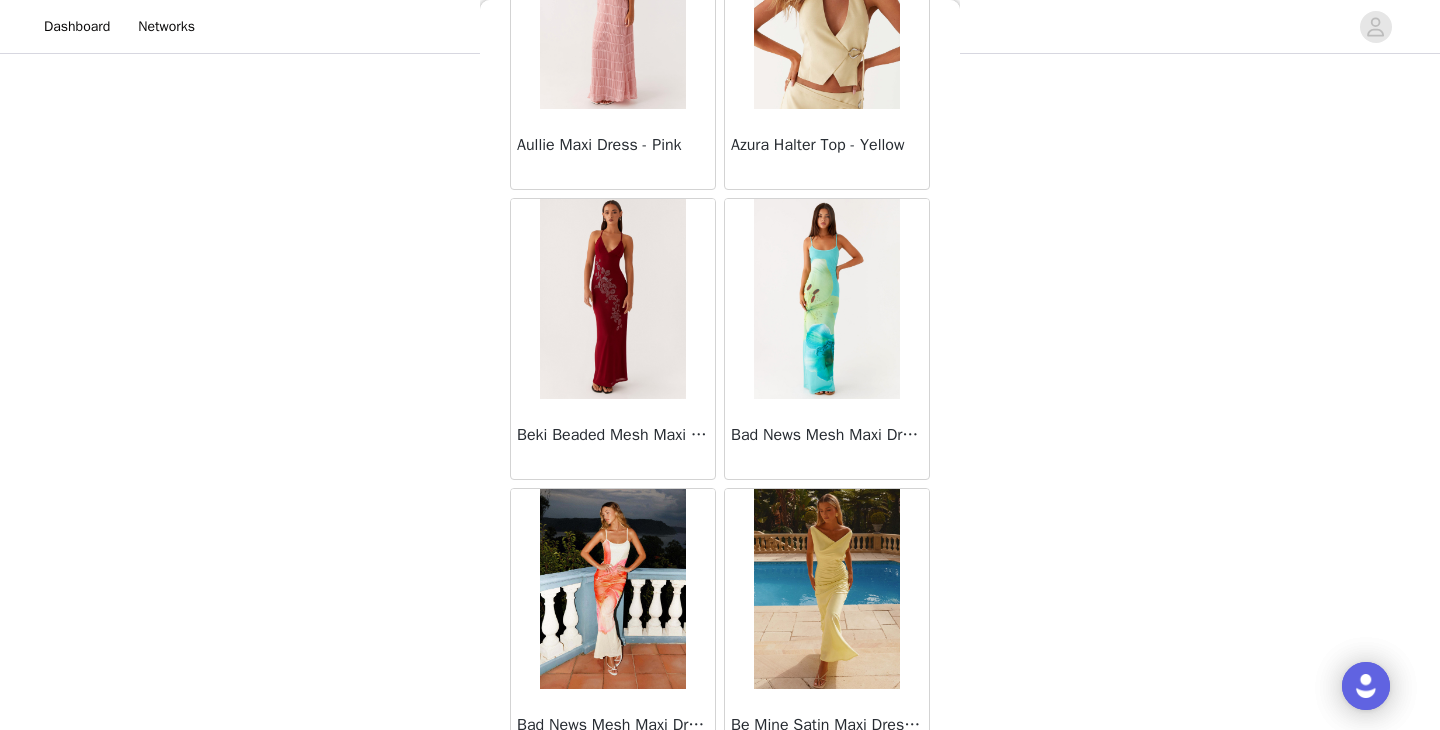 scroll, scrollTop: 2330, scrollLeft: 0, axis: vertical 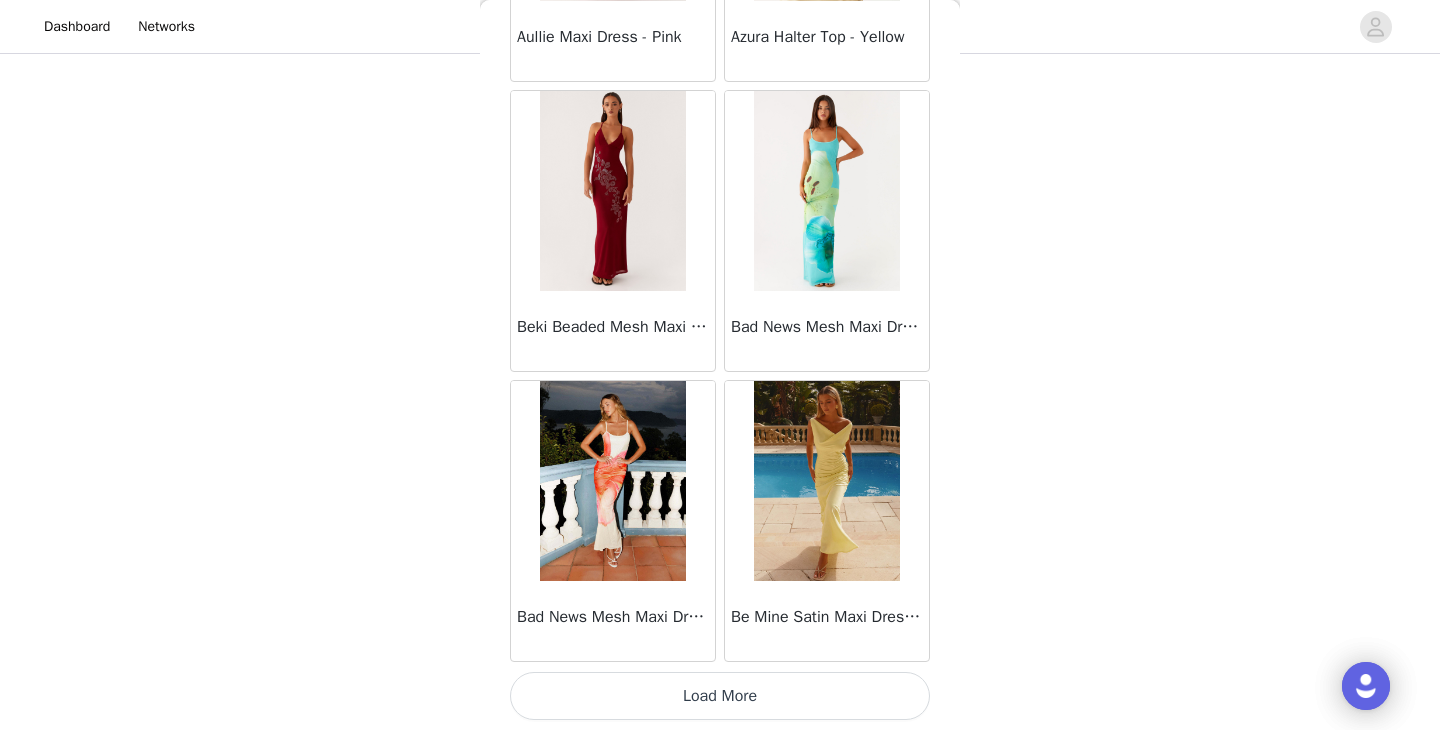 click on "Load More" at bounding box center (720, 696) 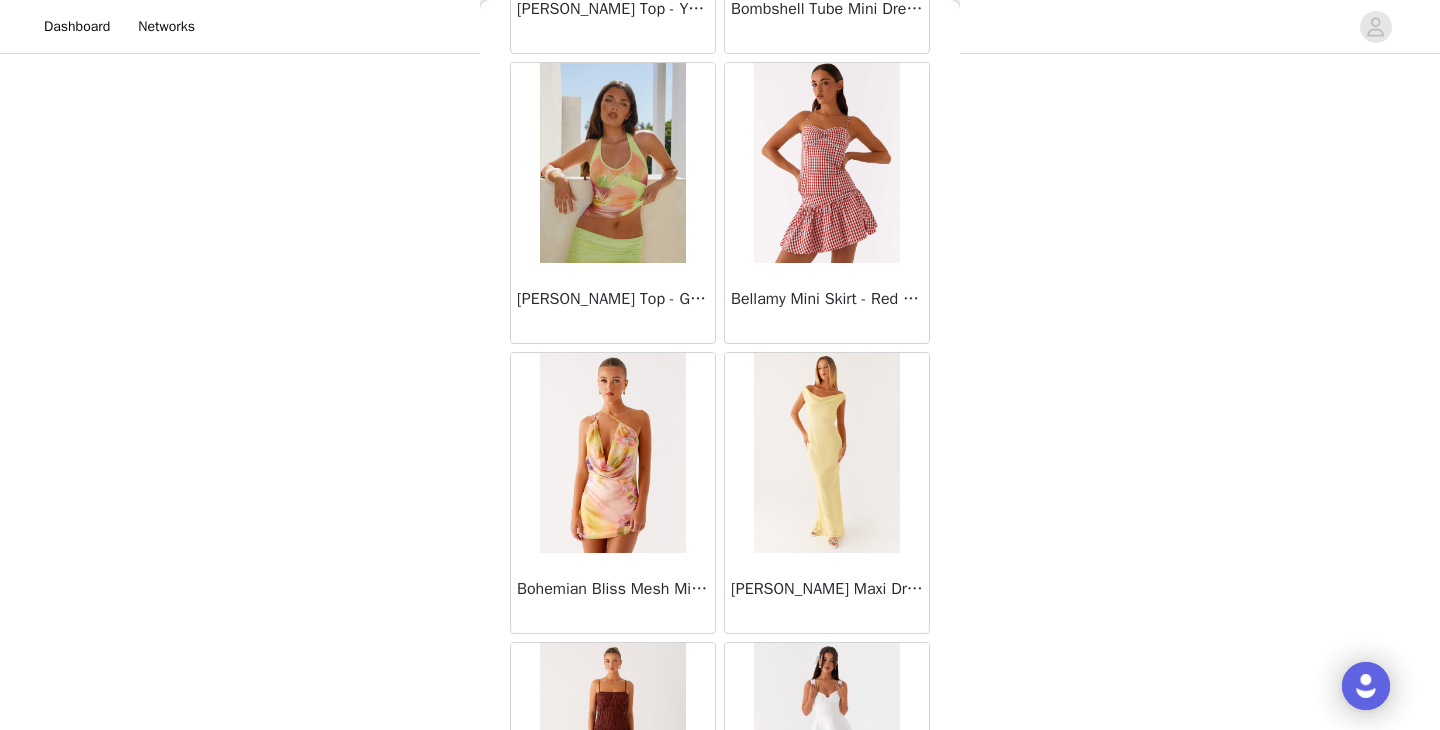 scroll, scrollTop: 5230, scrollLeft: 0, axis: vertical 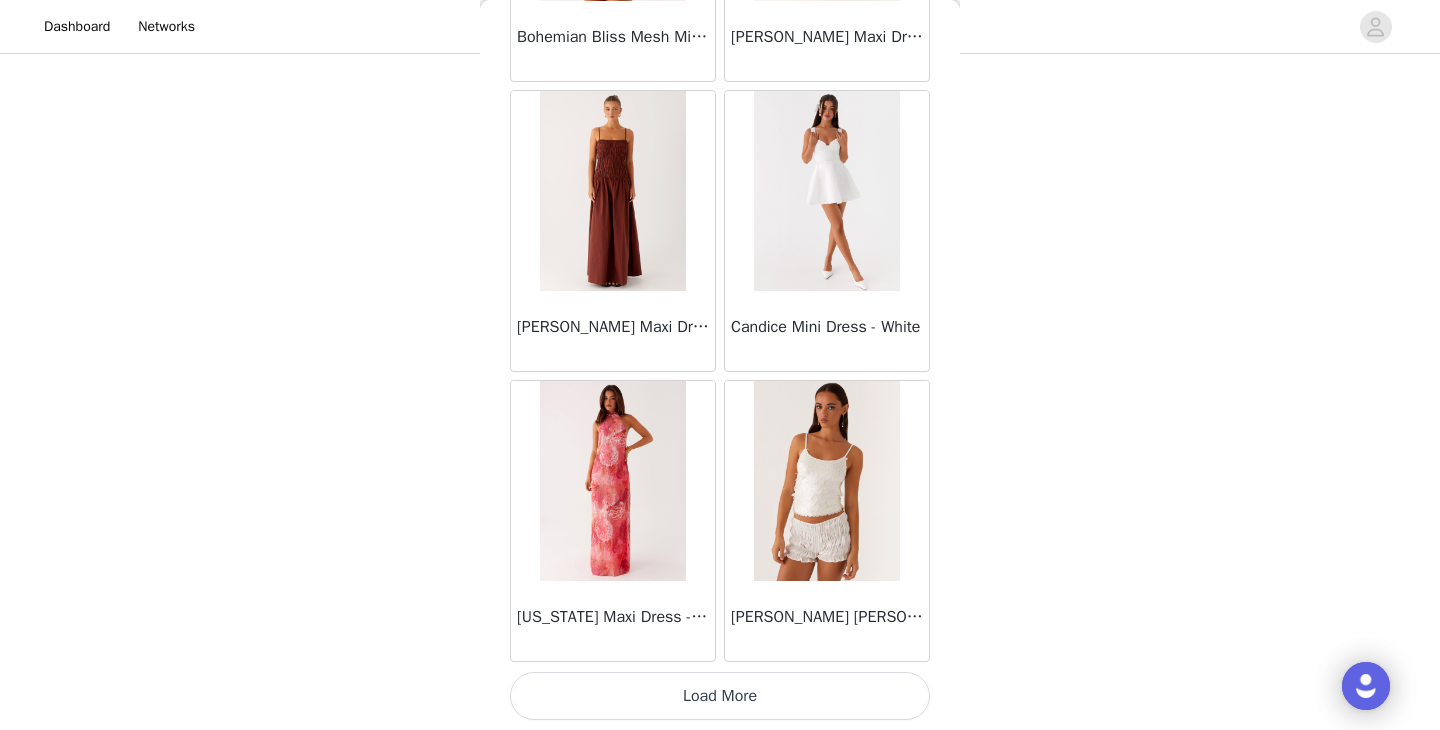 click on "Load More" at bounding box center (720, 696) 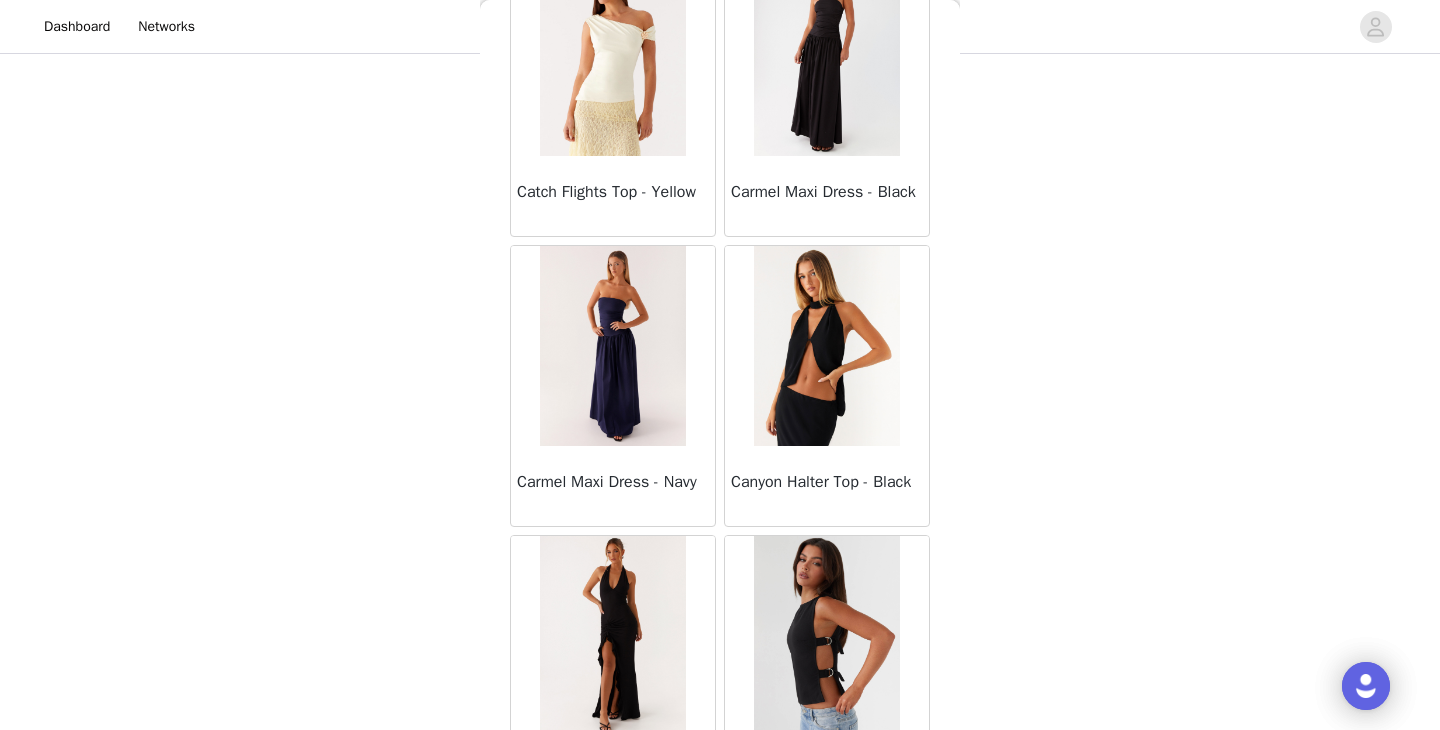 scroll, scrollTop: 8130, scrollLeft: 0, axis: vertical 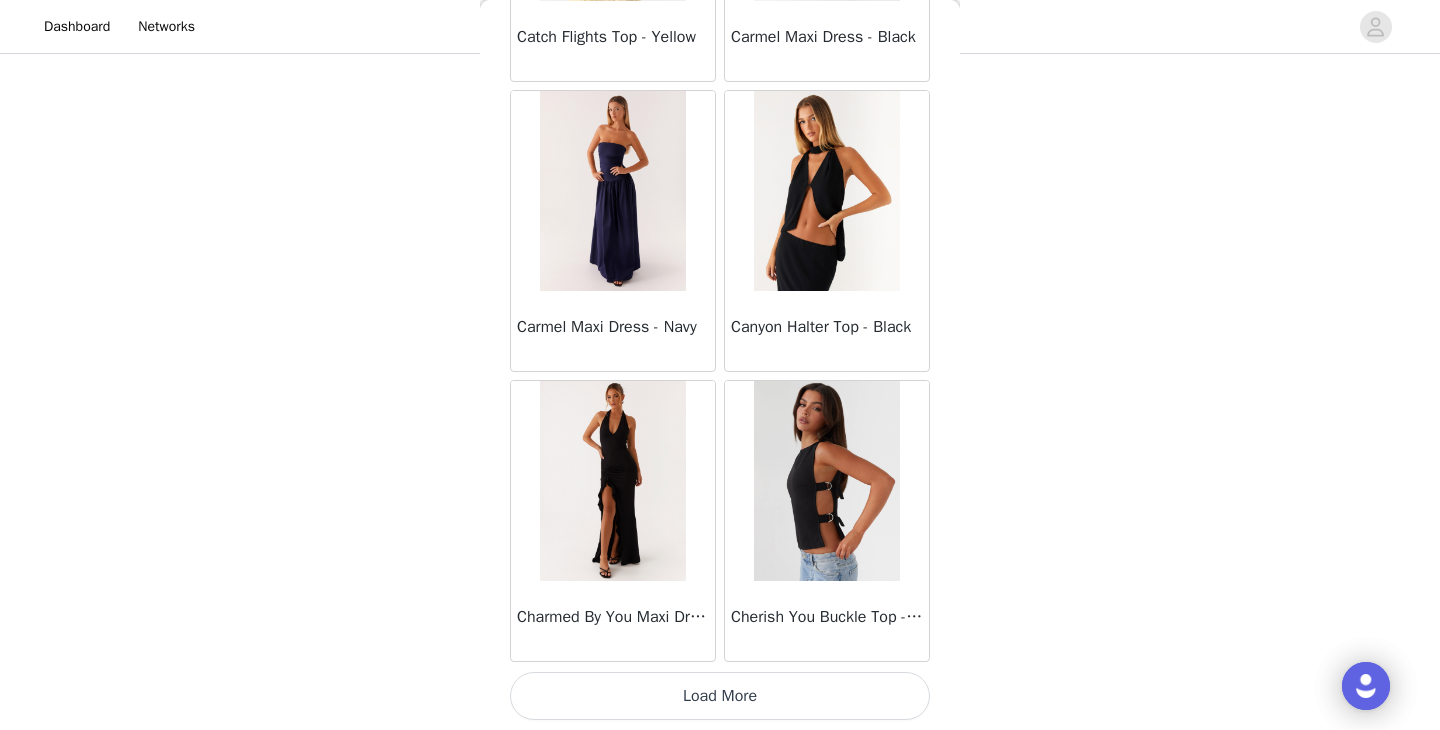click on "Load More" at bounding box center [720, 696] 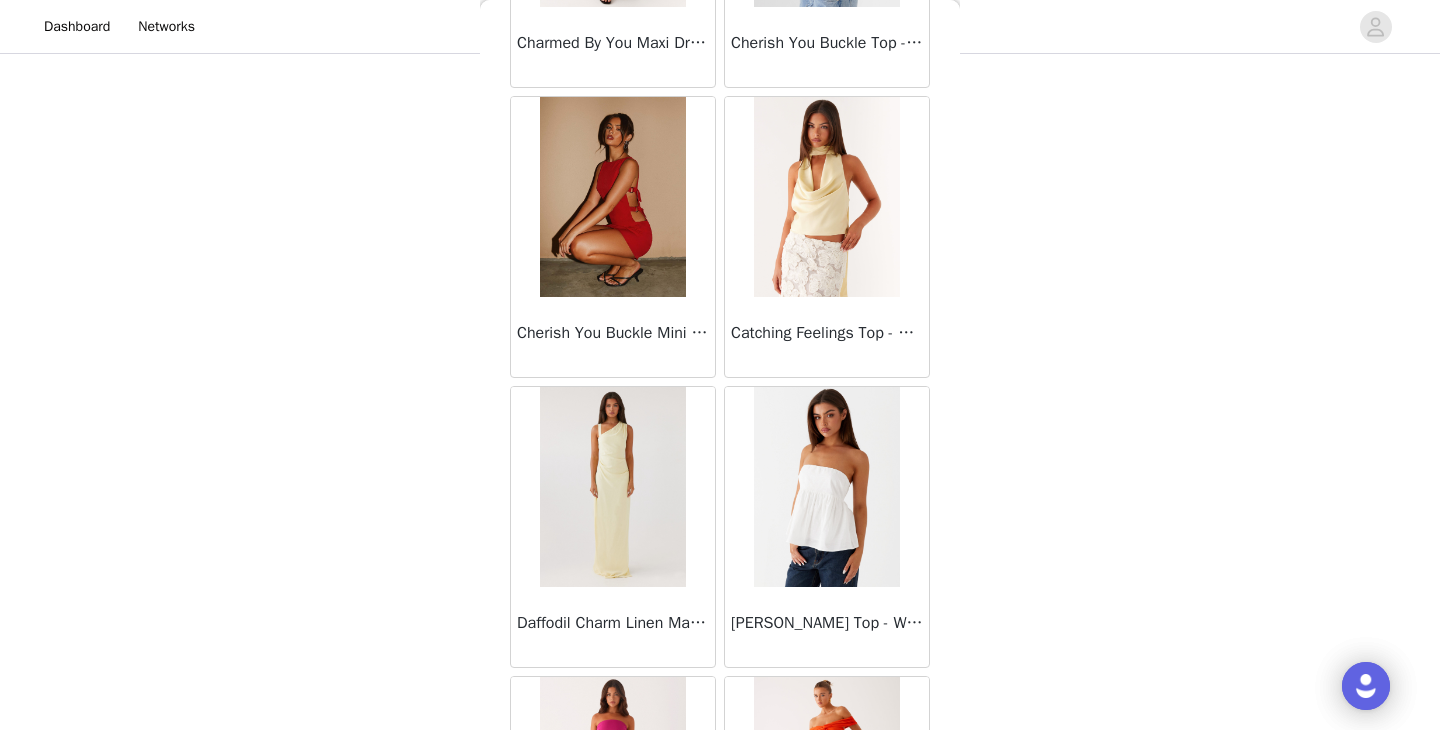 scroll, scrollTop: 8706, scrollLeft: 0, axis: vertical 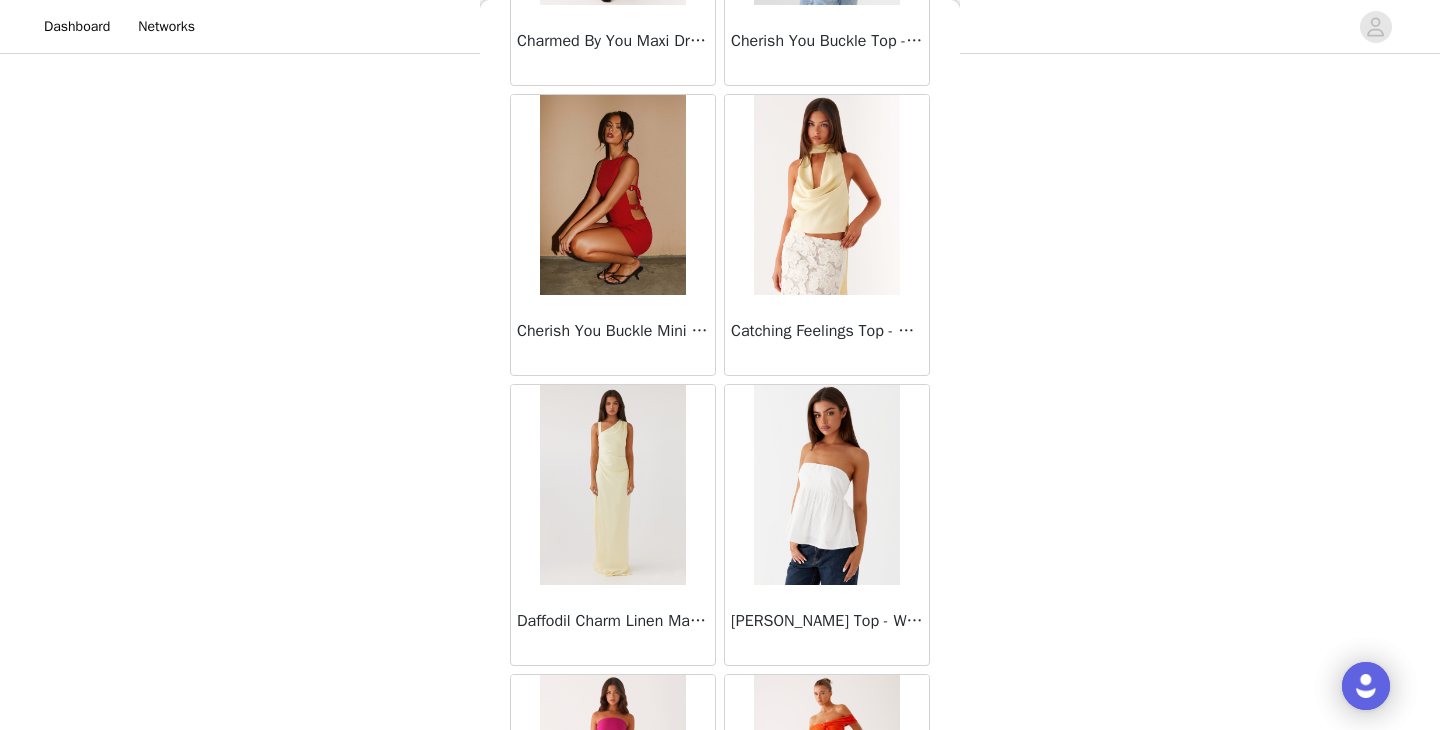 click at bounding box center (826, 195) 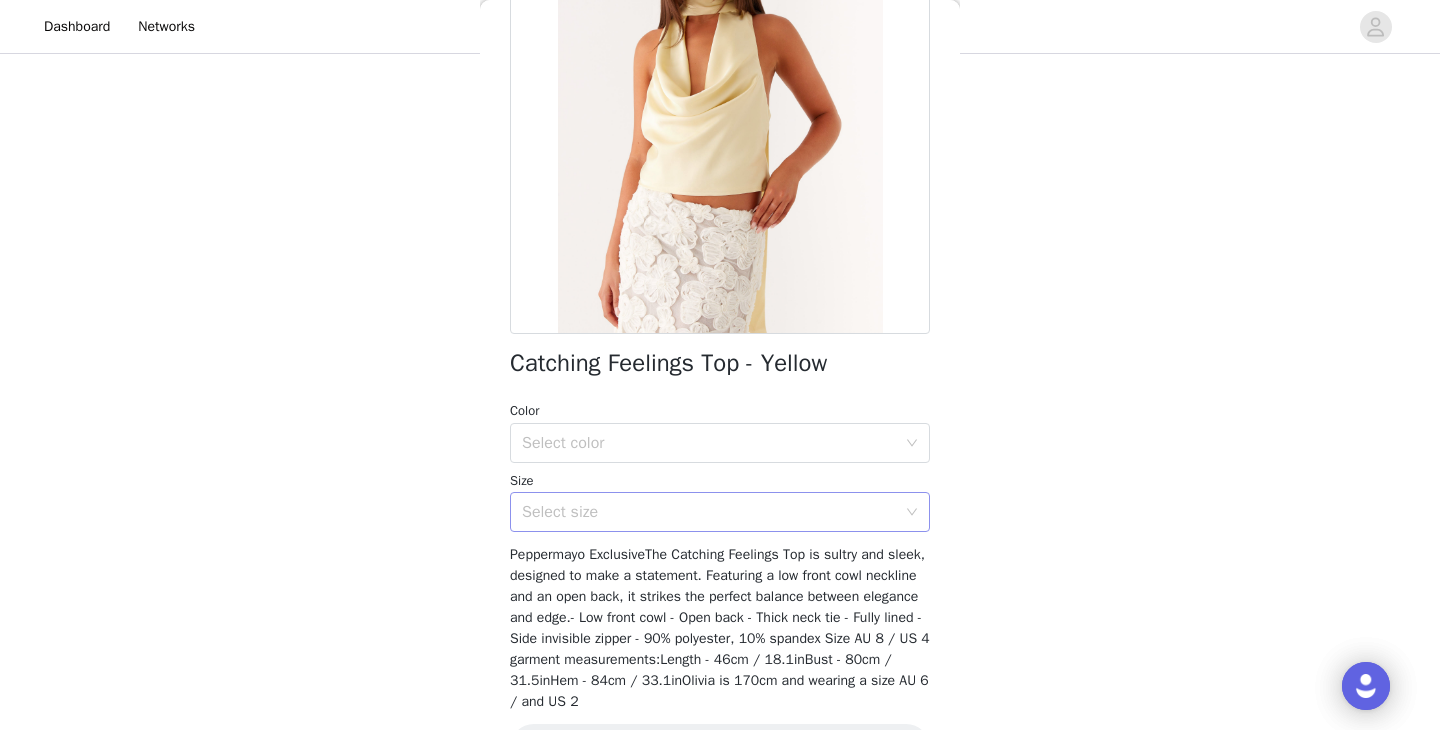 scroll, scrollTop: 217, scrollLeft: 0, axis: vertical 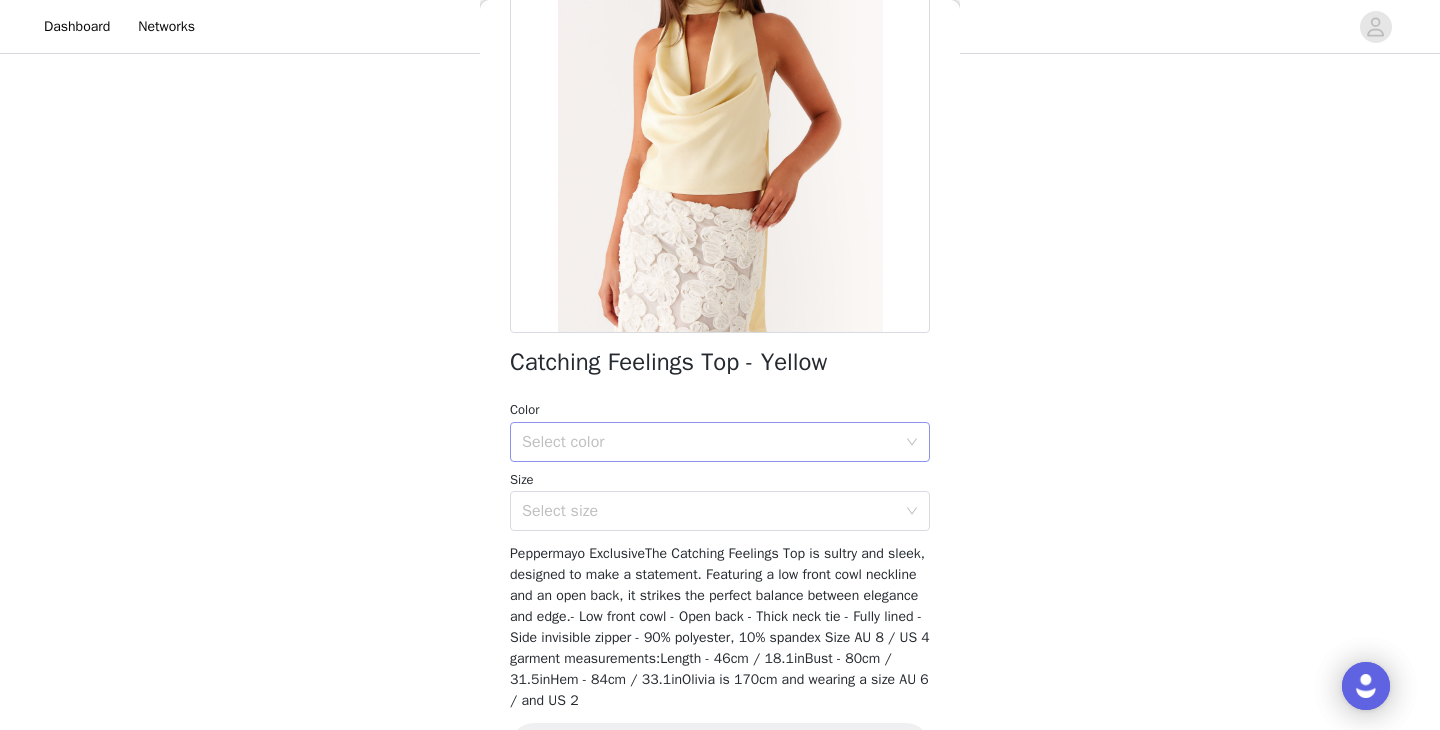 click on "Select color" at bounding box center (709, 442) 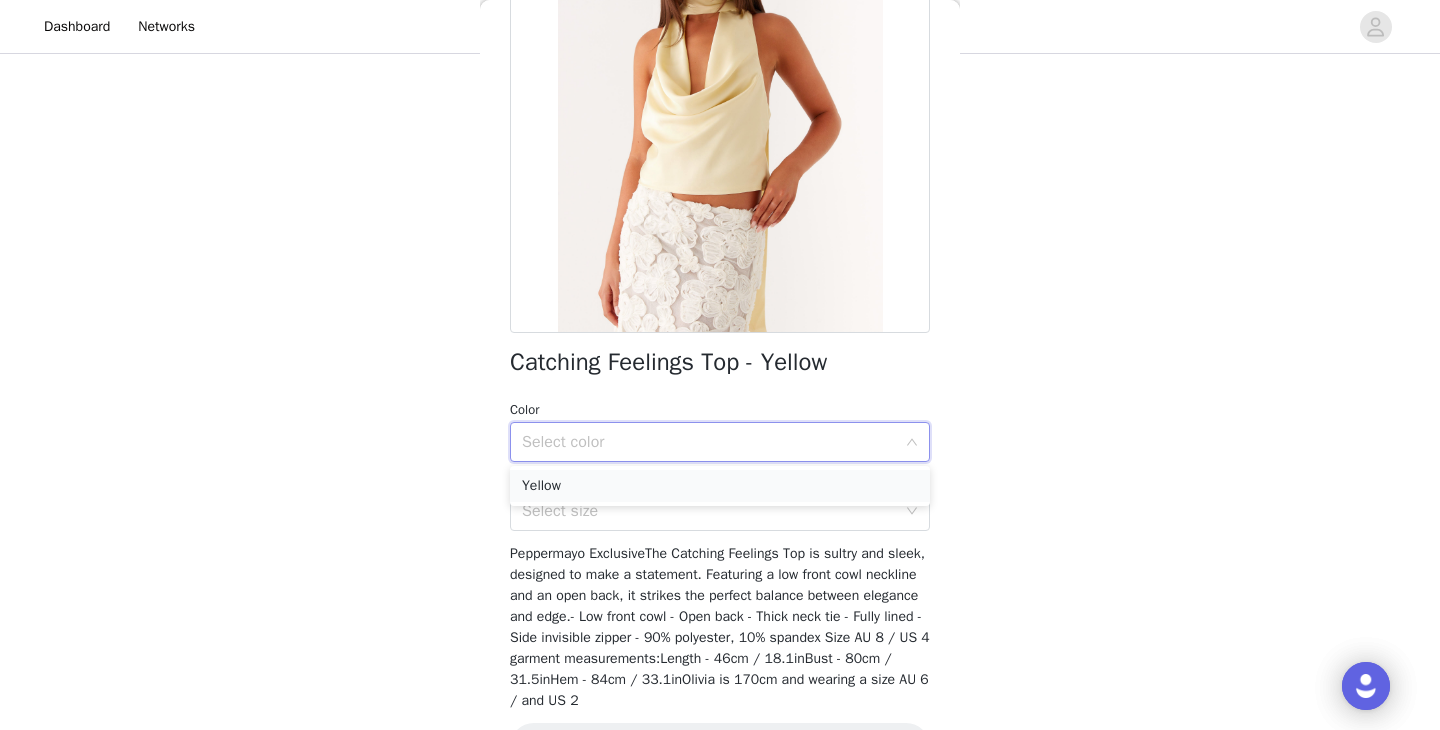 click on "Yellow" at bounding box center [720, 486] 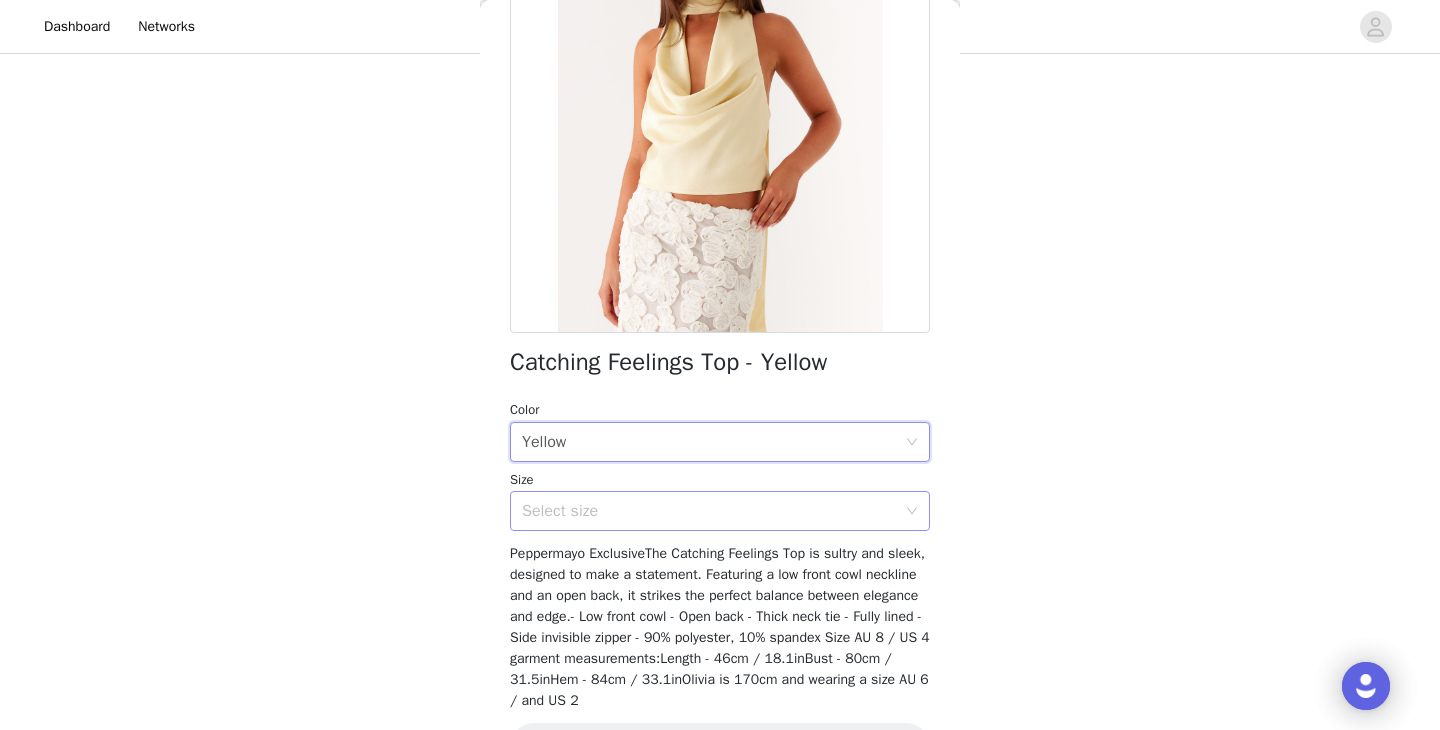 click on "Select size" at bounding box center (709, 511) 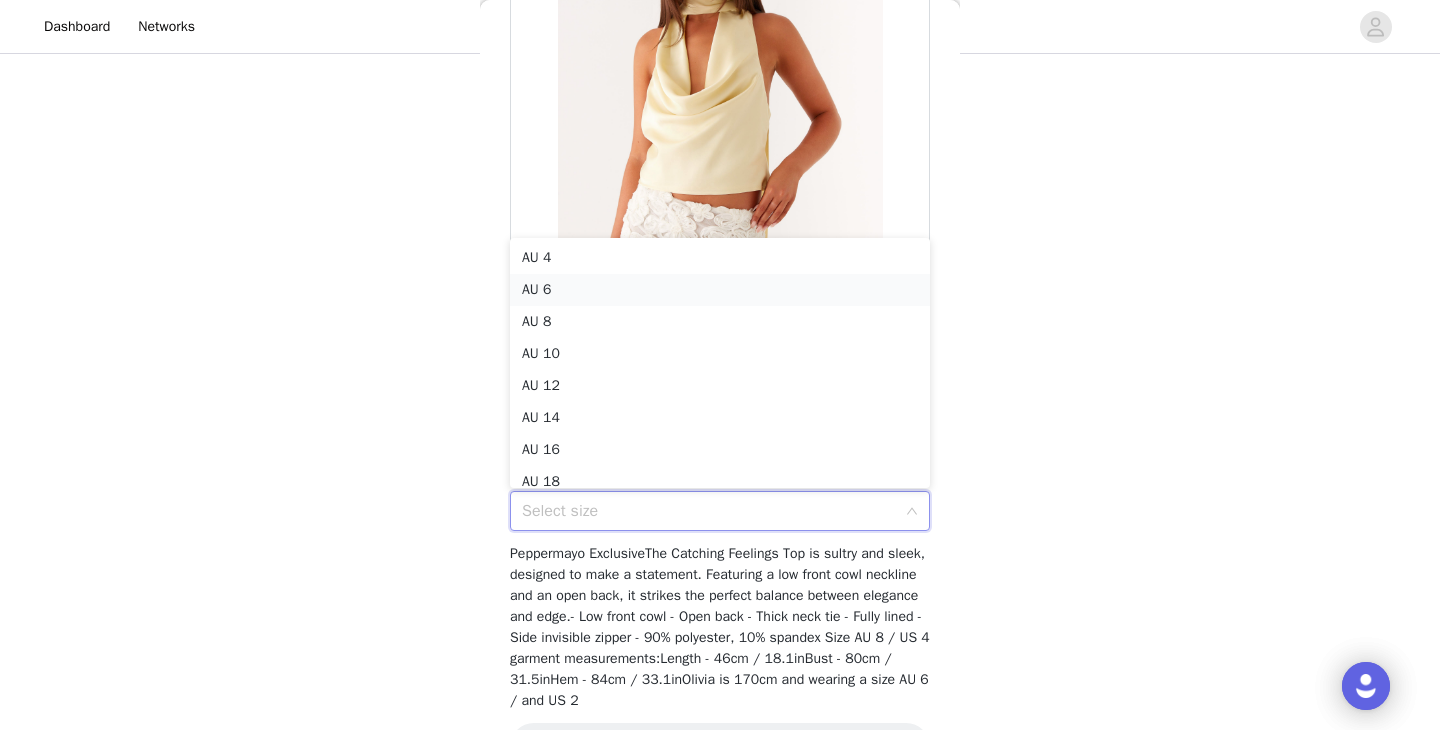 click on "AU 6" at bounding box center [720, 290] 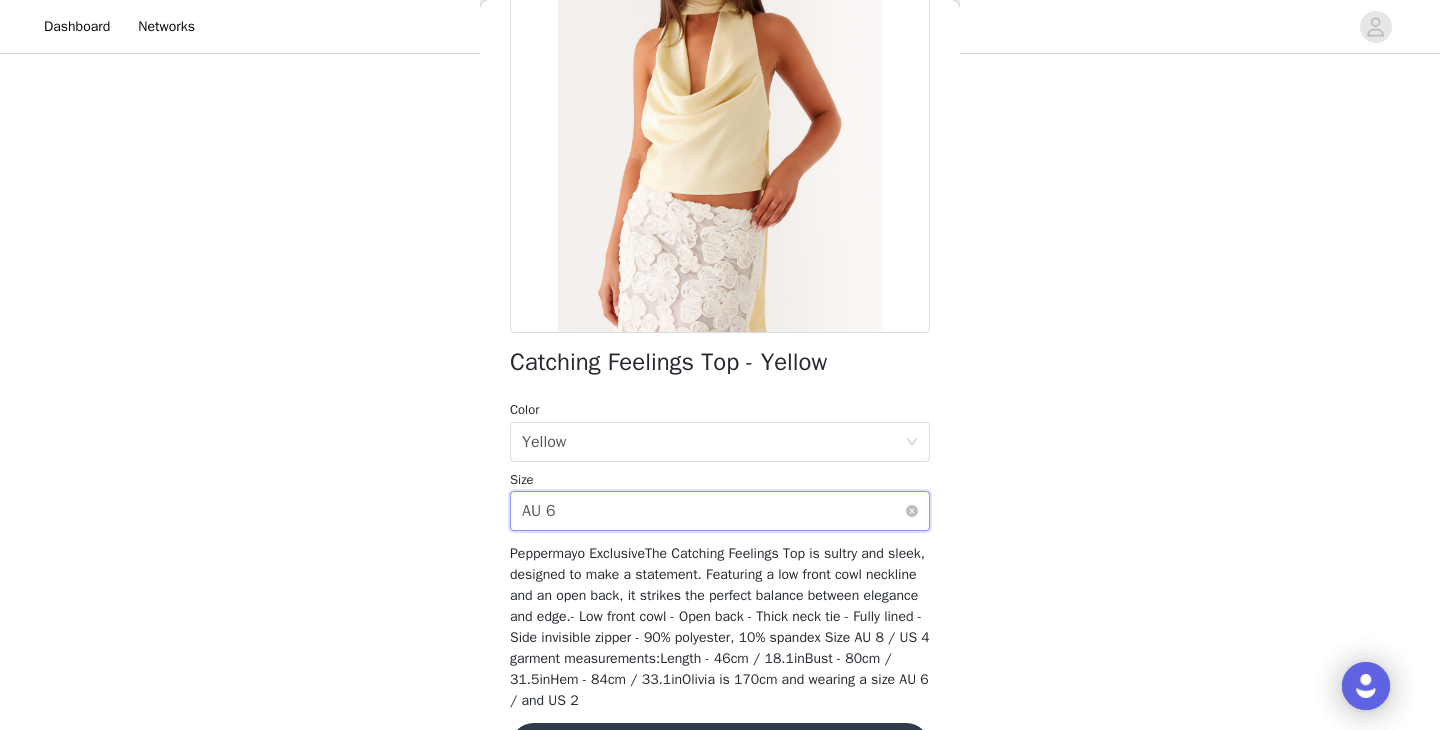 scroll, scrollTop: 303, scrollLeft: 0, axis: vertical 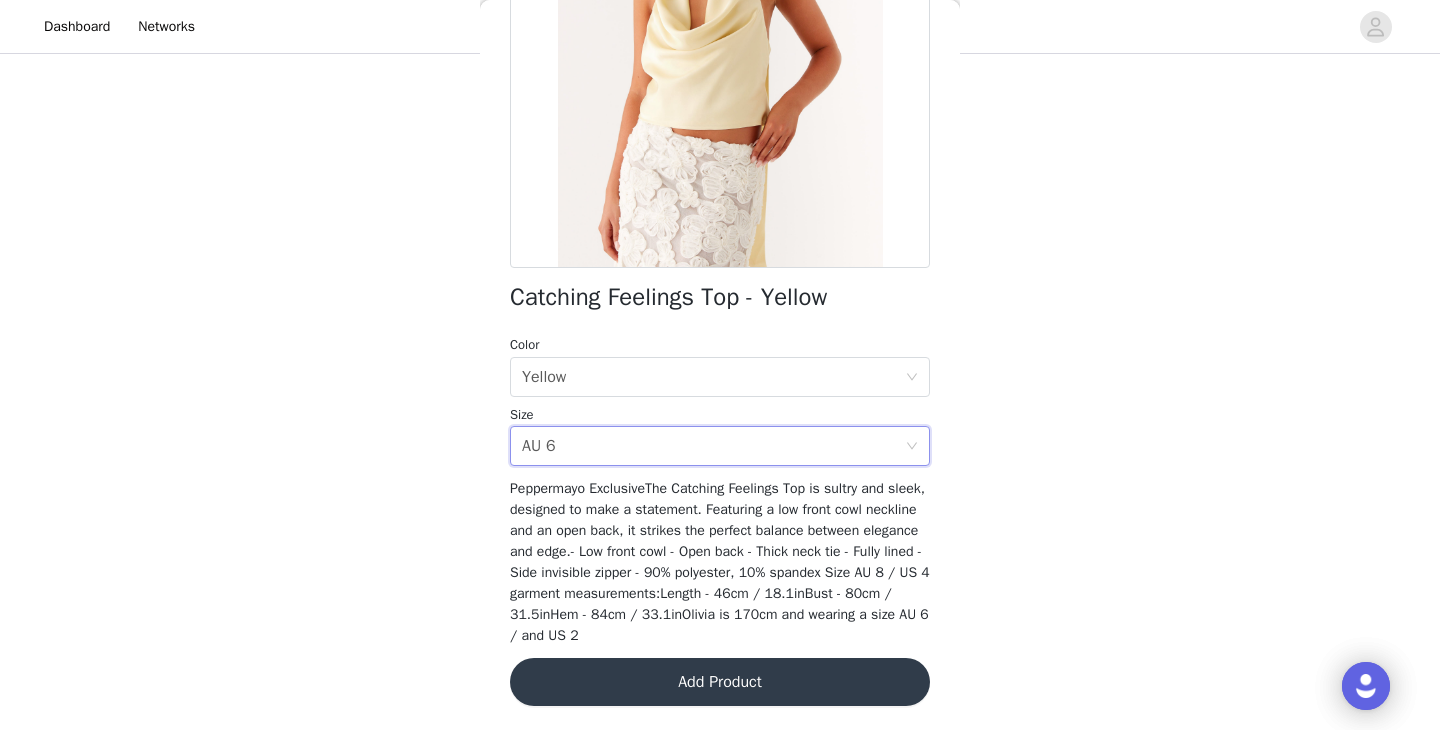 click on "Add Product" at bounding box center (720, 682) 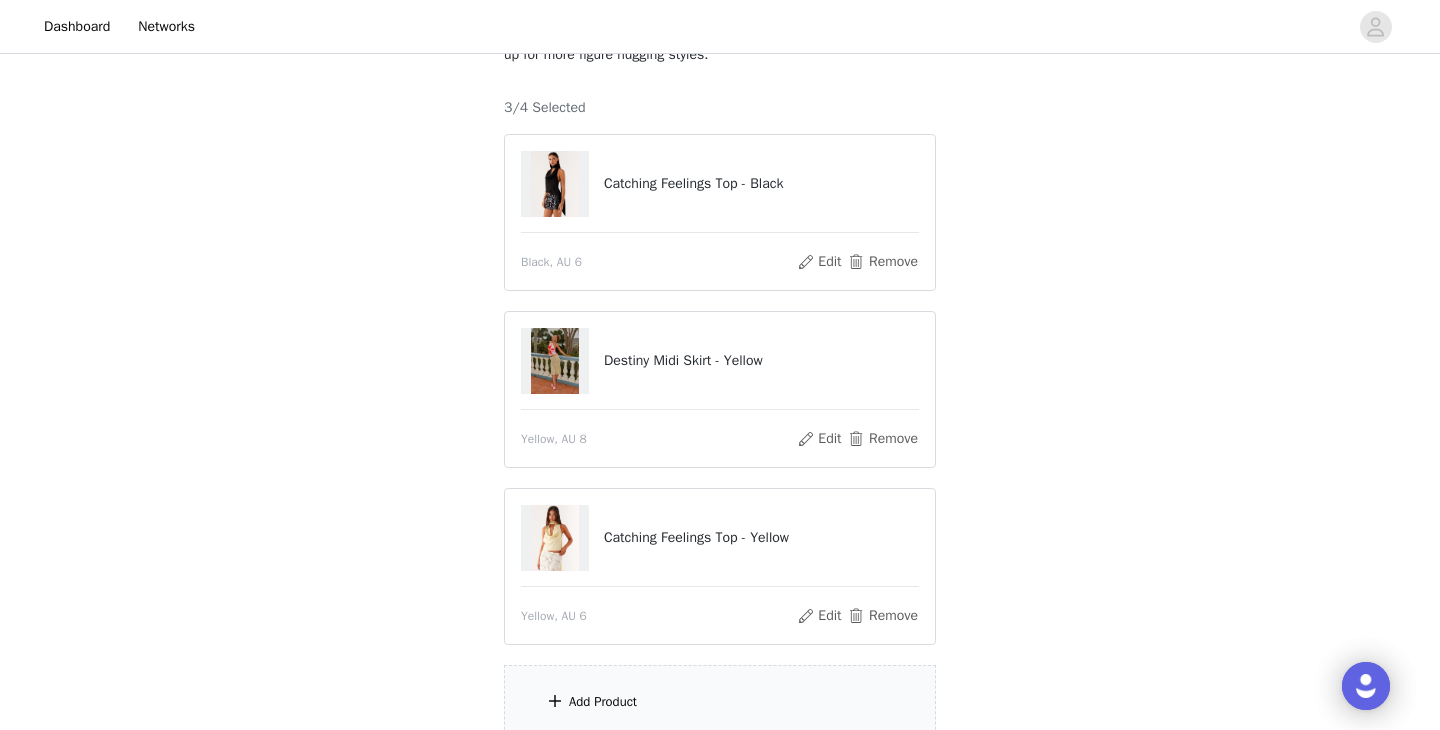 scroll, scrollTop: 260, scrollLeft: 0, axis: vertical 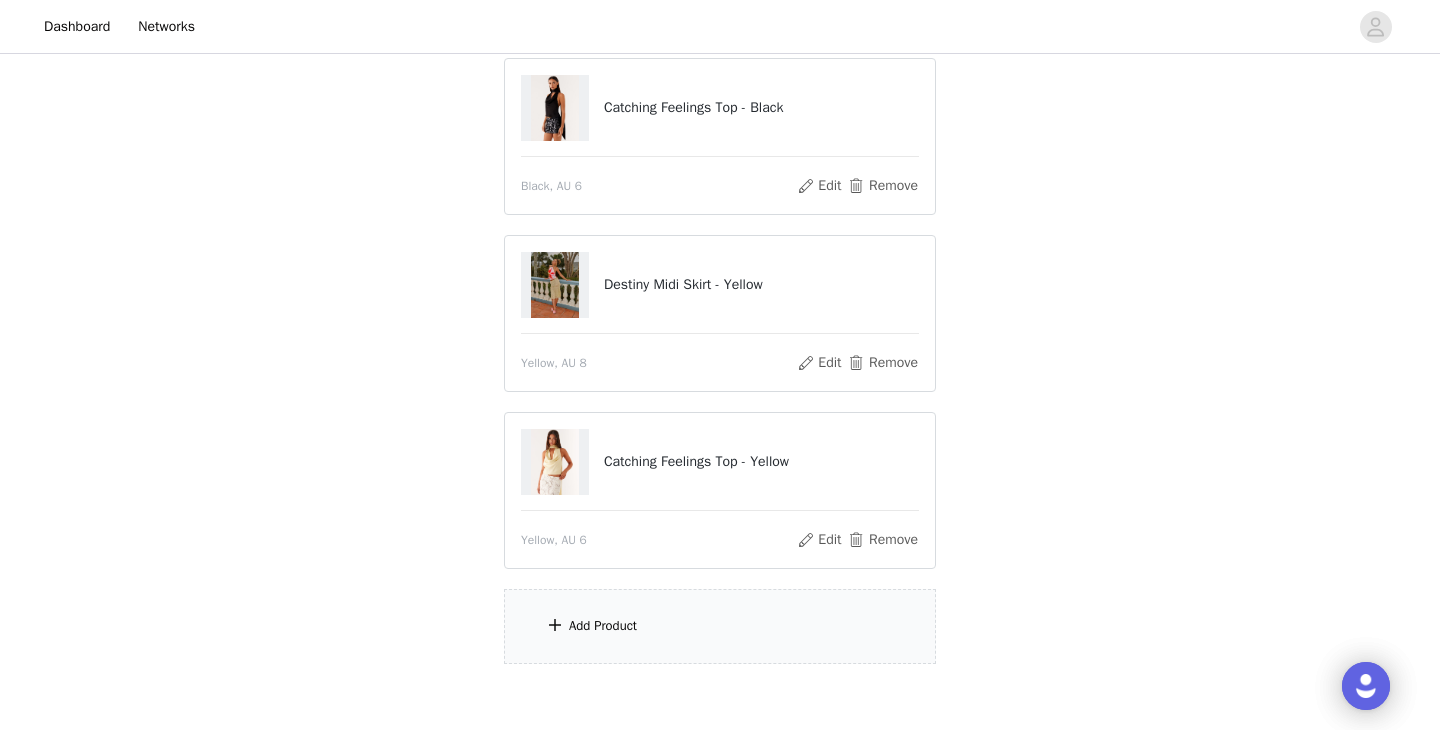 click on "Add Product" at bounding box center (720, 626) 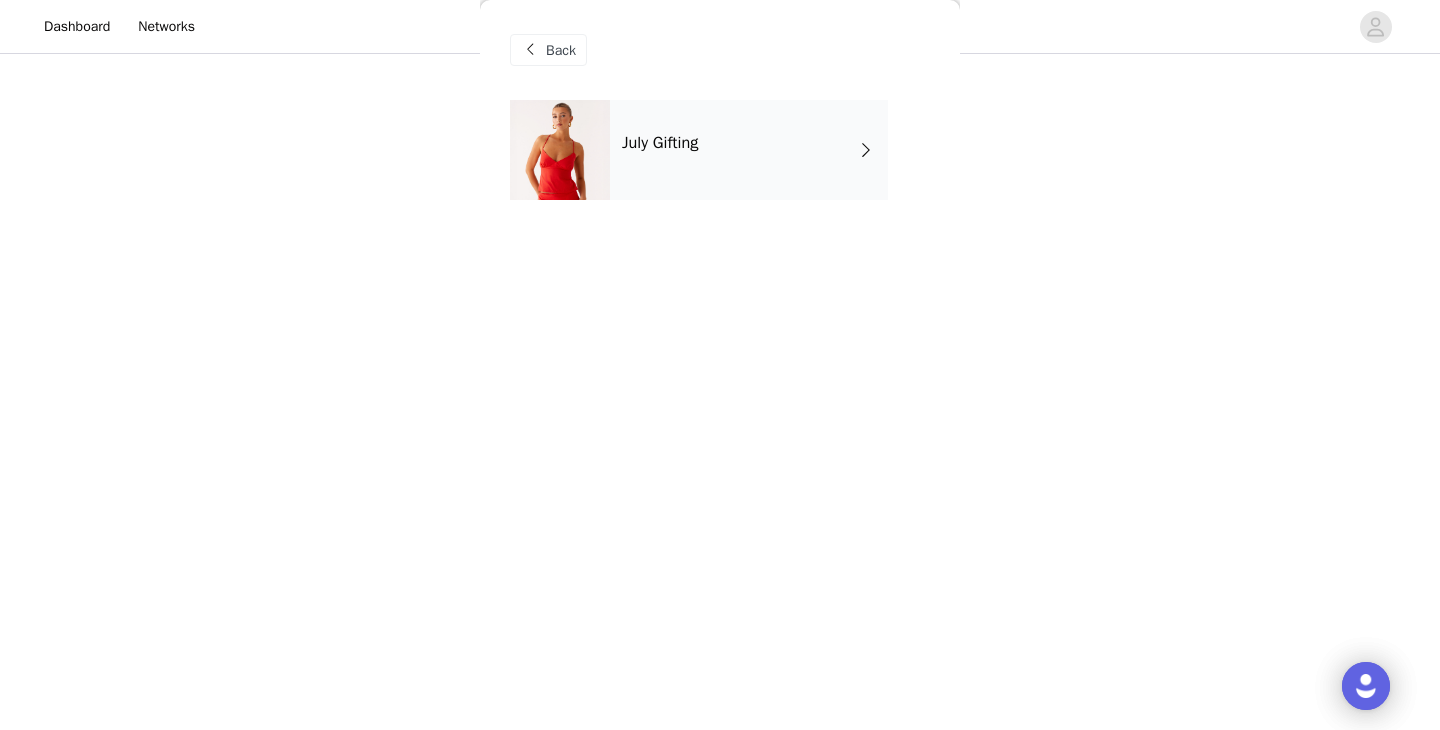 click on "July Gifting" at bounding box center [749, 150] 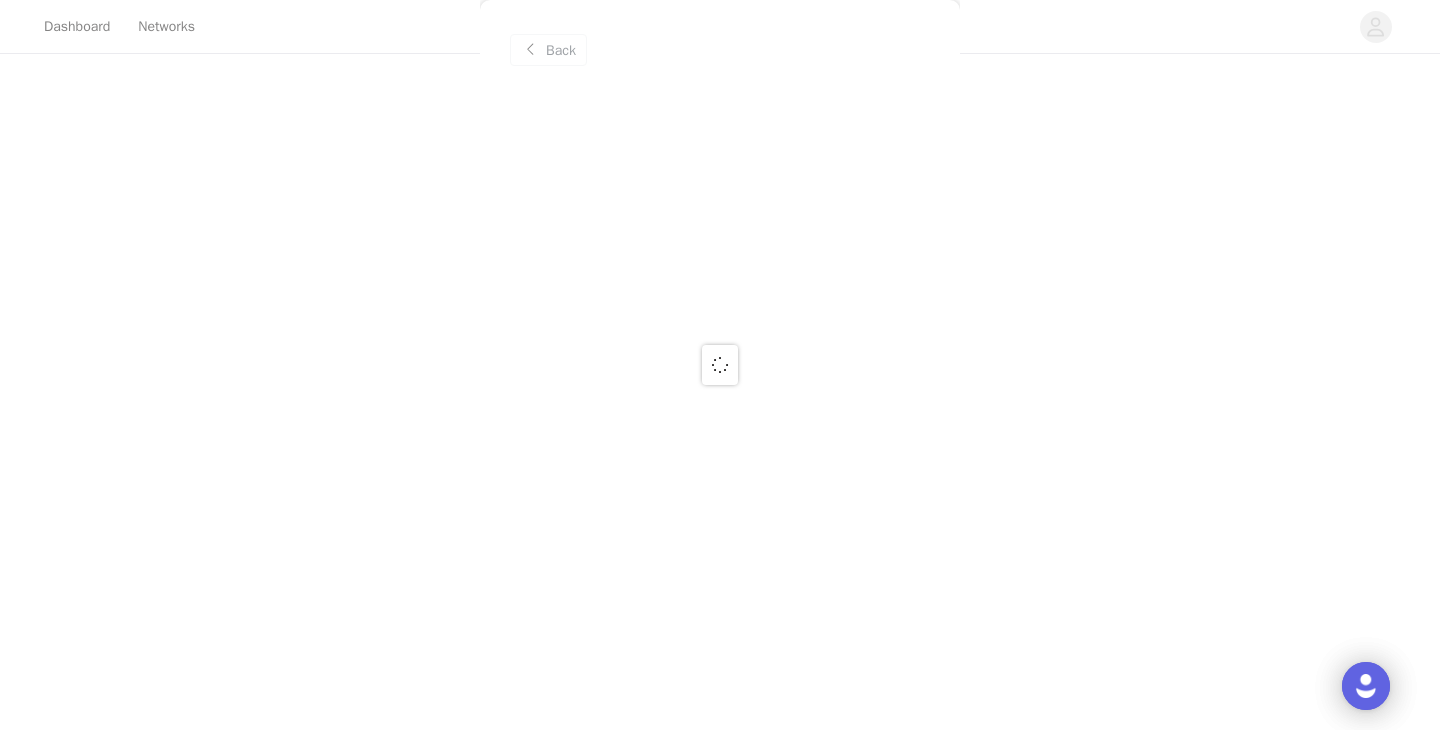 scroll, scrollTop: 317, scrollLeft: 0, axis: vertical 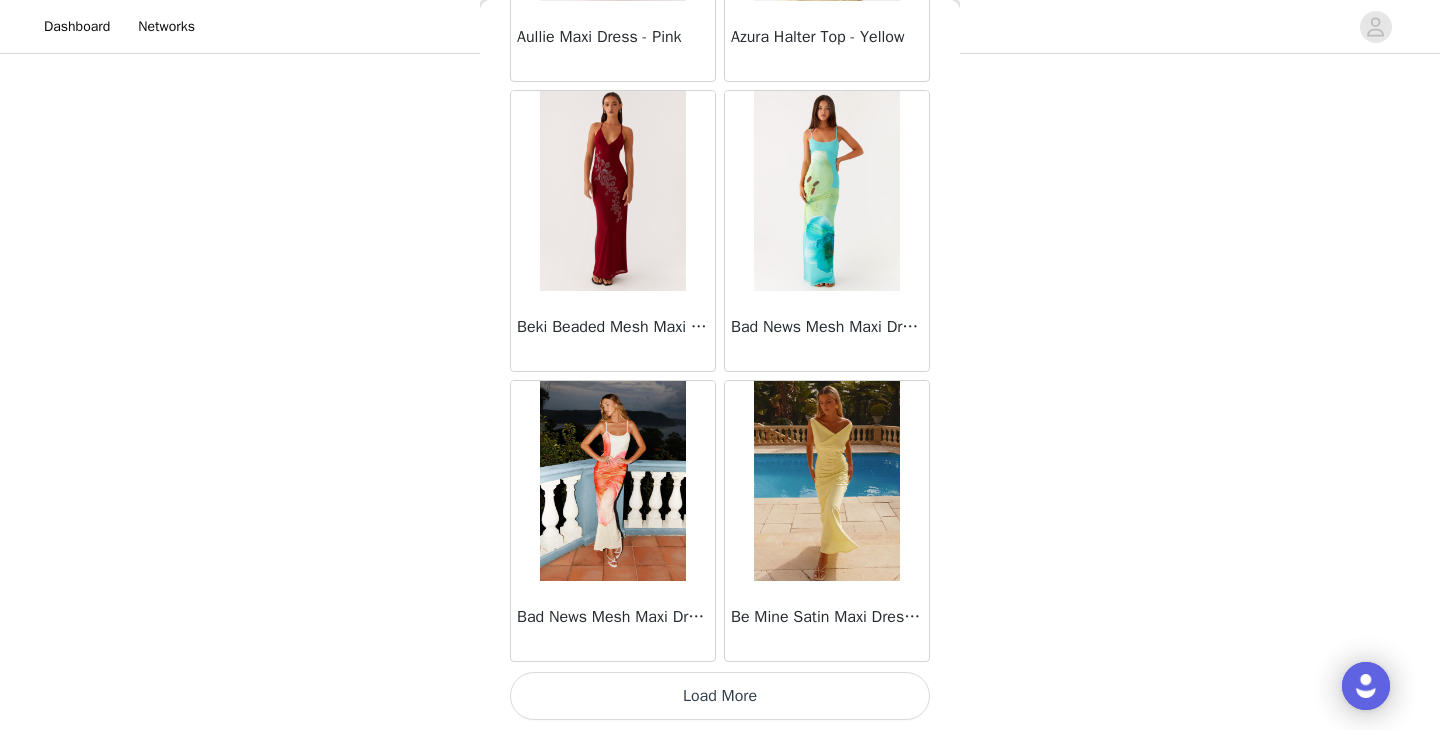 click on "Load More" at bounding box center [720, 696] 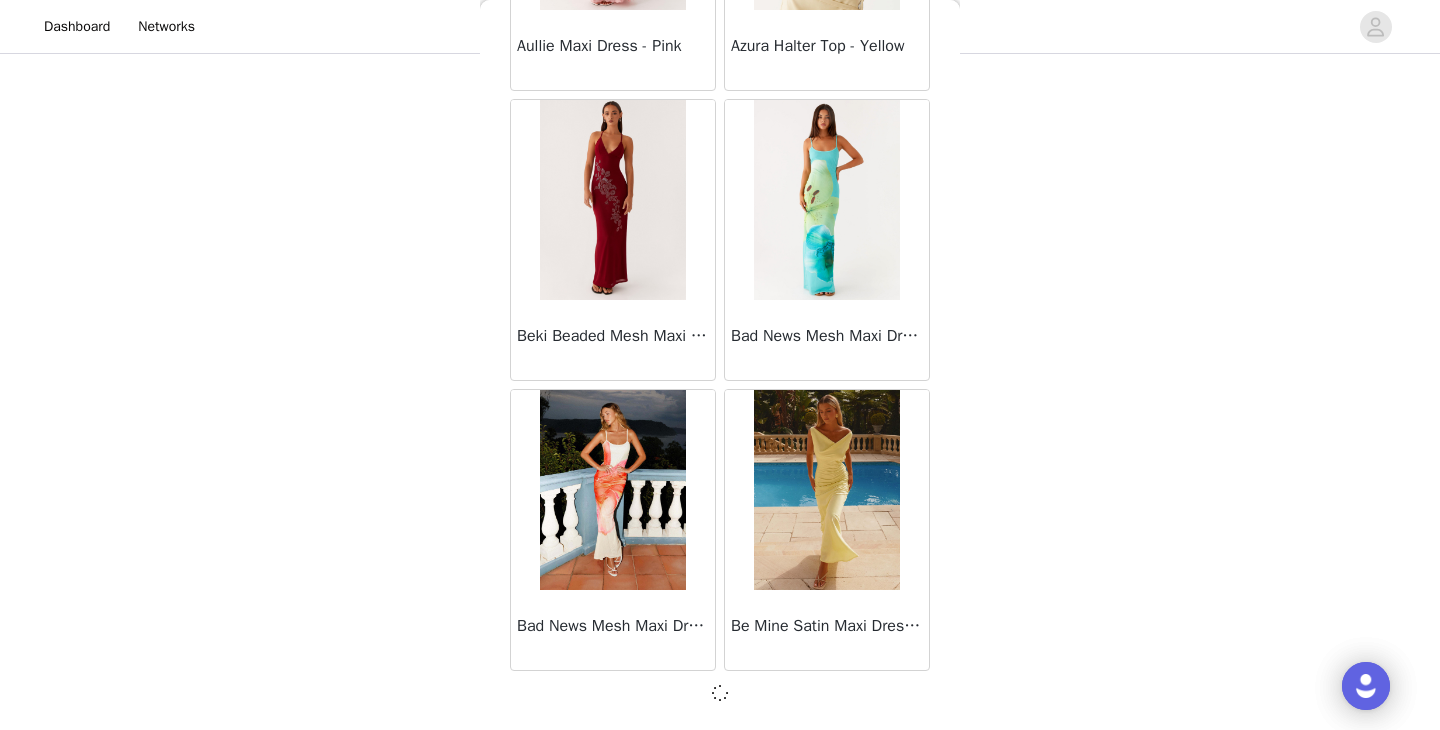 scroll, scrollTop: 2321, scrollLeft: 0, axis: vertical 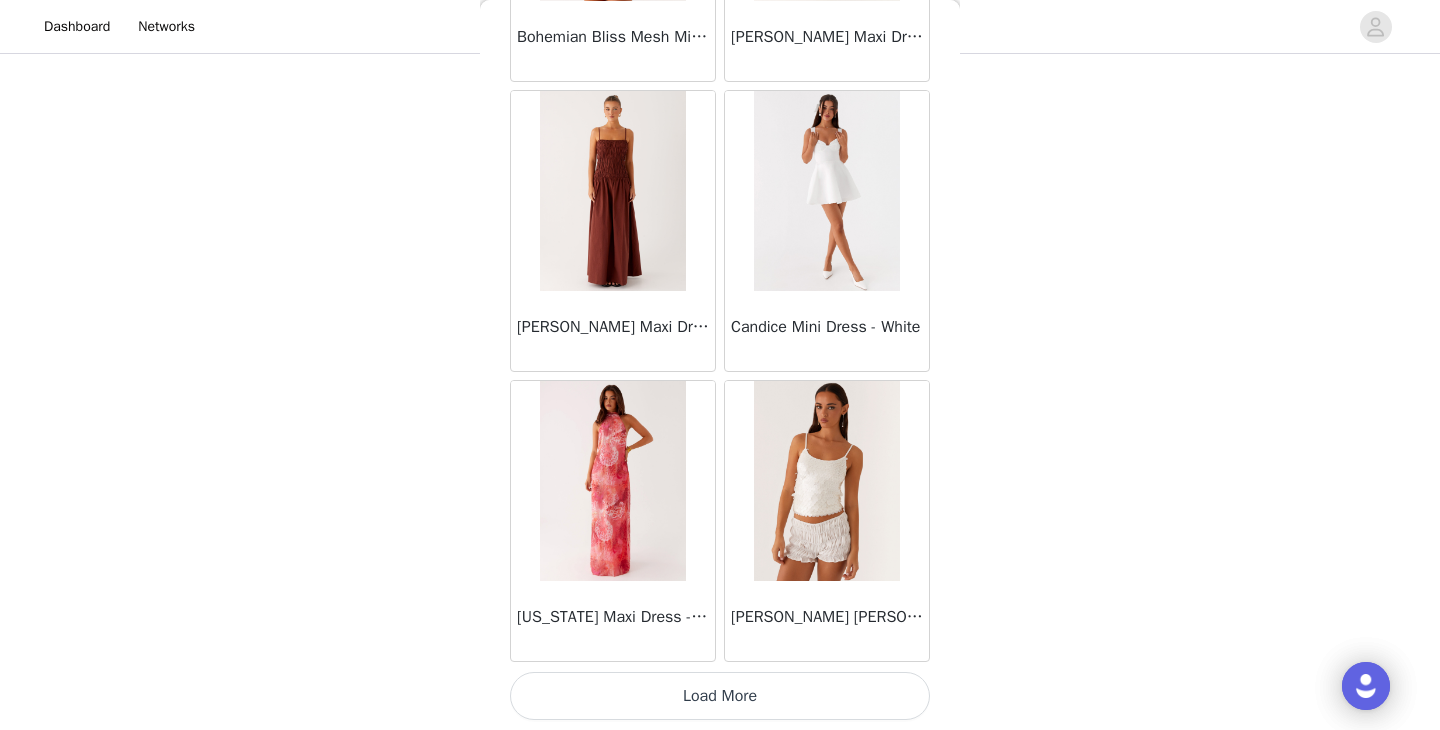 click on "Load More" at bounding box center [720, 696] 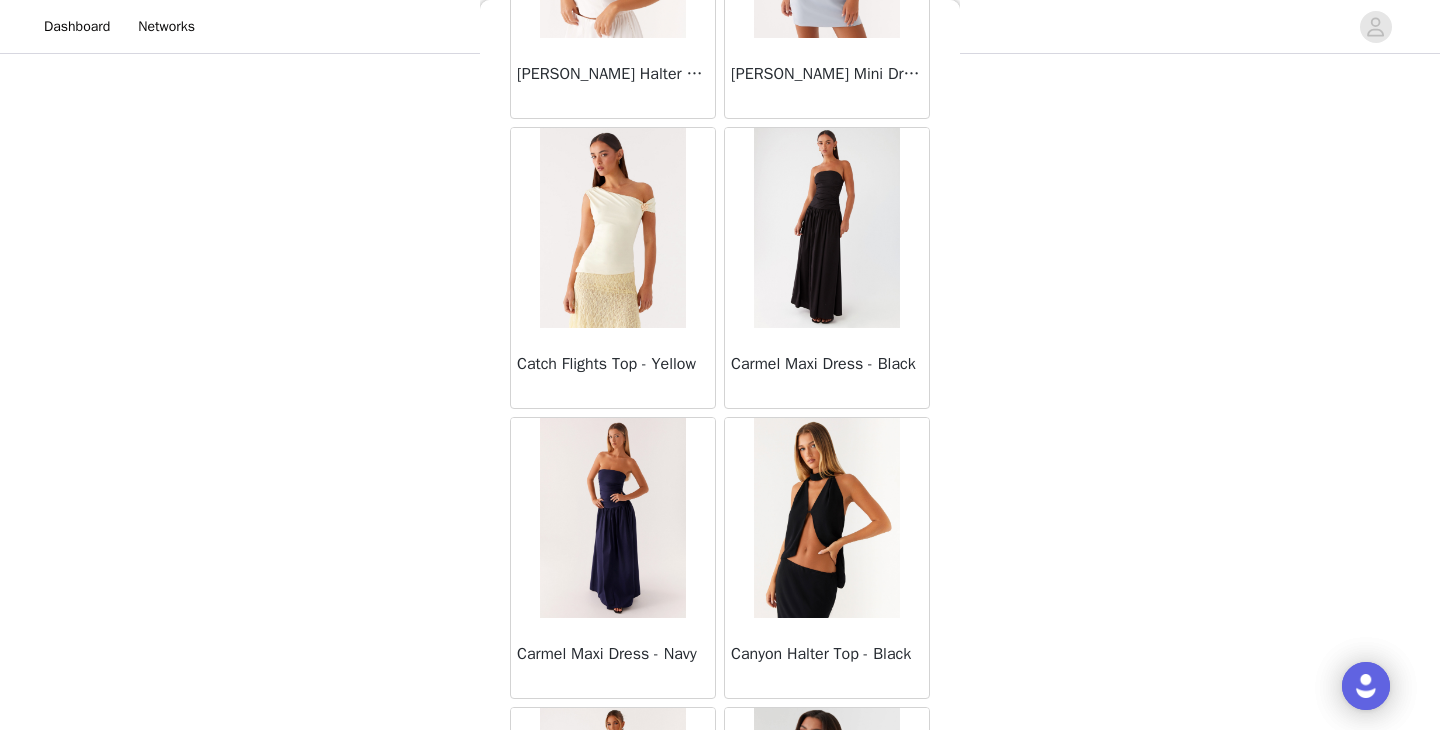 scroll, scrollTop: 8130, scrollLeft: 0, axis: vertical 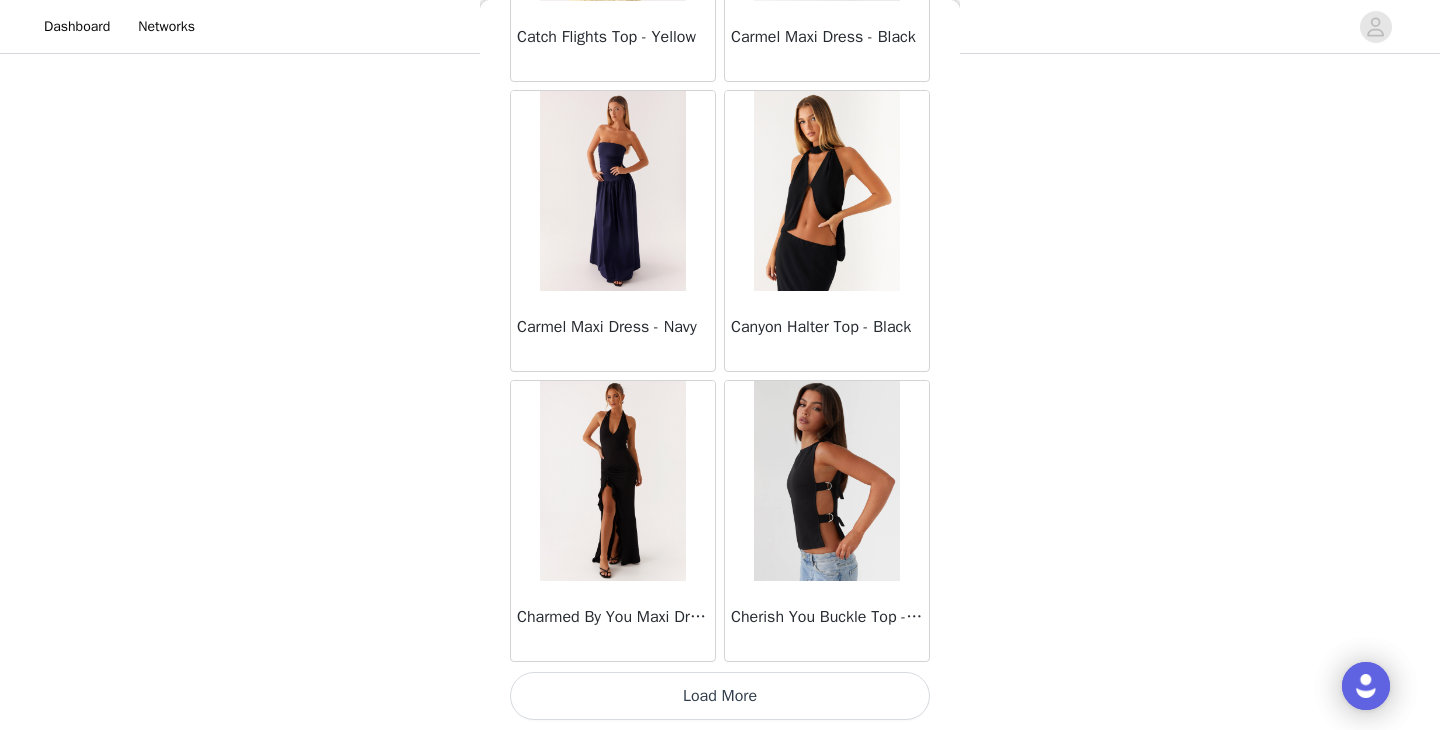 click on "Load More" at bounding box center [720, 696] 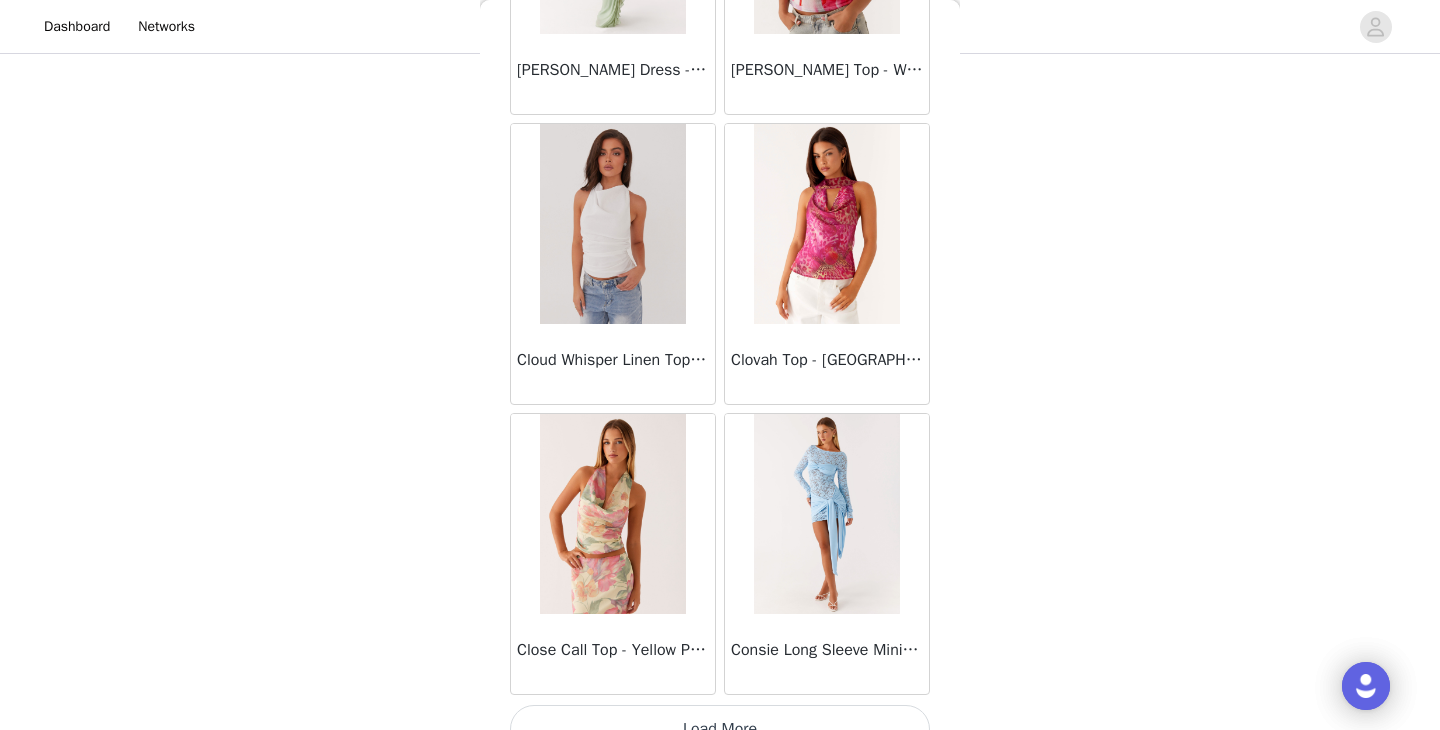 scroll, scrollTop: 11030, scrollLeft: 0, axis: vertical 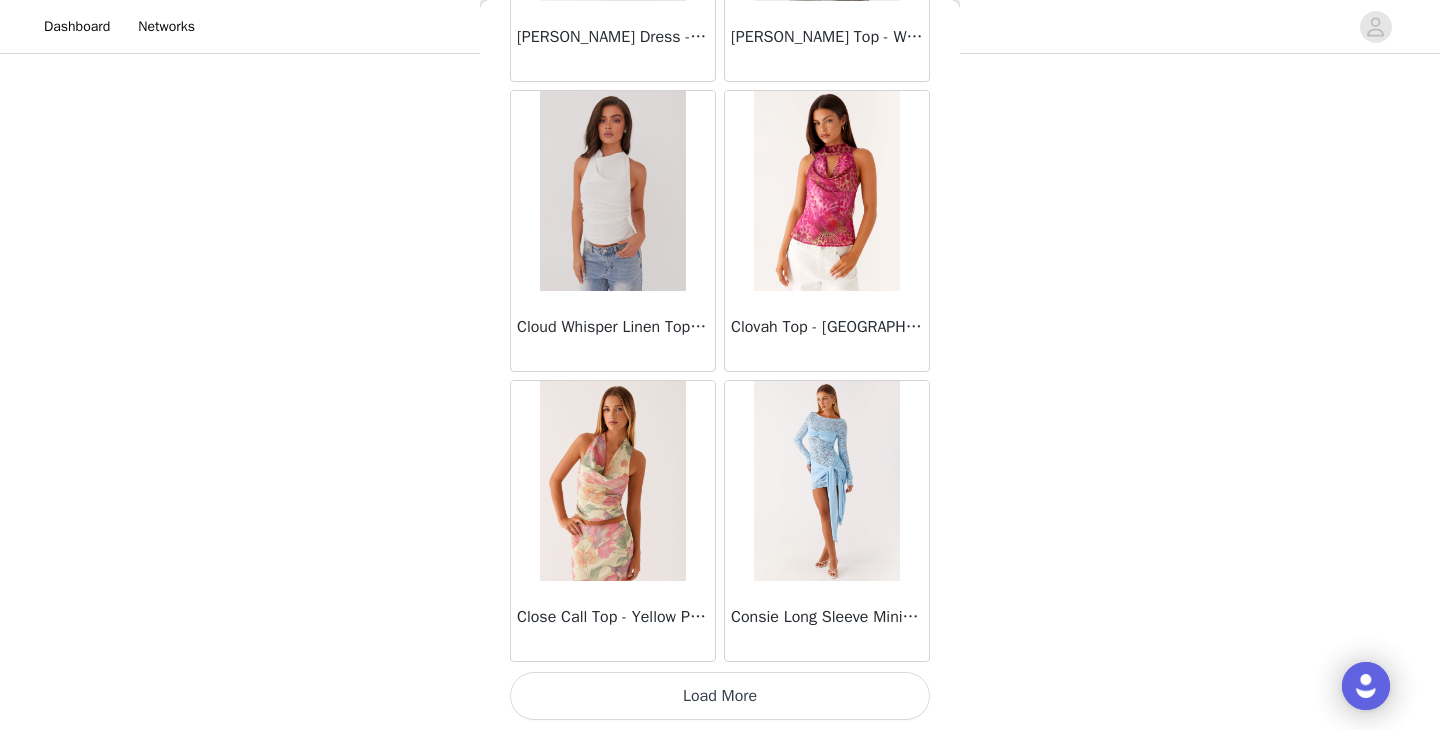 click on "Load More" at bounding box center [720, 696] 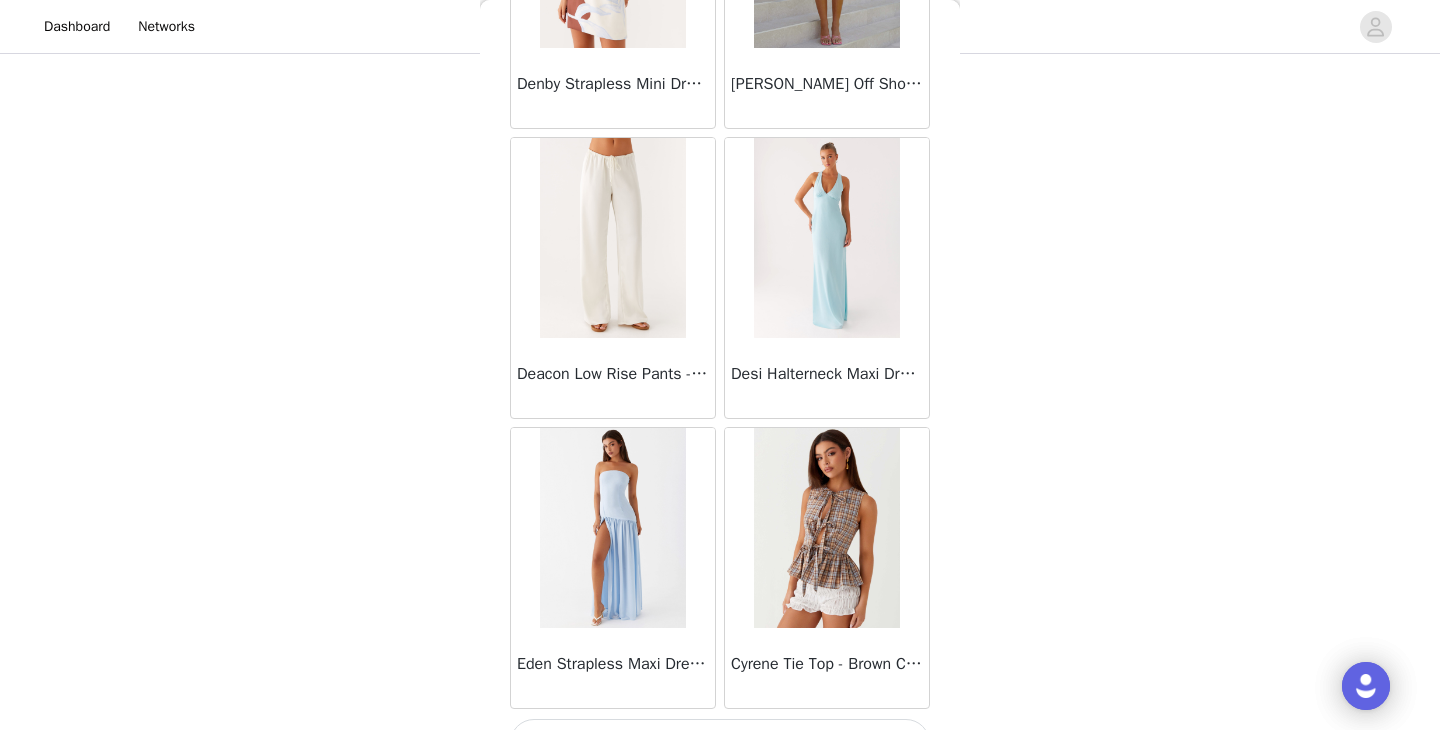 scroll, scrollTop: 13930, scrollLeft: 0, axis: vertical 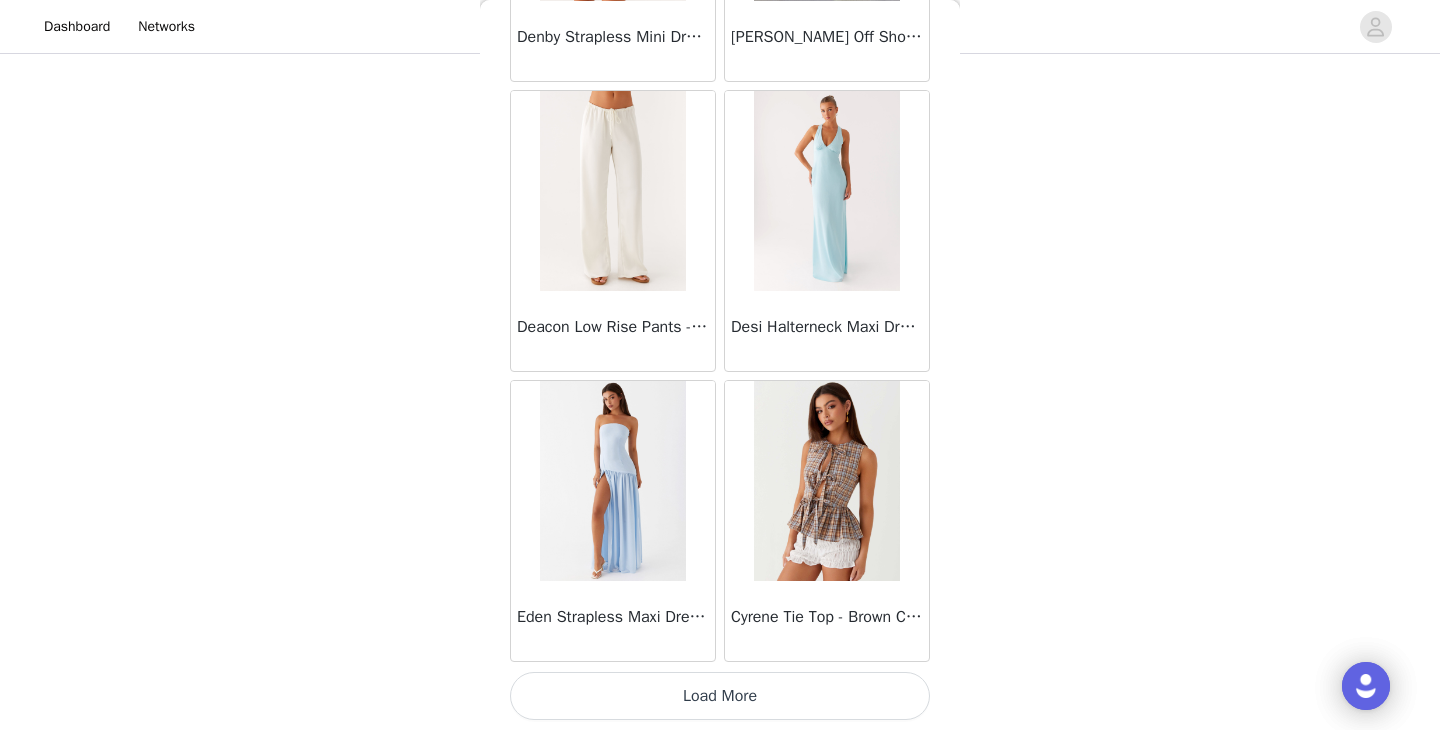 click on "Load More" at bounding box center [720, 696] 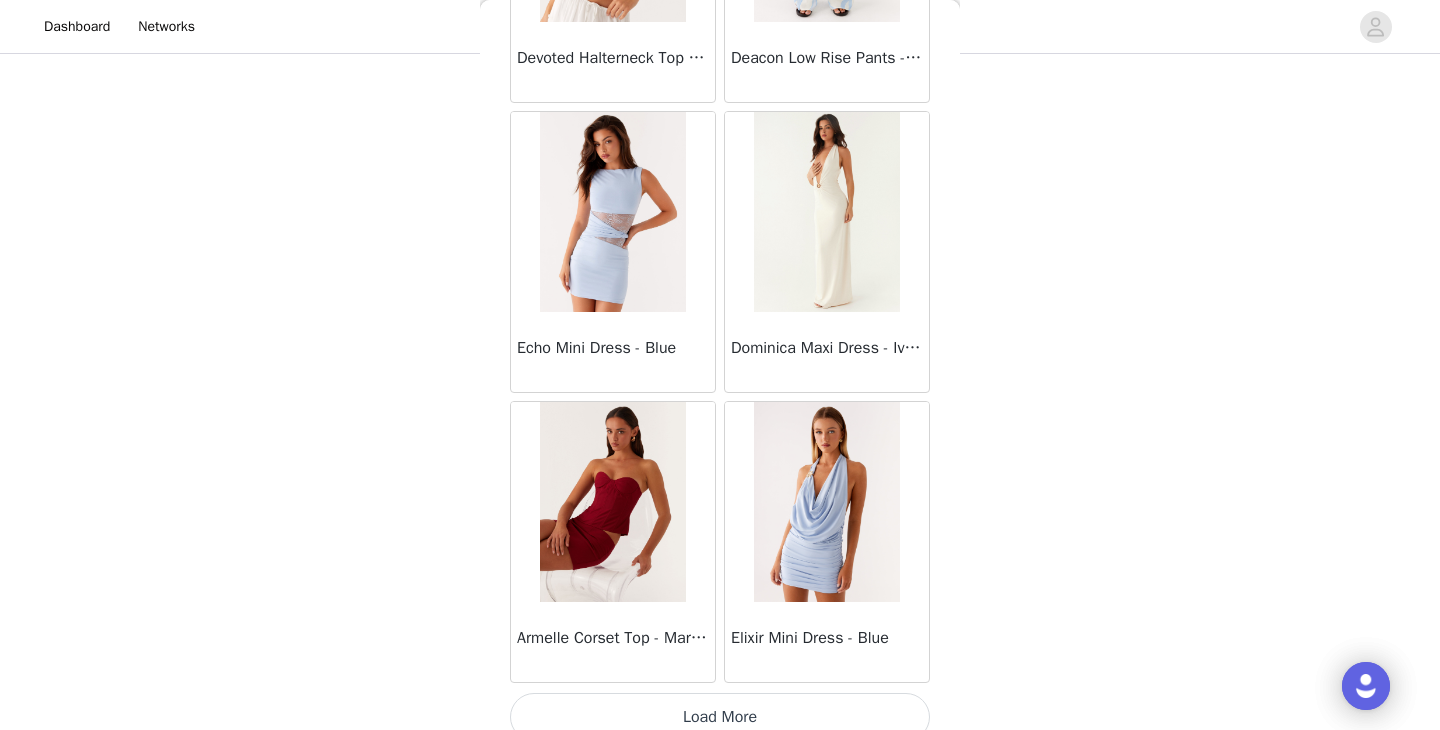 scroll, scrollTop: 16830, scrollLeft: 0, axis: vertical 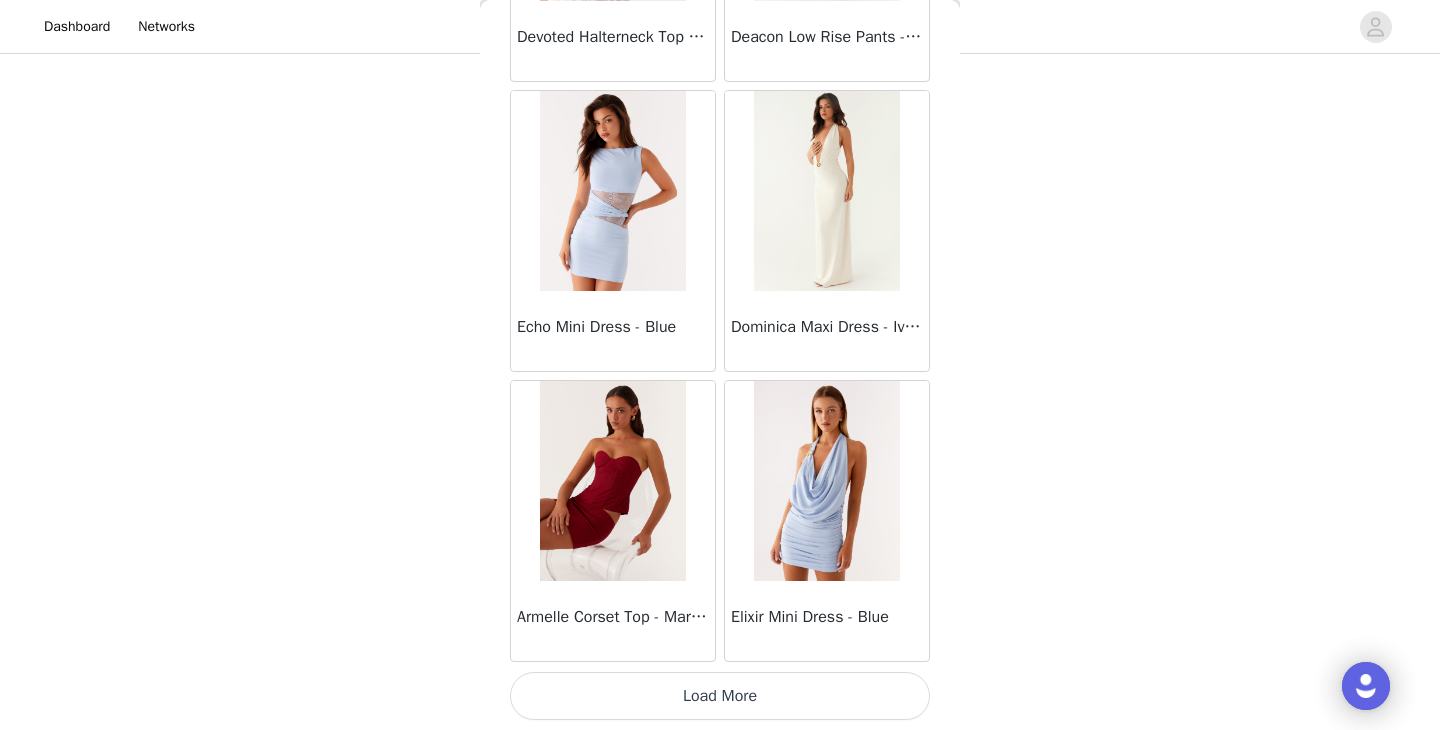 click on "Load More" at bounding box center (720, 696) 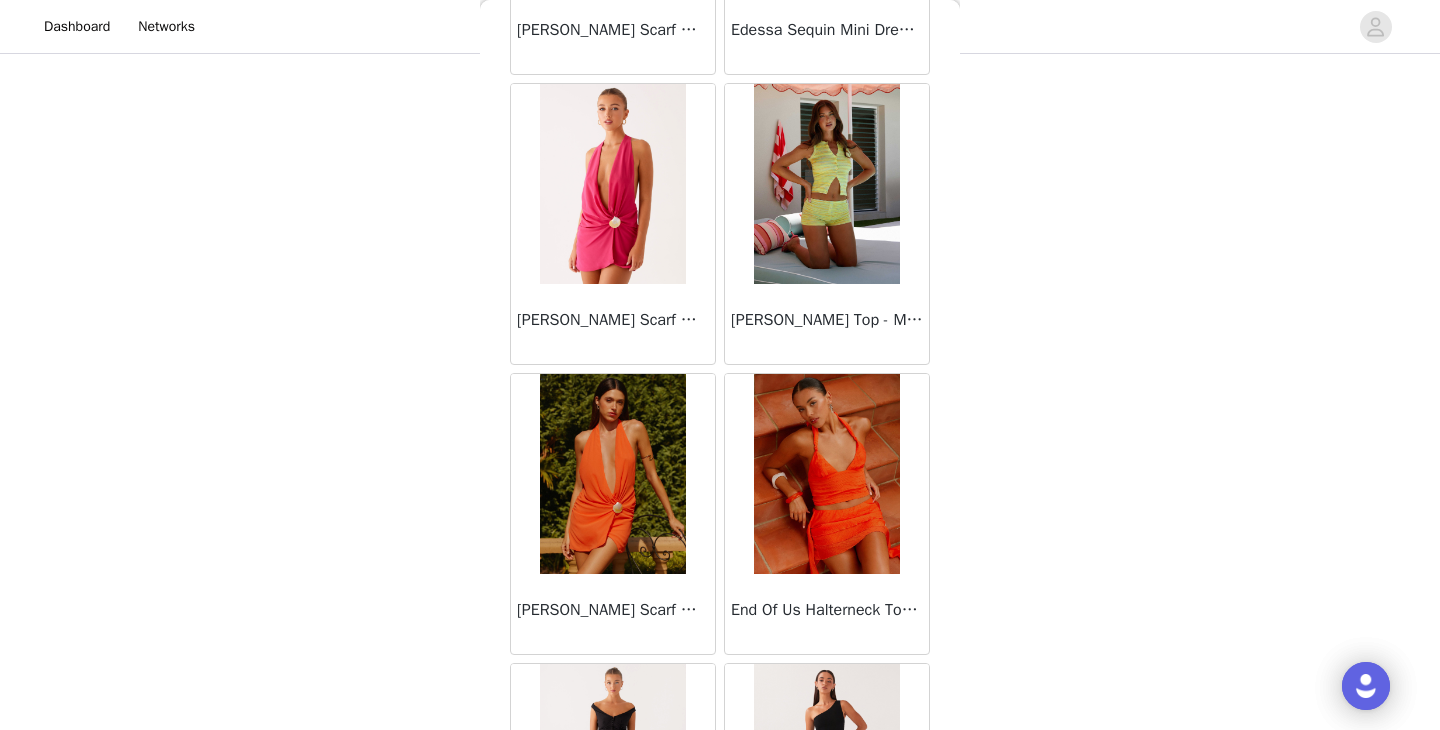 scroll, scrollTop: 19730, scrollLeft: 0, axis: vertical 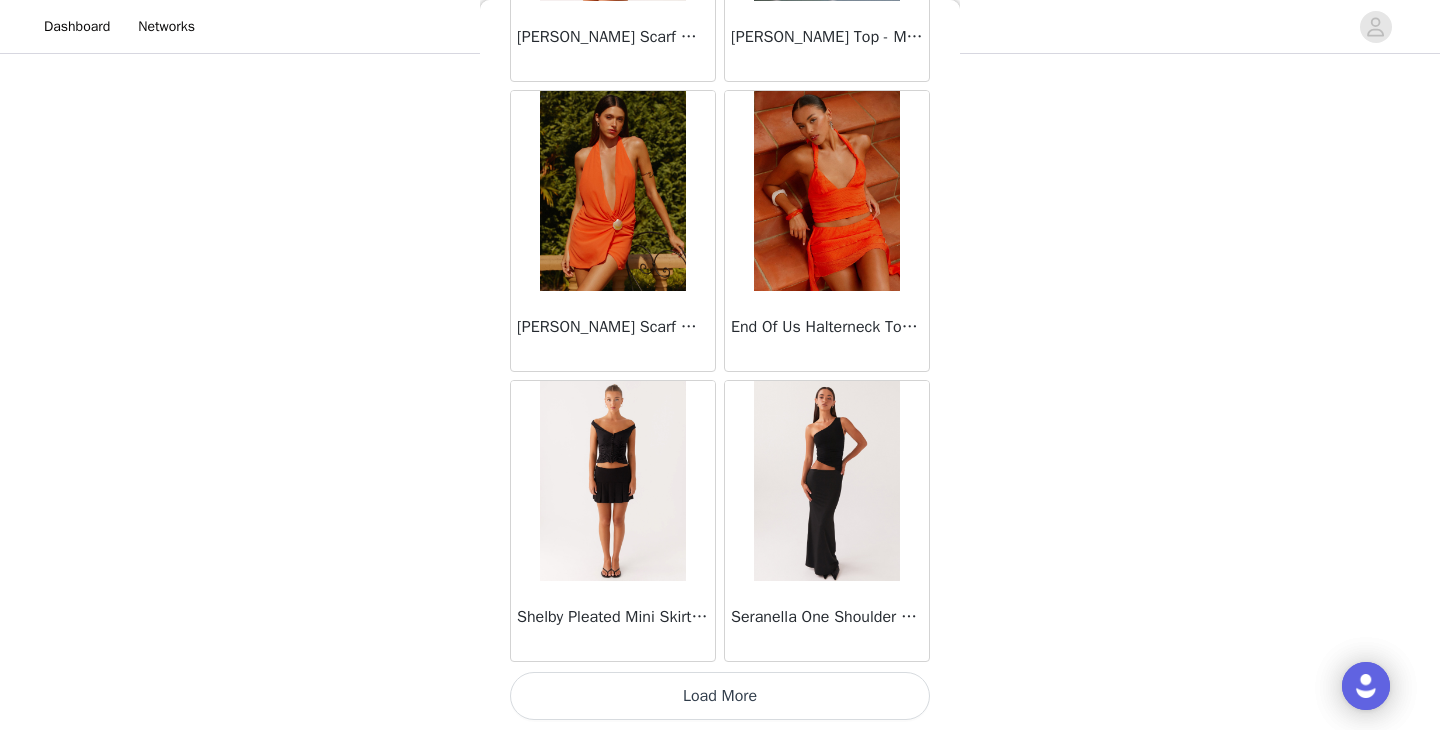 click on "Load More" at bounding box center (720, 696) 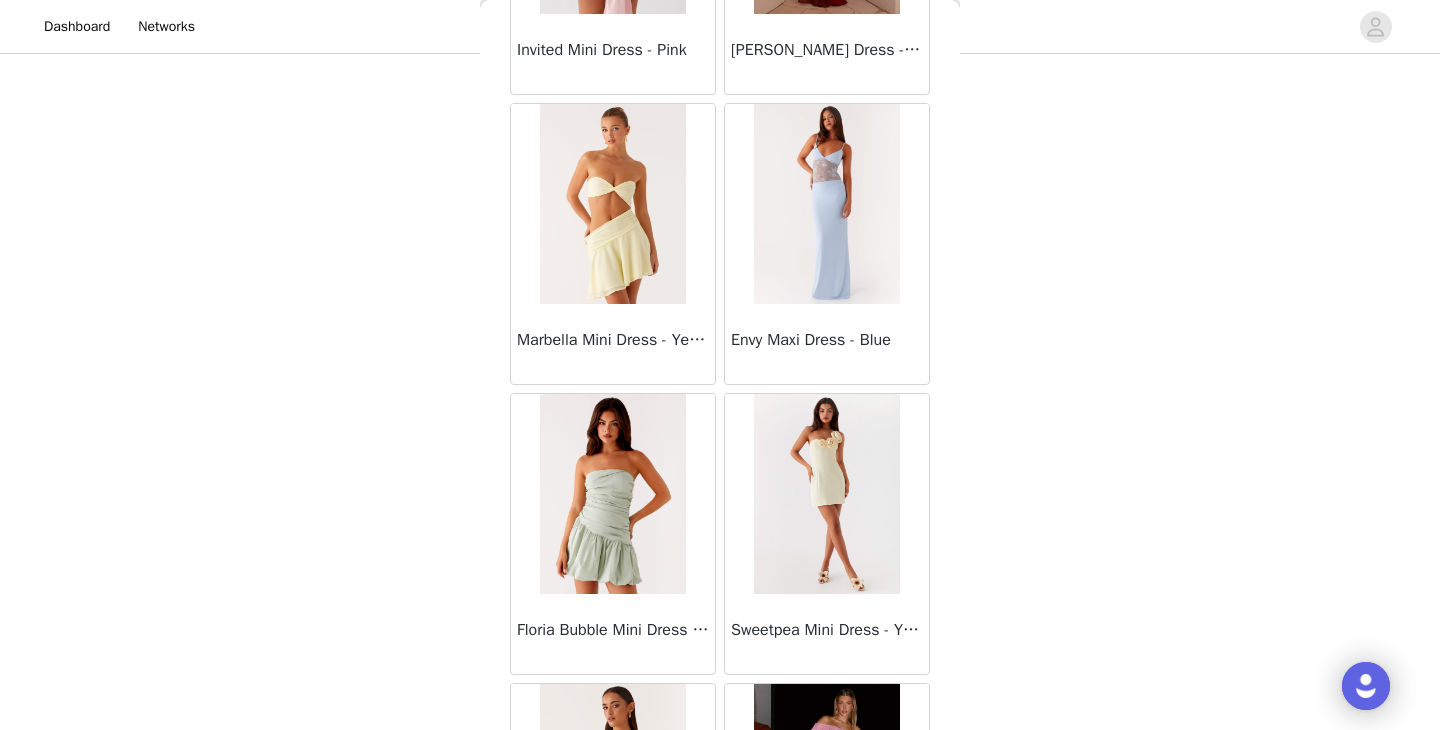 scroll, scrollTop: 21429, scrollLeft: 0, axis: vertical 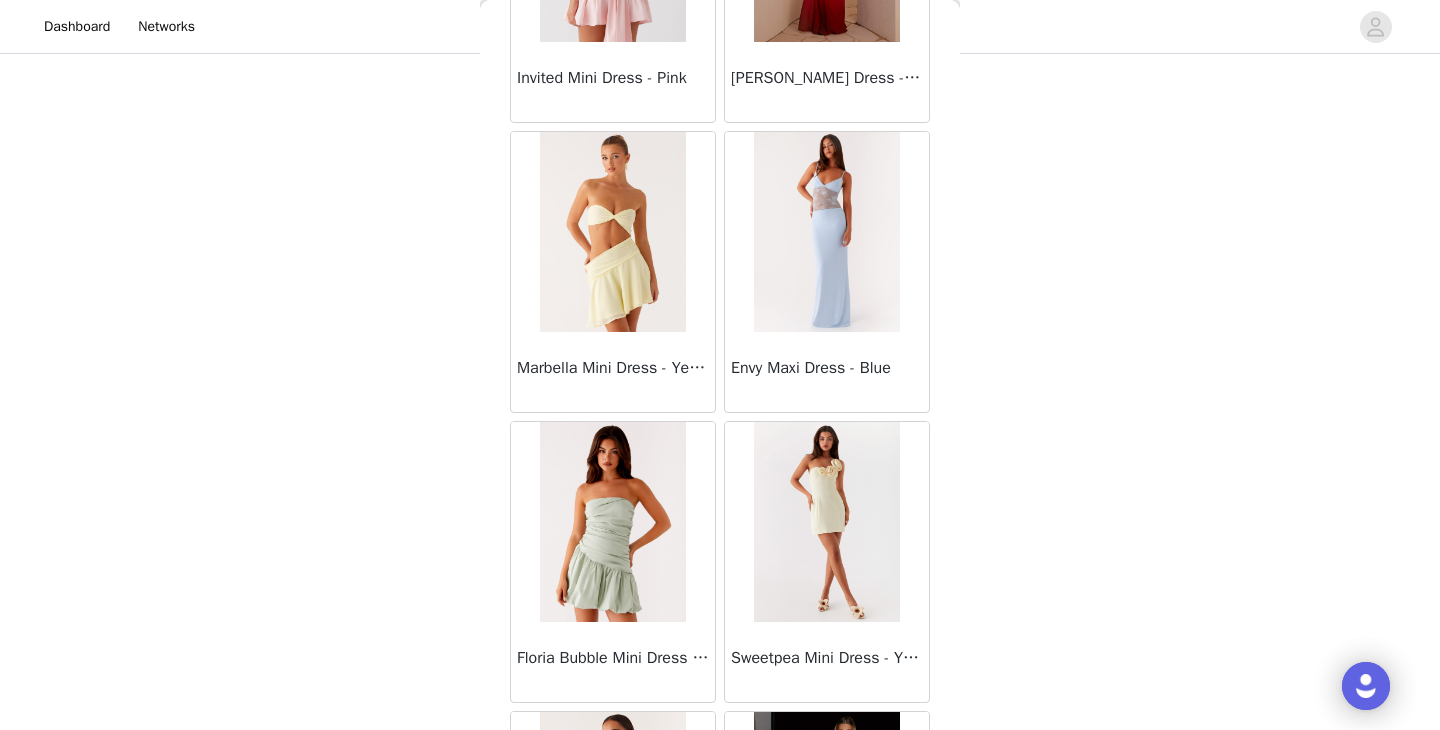 click on "Marbella Mini Dress - Yellow" at bounding box center (613, 372) 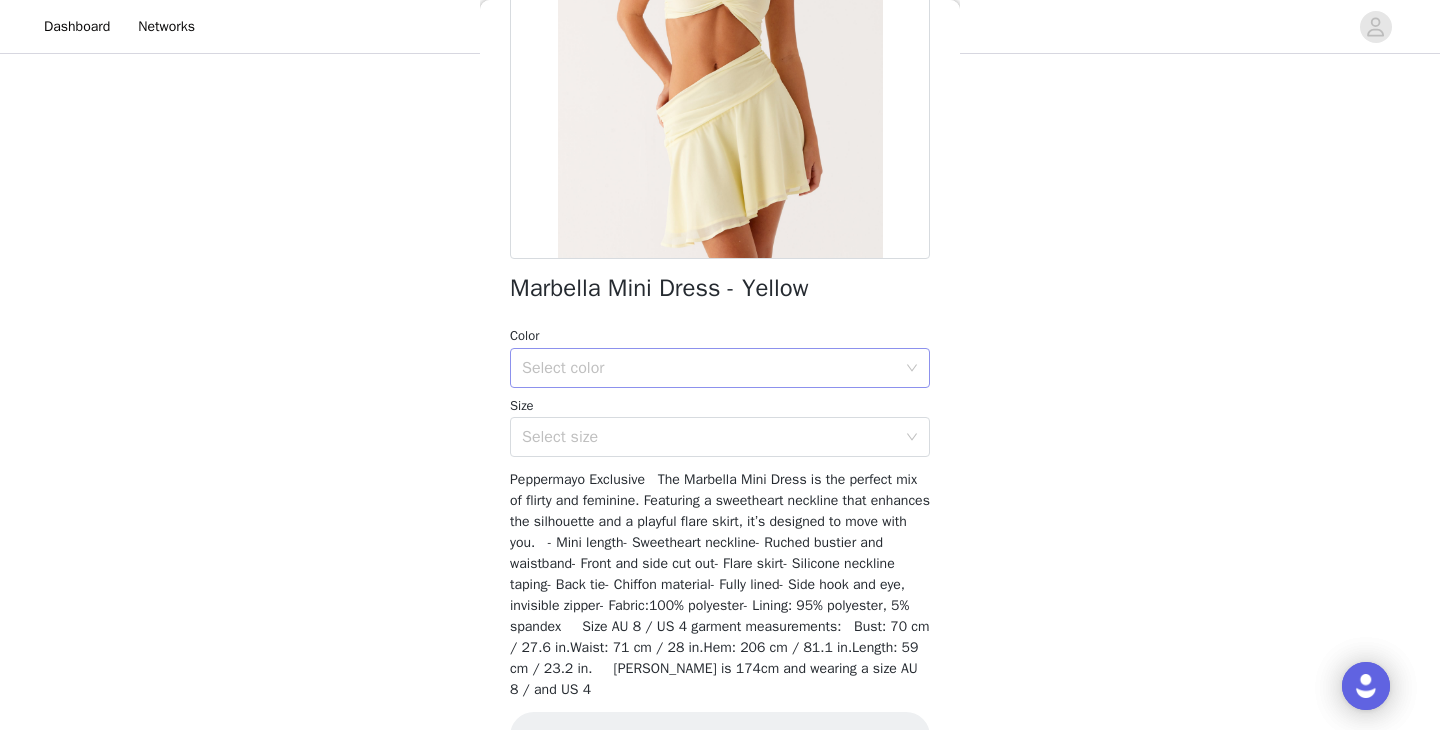 scroll, scrollTop: 308, scrollLeft: 0, axis: vertical 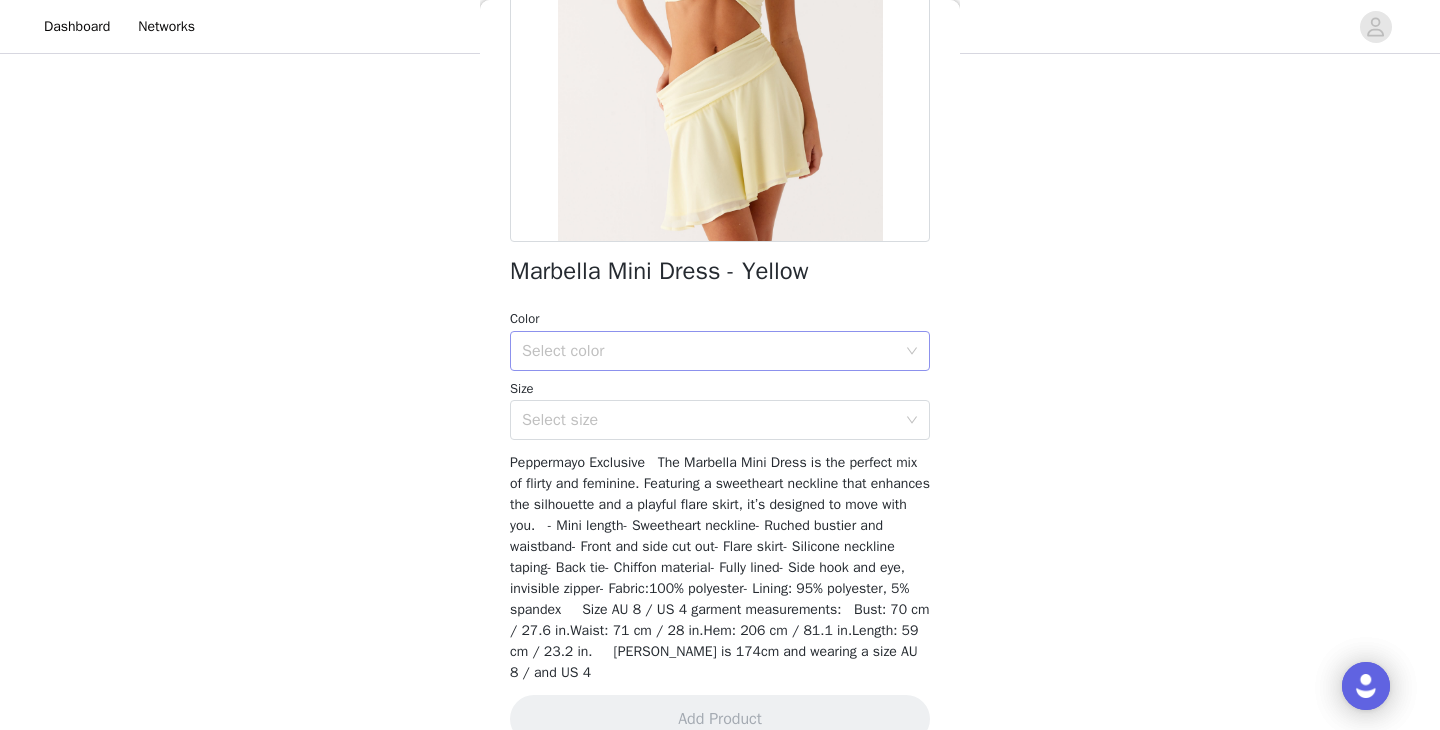 click on "Select color" at bounding box center [709, 351] 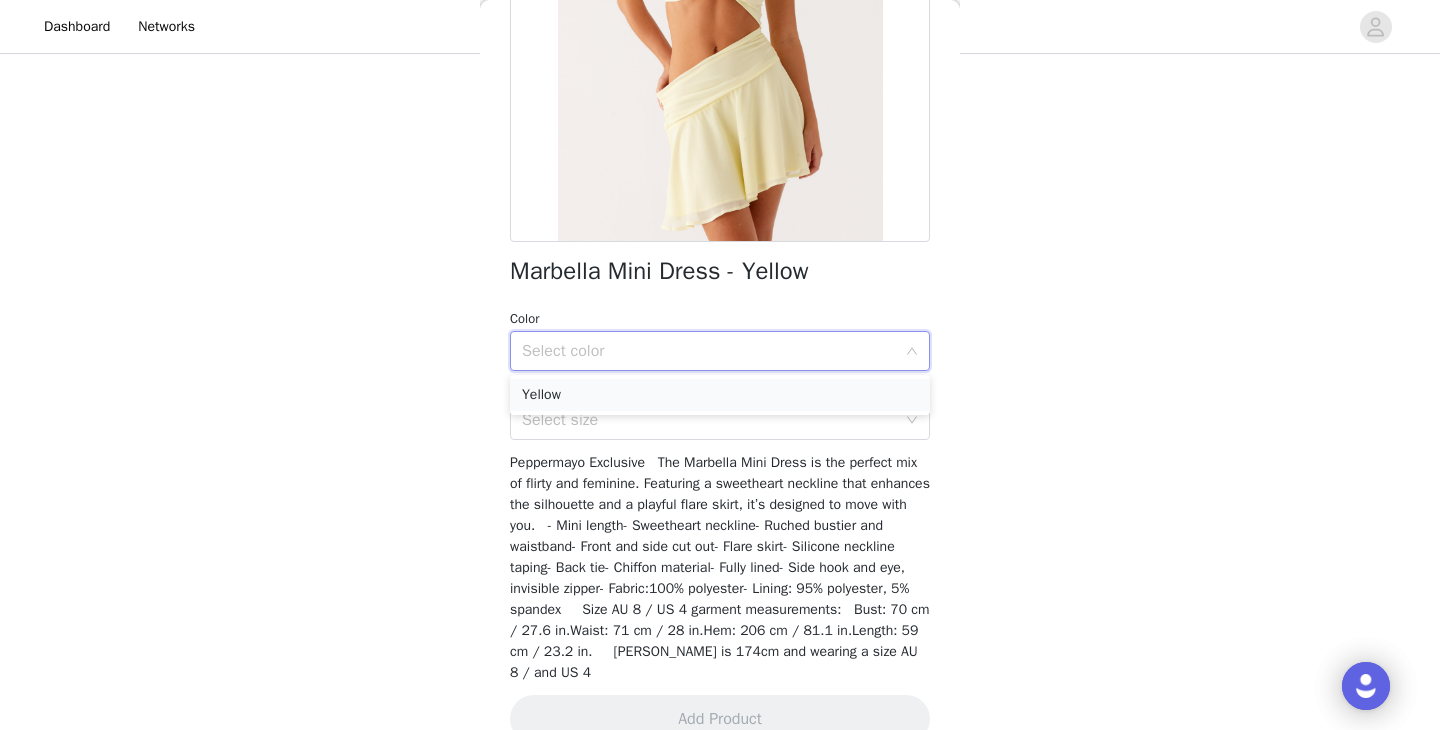 click on "Yellow" at bounding box center [720, 395] 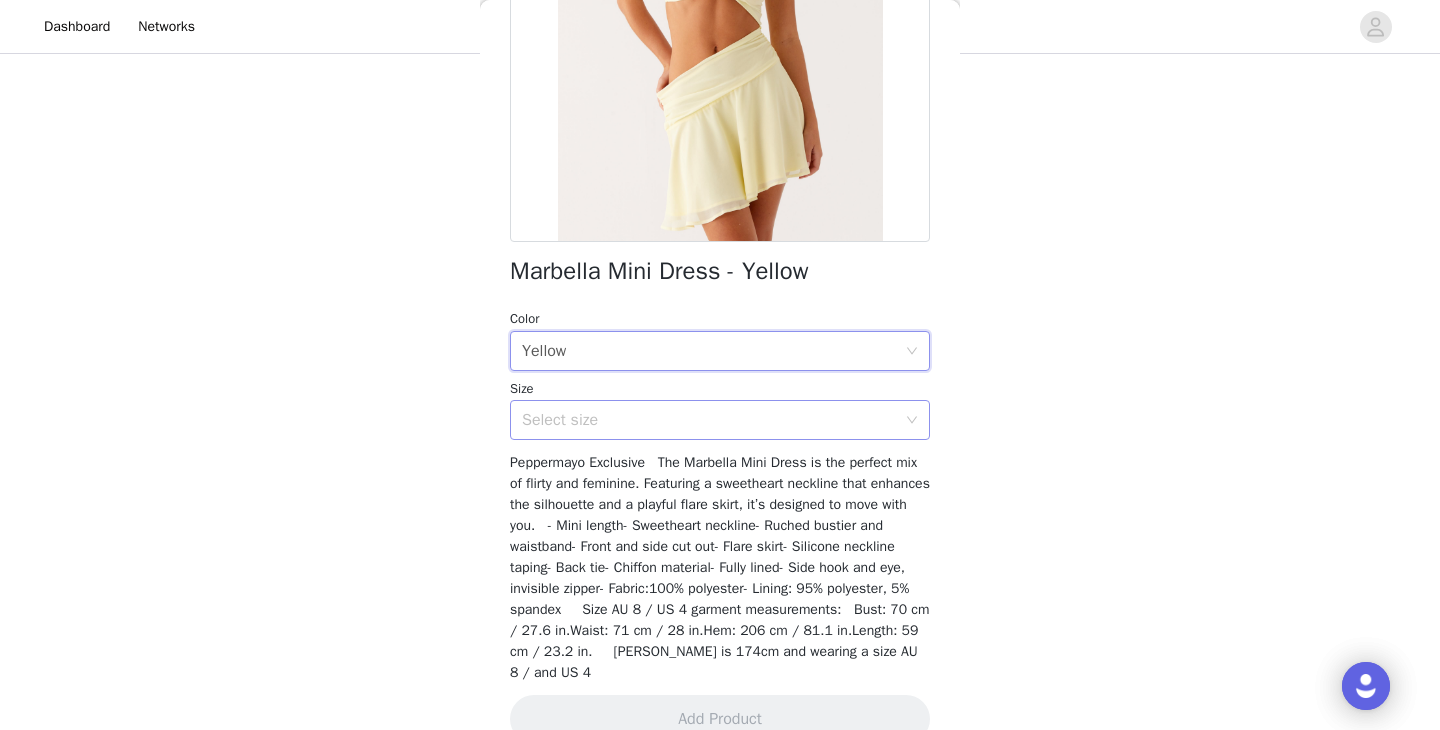click on "Select size" at bounding box center [709, 420] 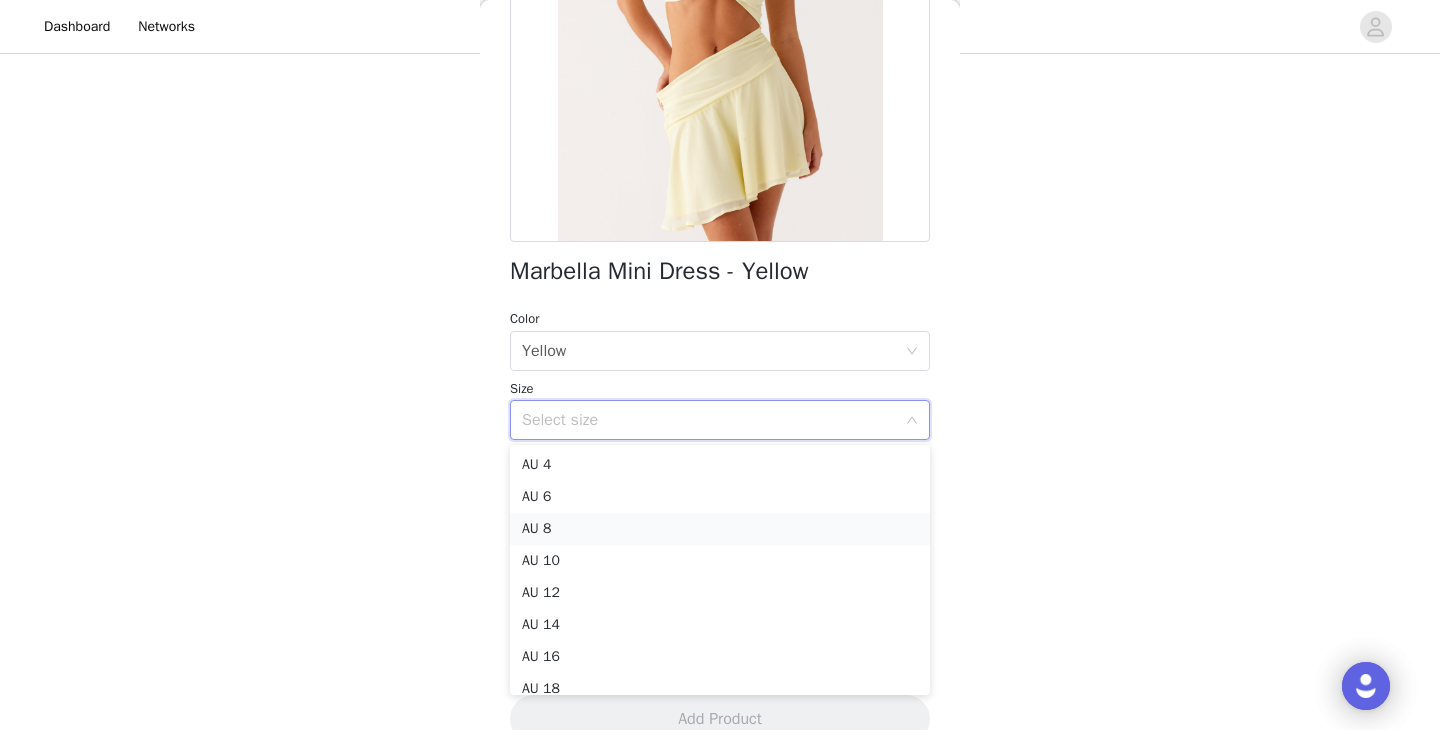 click on "AU 8" at bounding box center (720, 529) 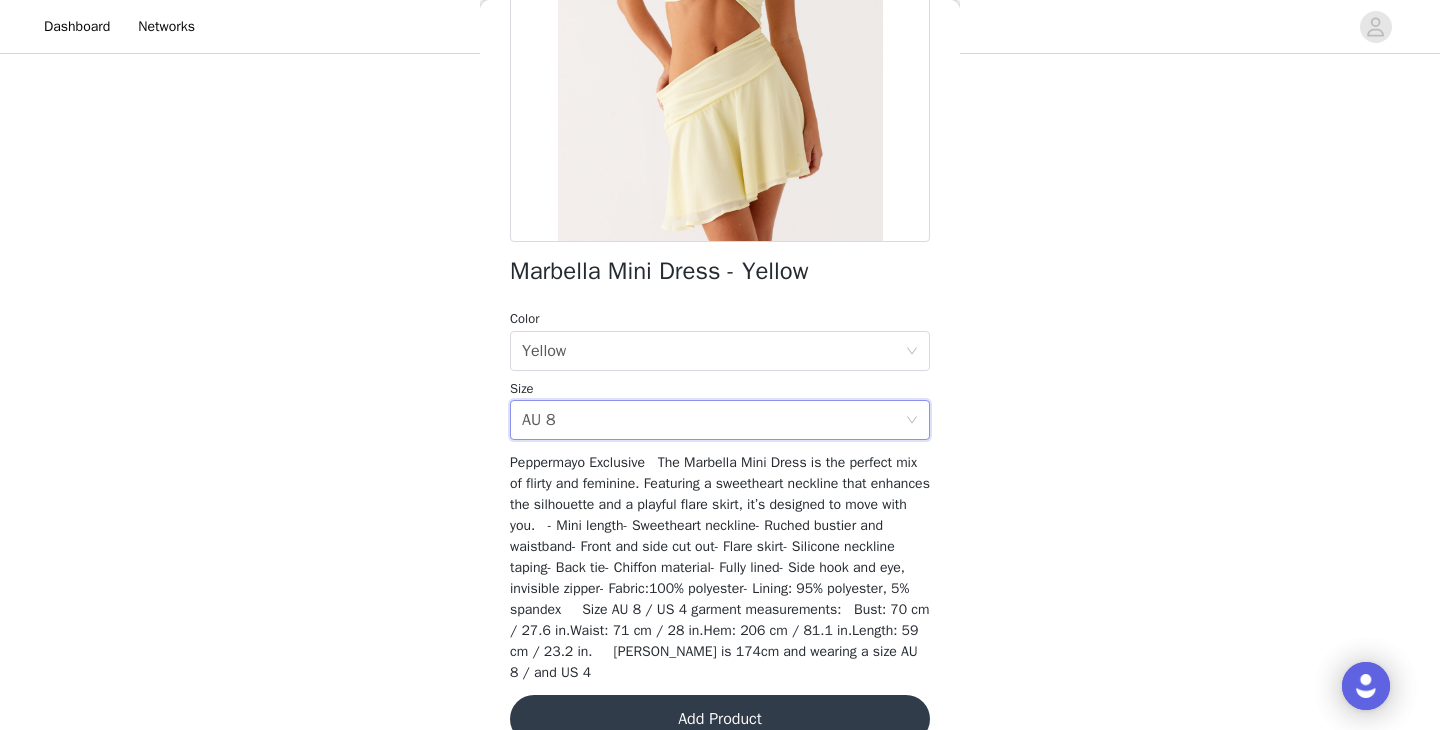 click on "Add Product" at bounding box center [720, 719] 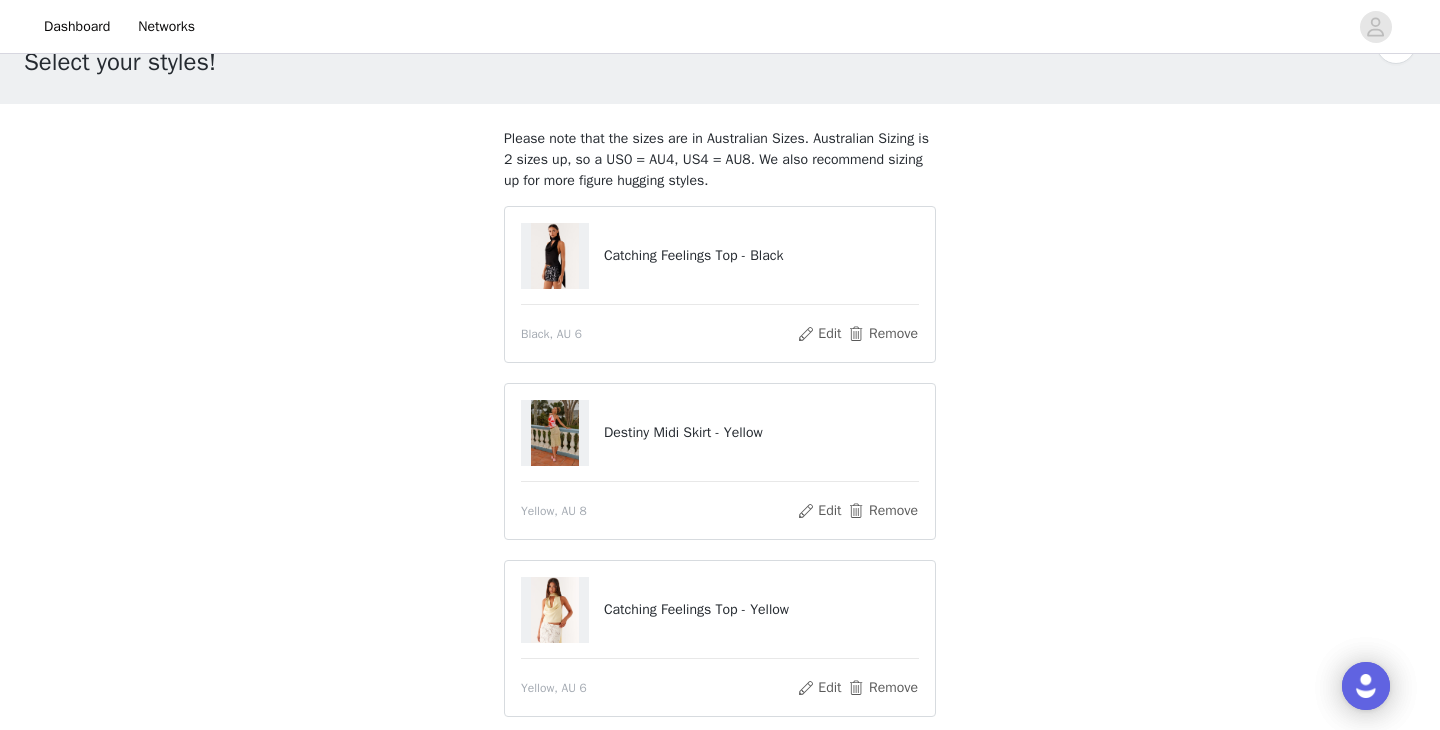 scroll, scrollTop: 56, scrollLeft: 0, axis: vertical 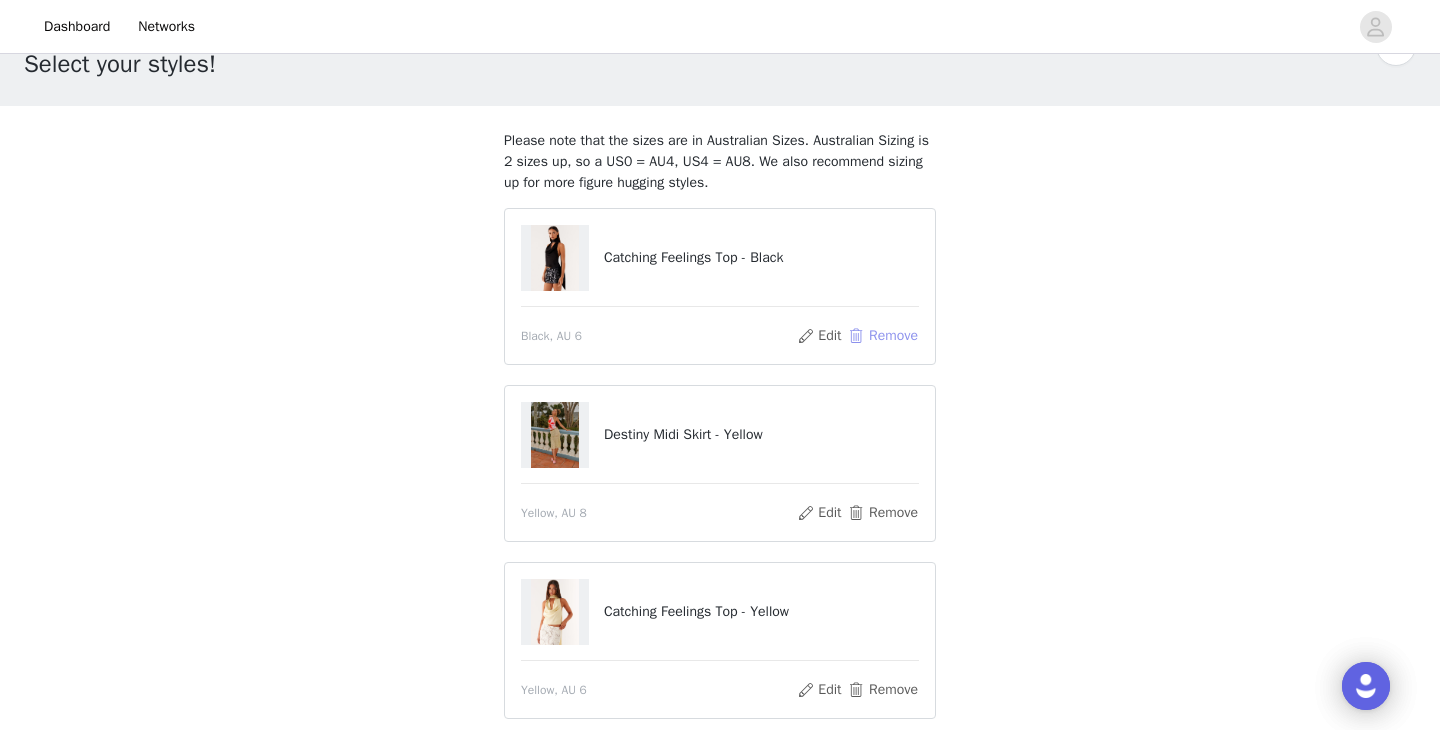 click on "Remove" at bounding box center [883, 336] 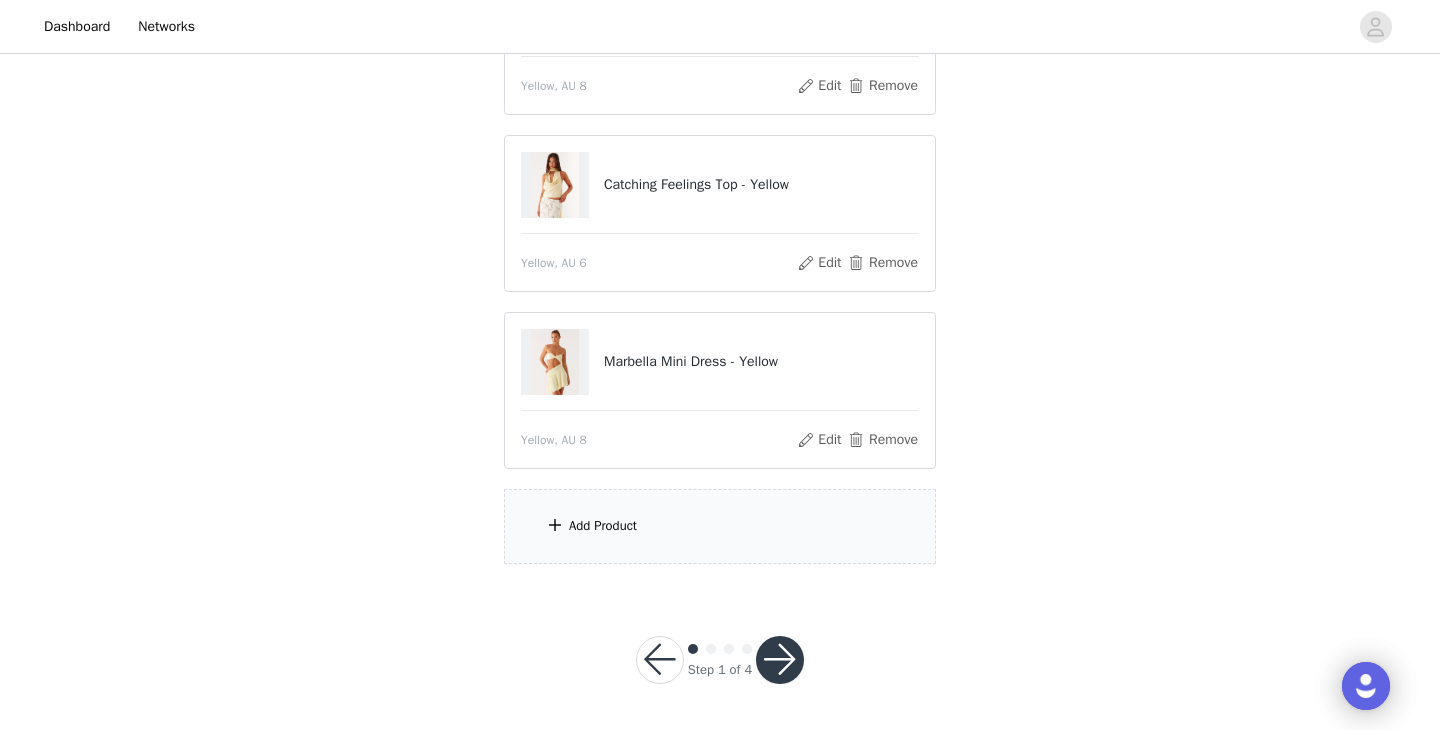scroll, scrollTop: 361, scrollLeft: 0, axis: vertical 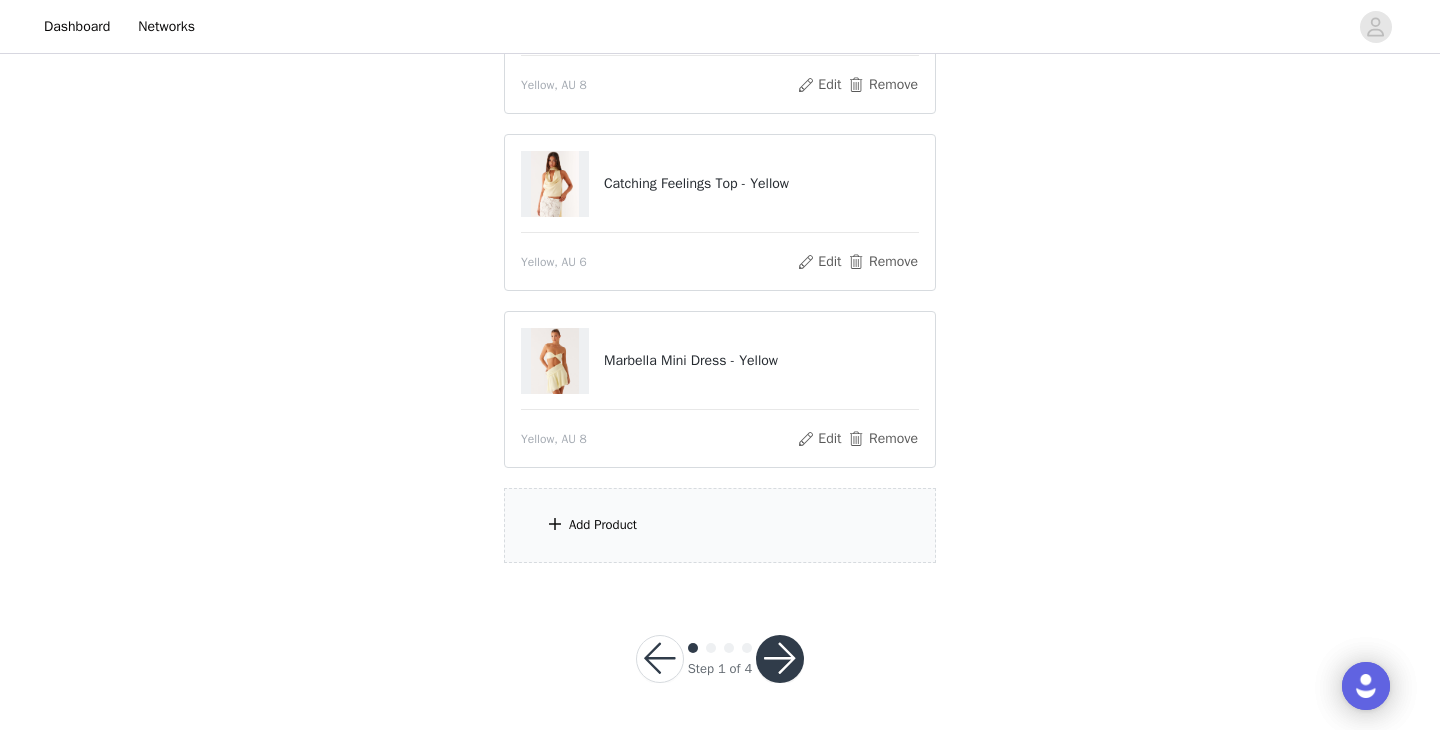 click on "Add Product" at bounding box center (720, 525) 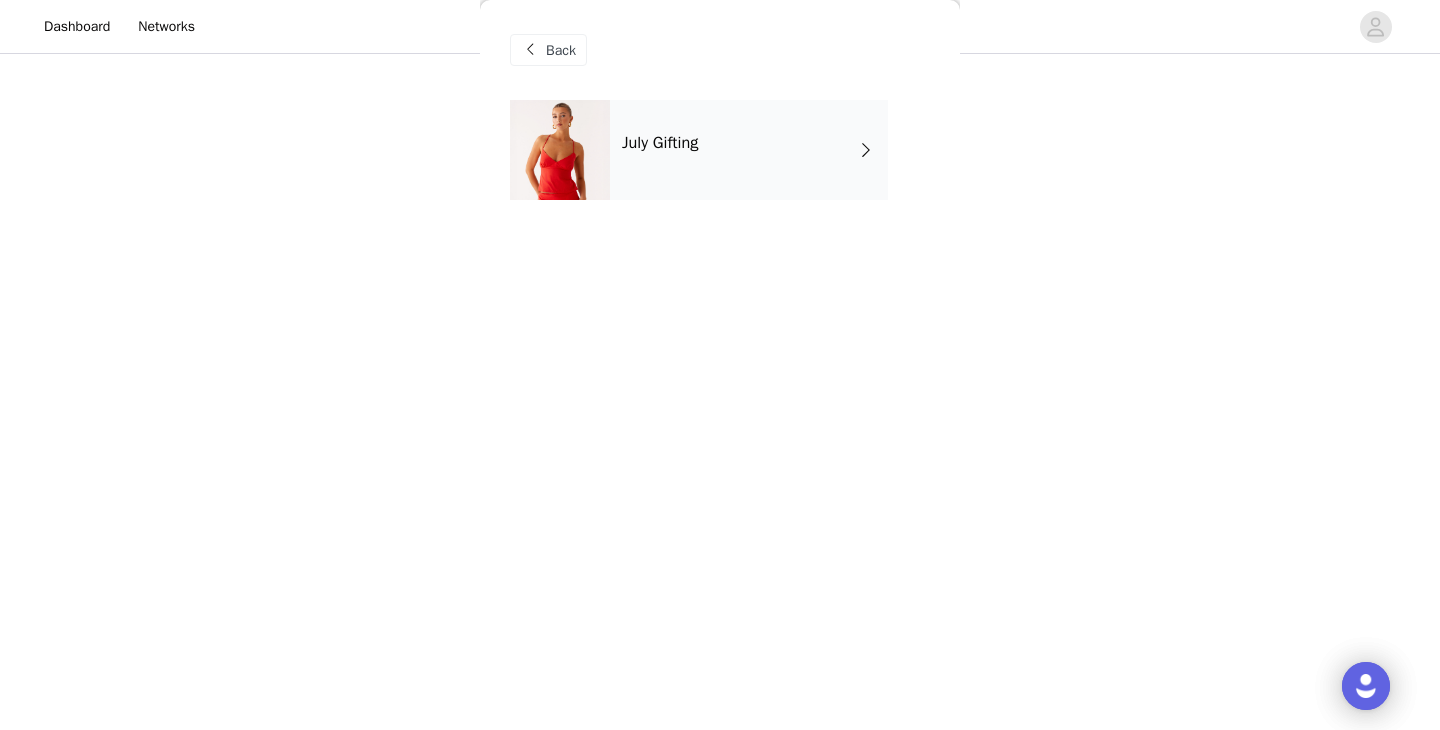 click on "Back" at bounding box center (720, 50) 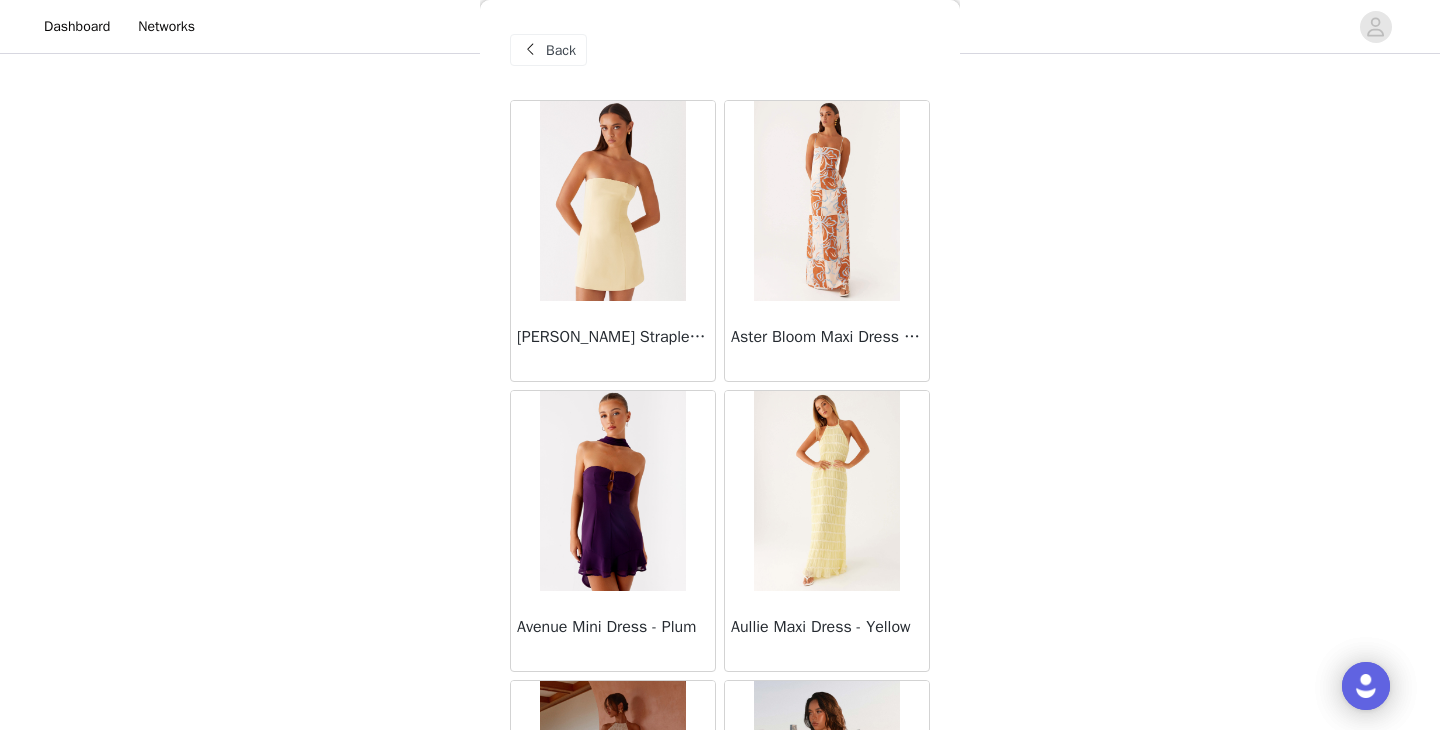 scroll, scrollTop: 361, scrollLeft: 0, axis: vertical 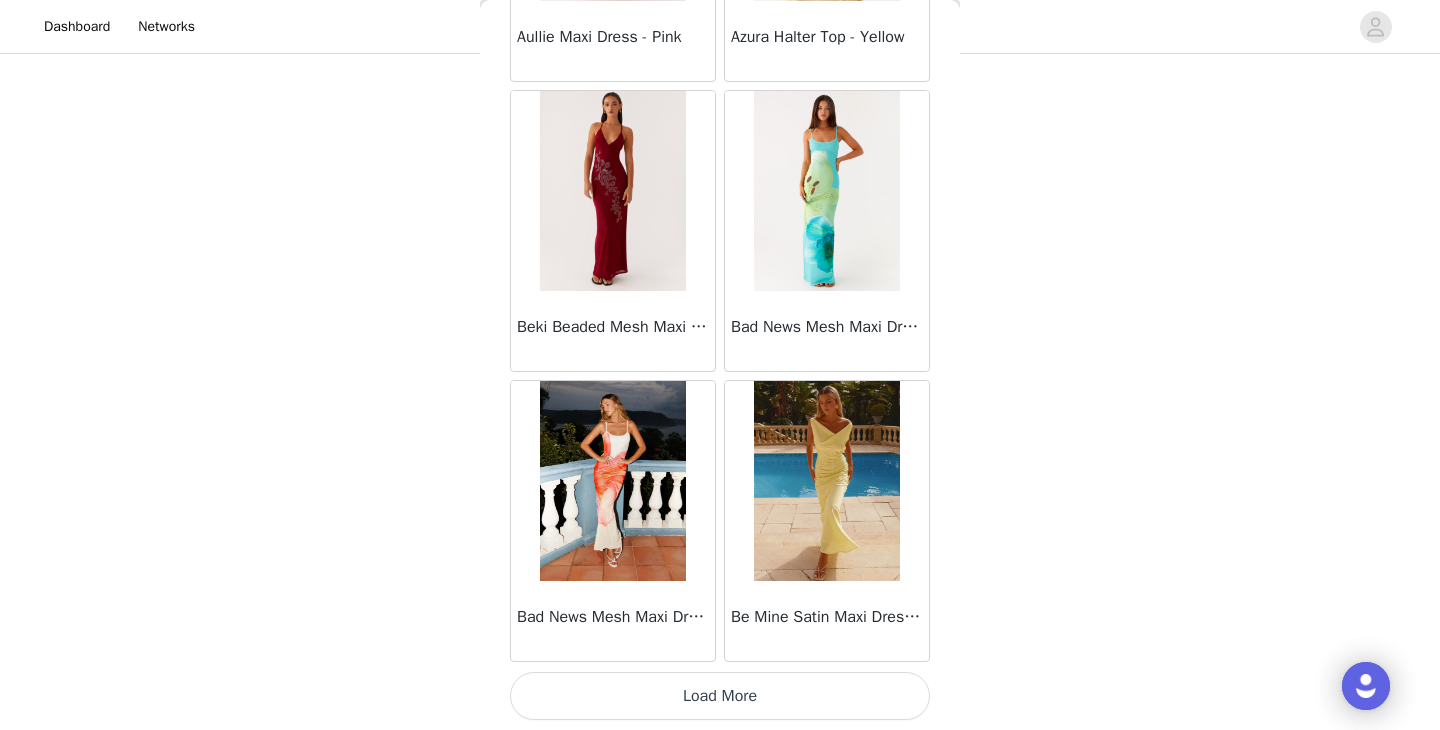 click on "Load More" at bounding box center [720, 696] 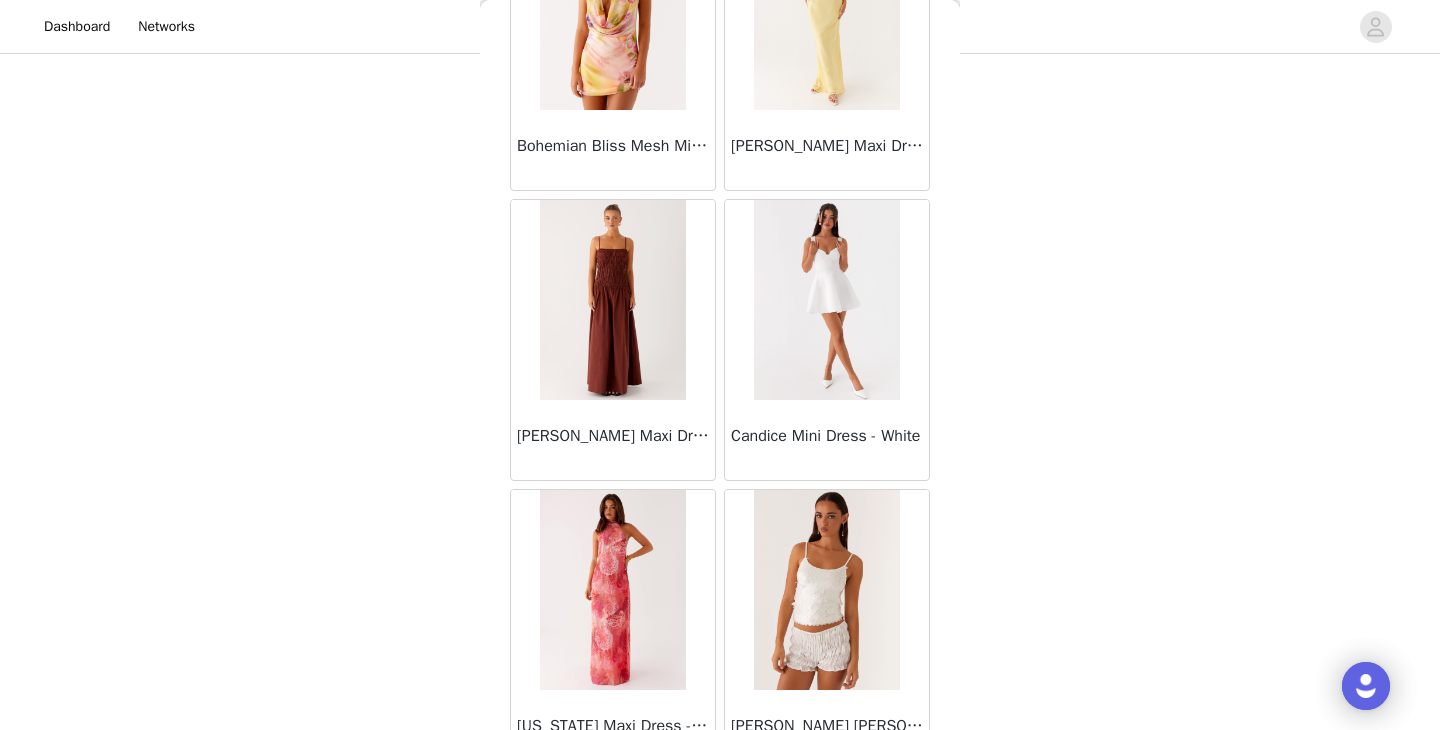 scroll, scrollTop: 5230, scrollLeft: 0, axis: vertical 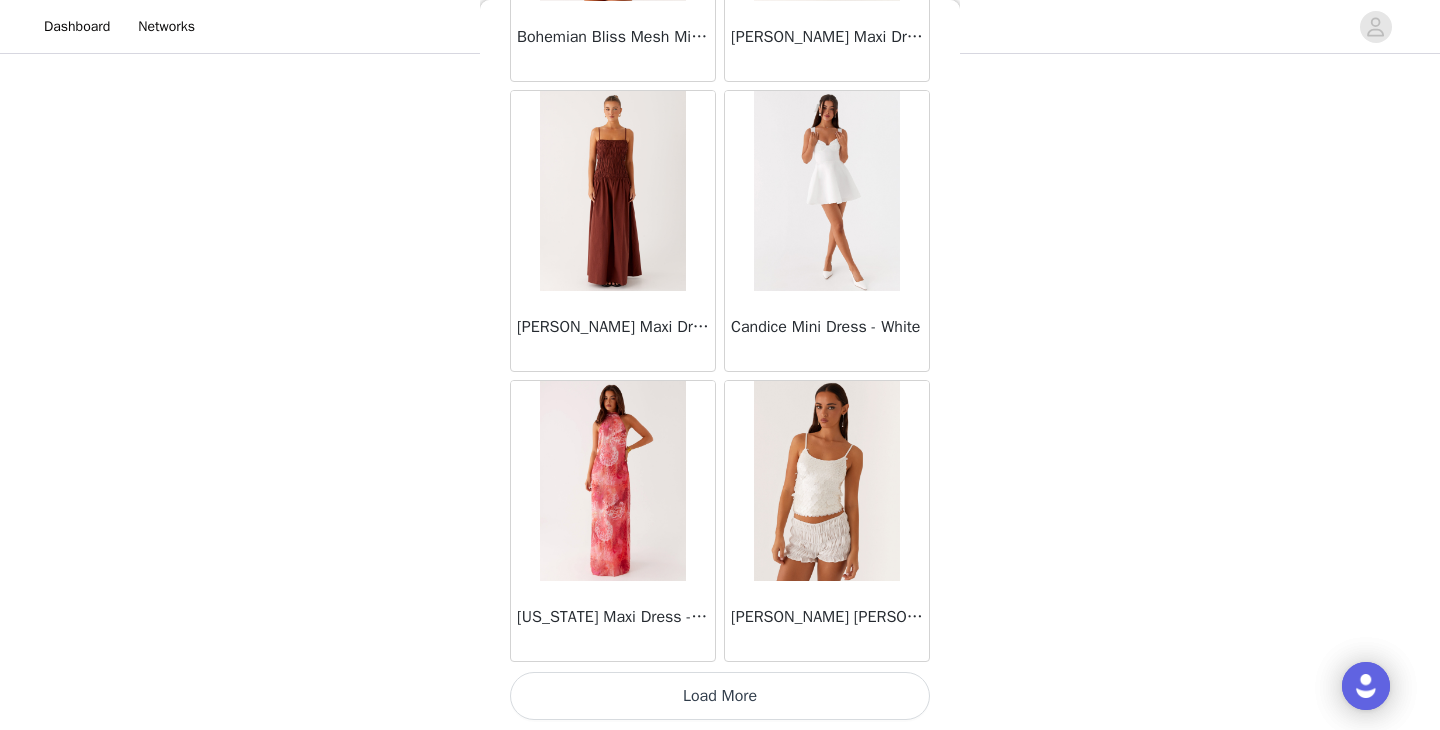 click on "Load More" at bounding box center [720, 696] 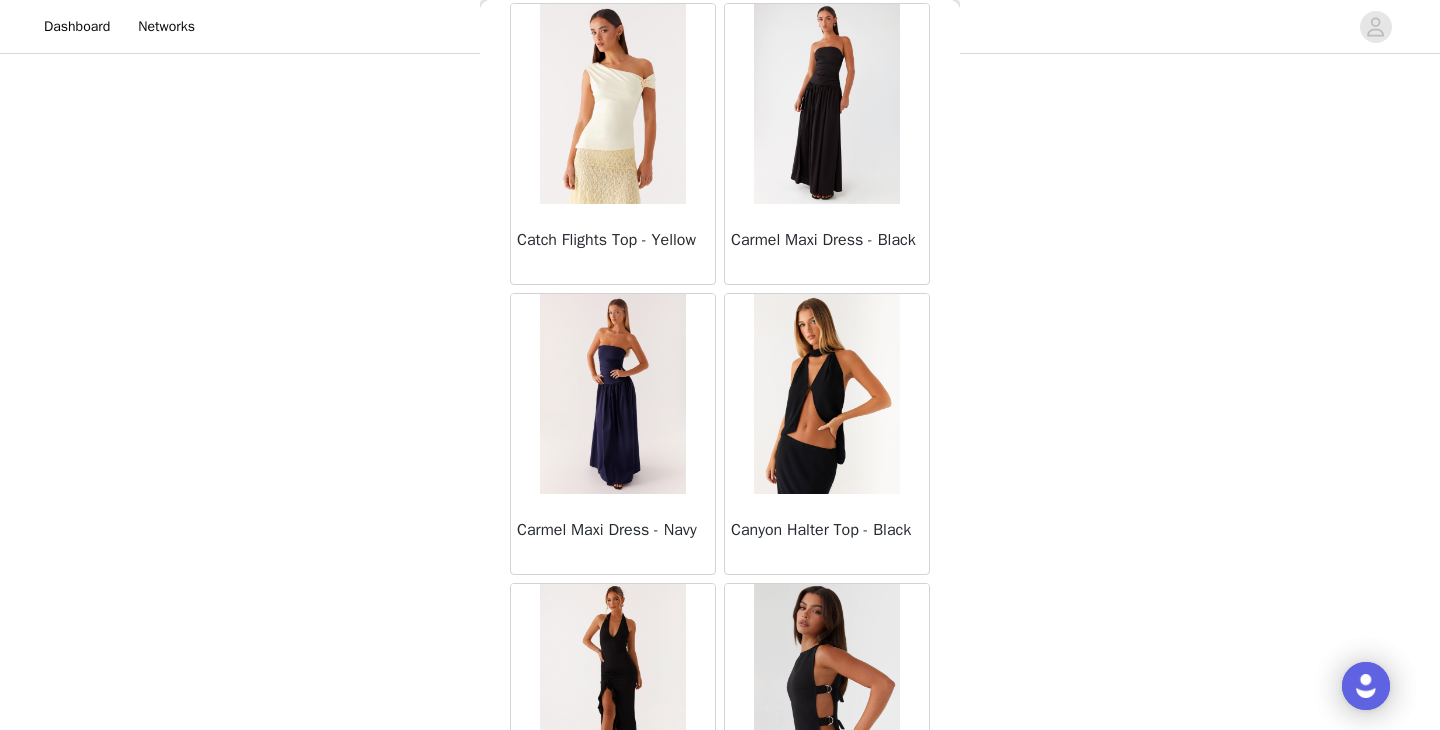 scroll, scrollTop: 8130, scrollLeft: 0, axis: vertical 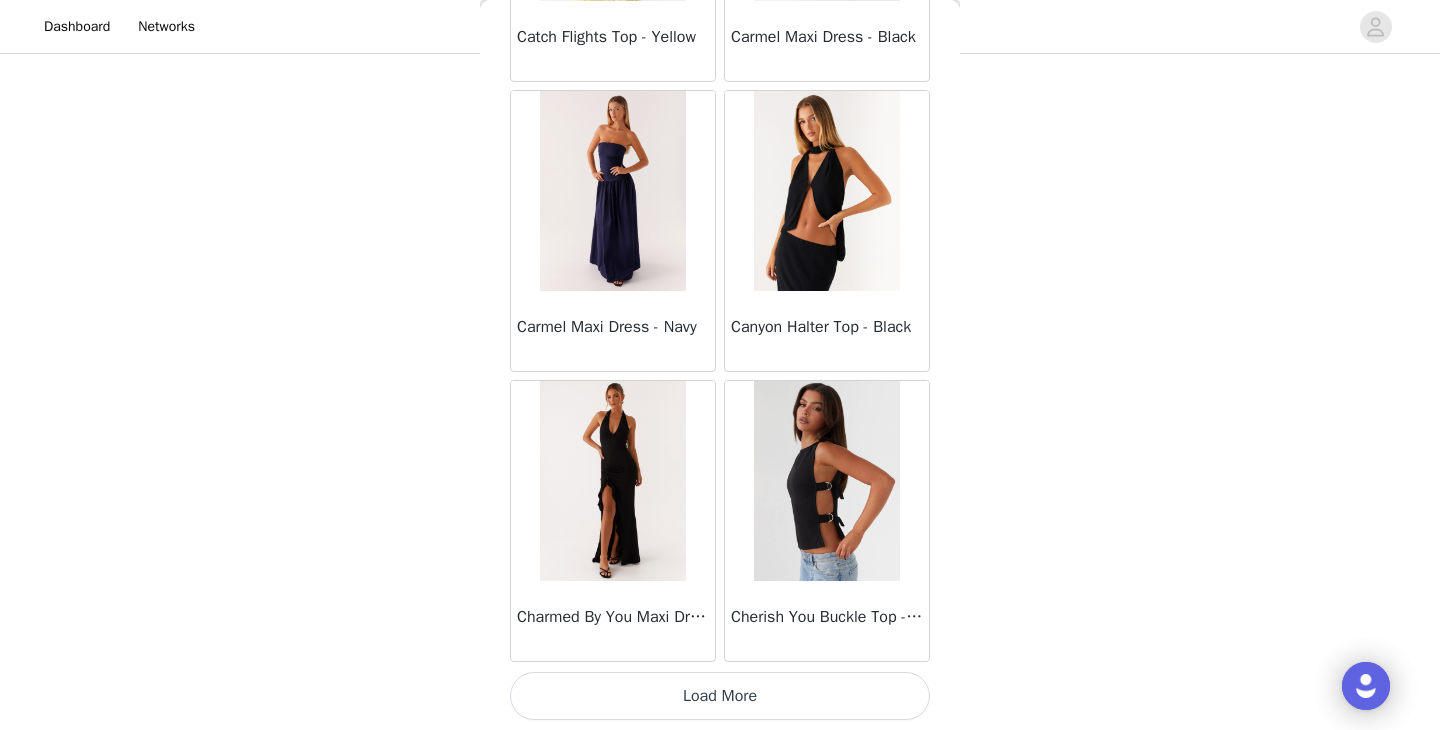 click on "Load More" at bounding box center [720, 696] 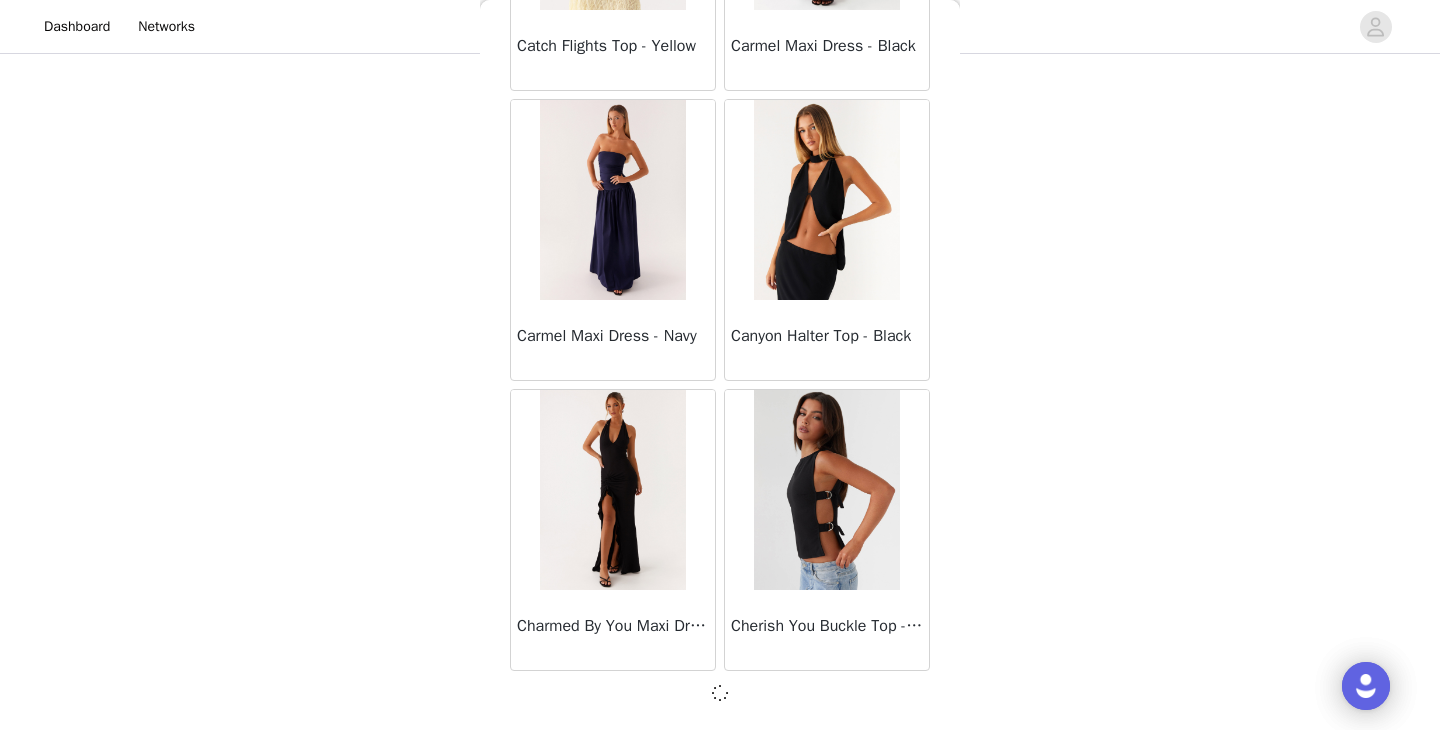scroll, scrollTop: 8121, scrollLeft: 0, axis: vertical 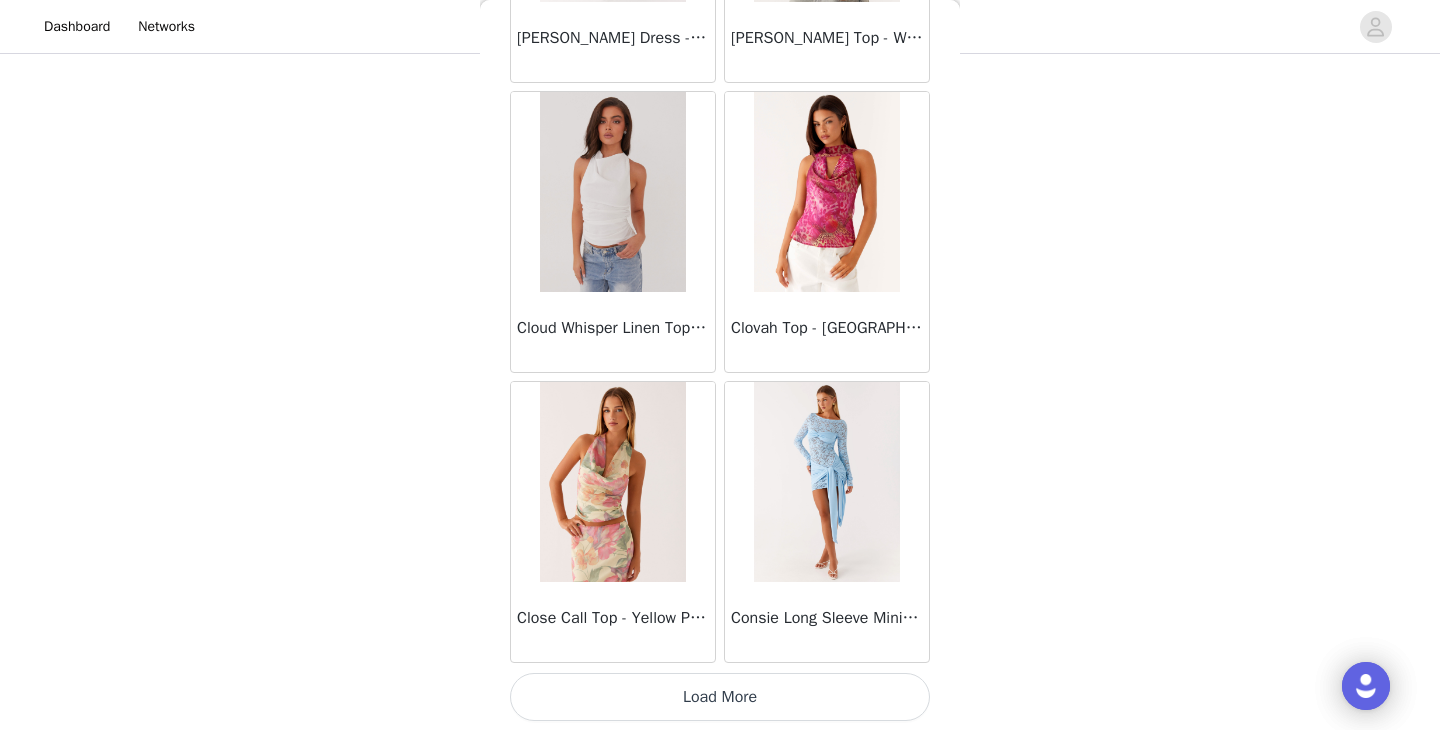 click on "Load More" at bounding box center (720, 697) 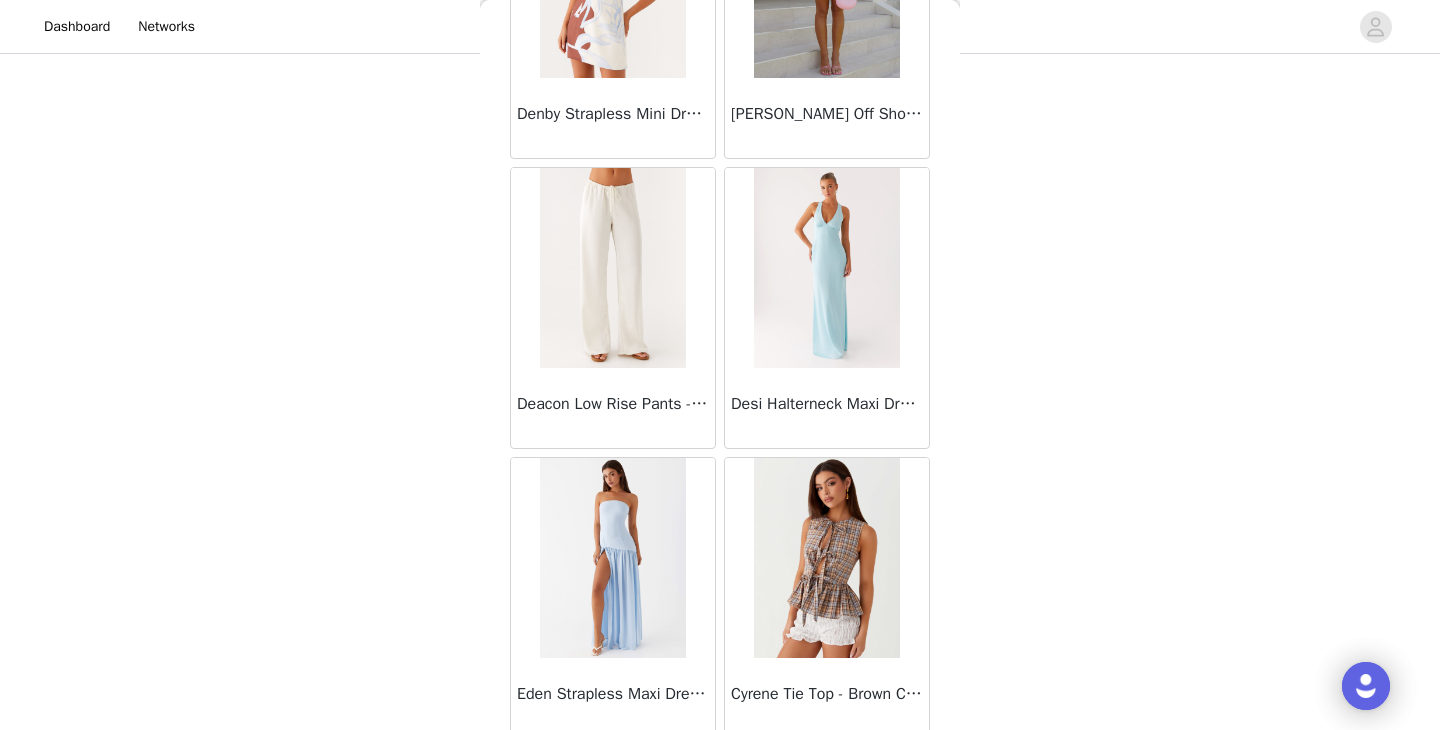 scroll, scrollTop: 13930, scrollLeft: 0, axis: vertical 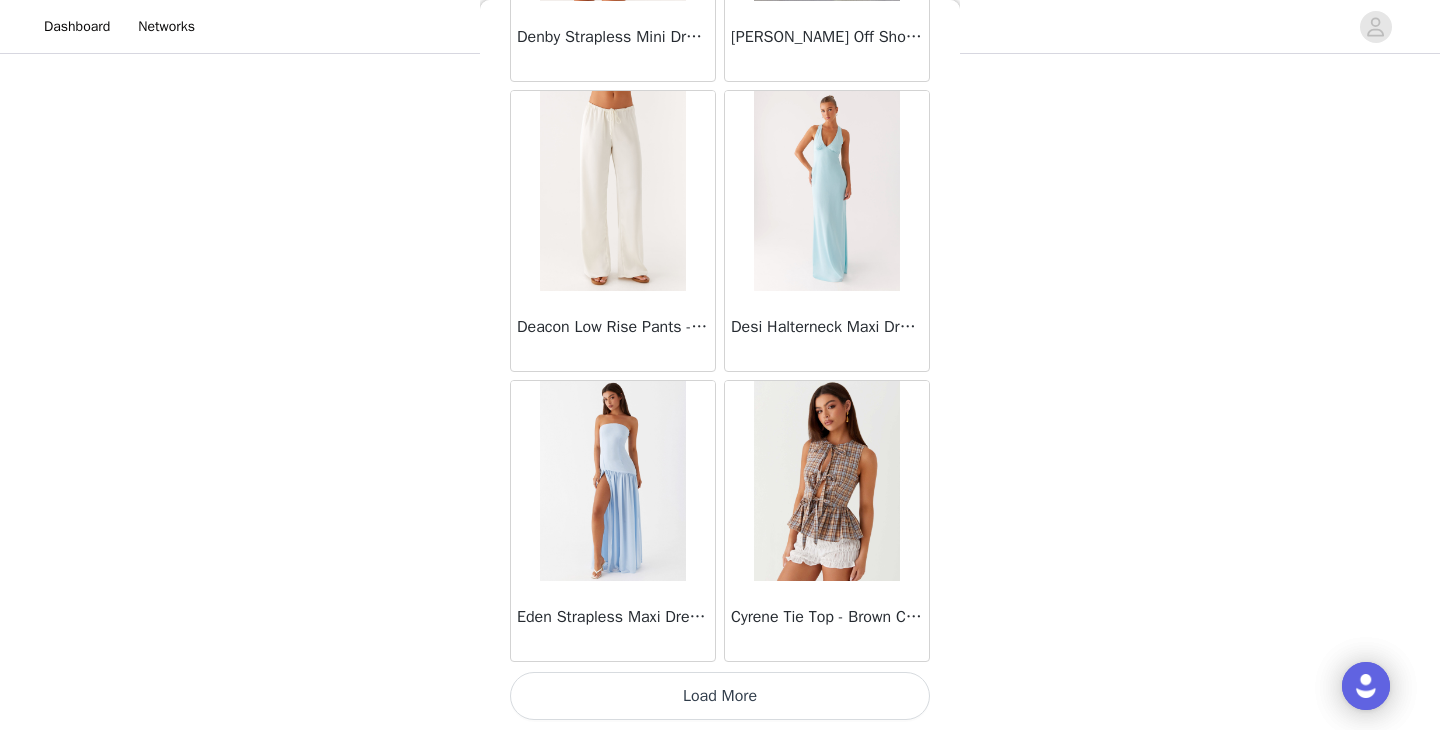 click on "Load More" at bounding box center (720, 696) 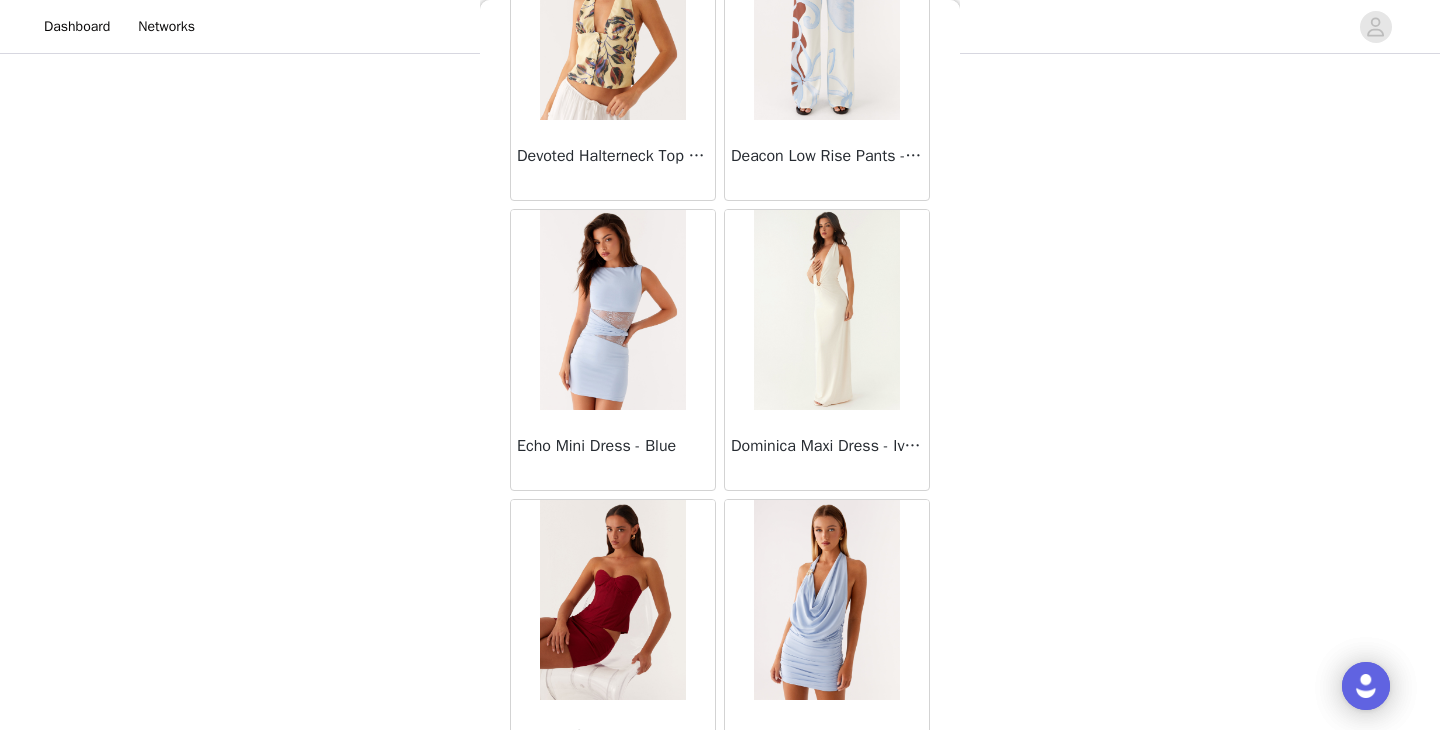 scroll, scrollTop: 16830, scrollLeft: 0, axis: vertical 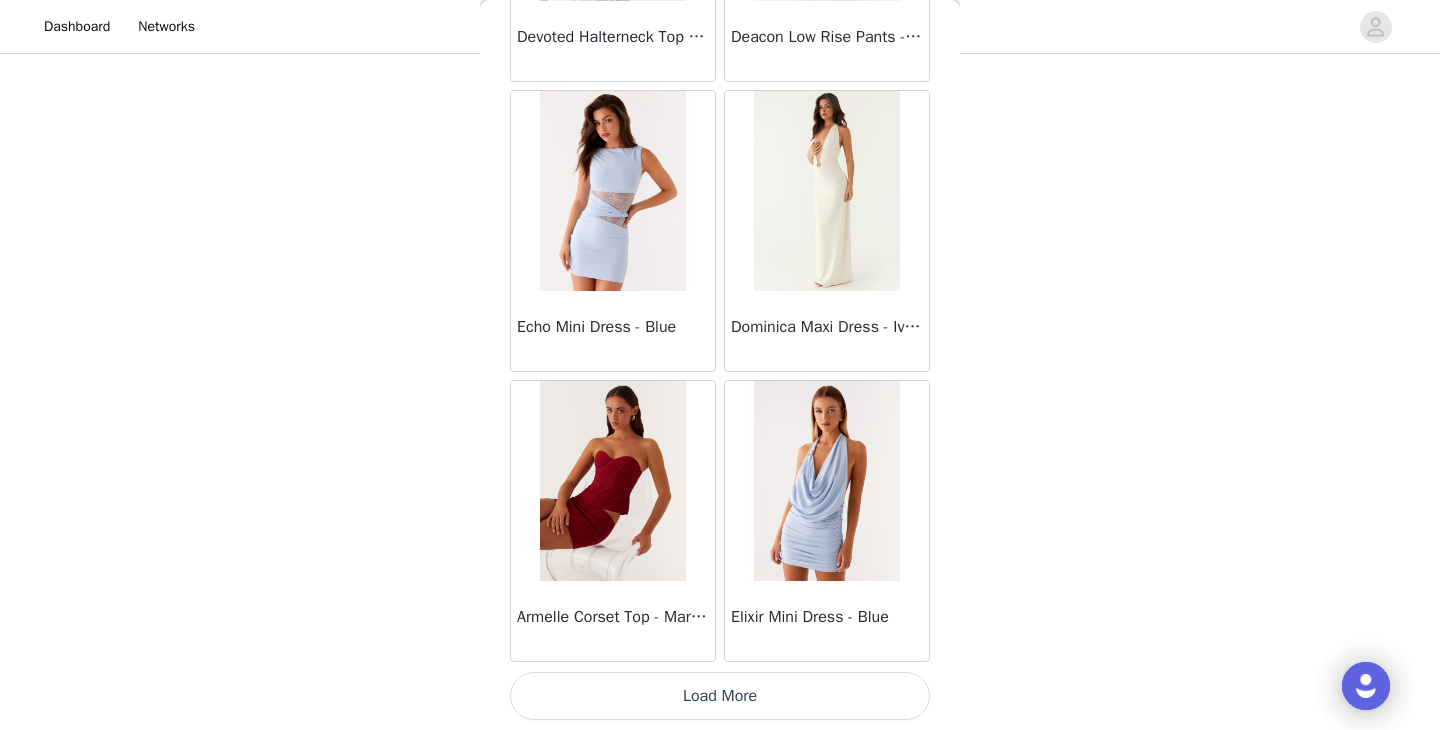 click on "Load More" at bounding box center [720, 696] 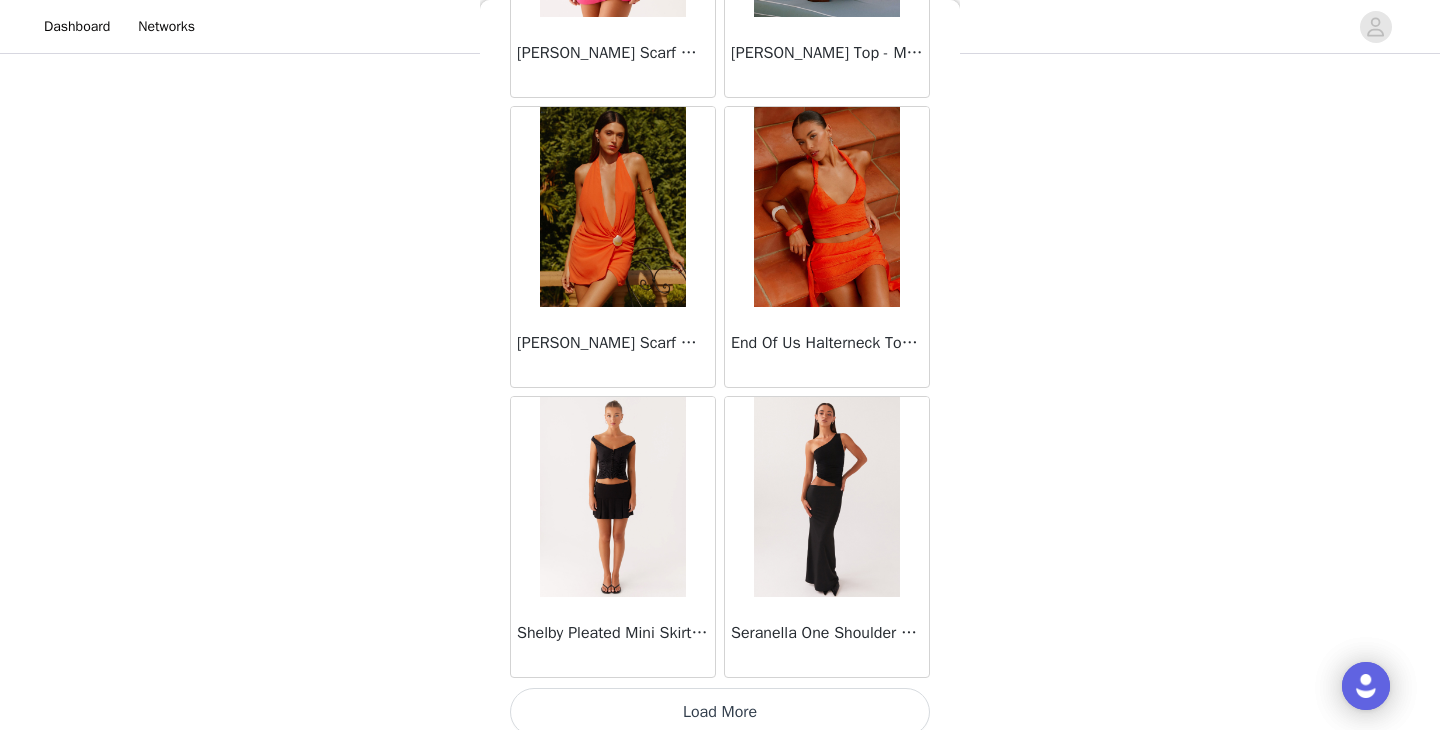 scroll, scrollTop: 19730, scrollLeft: 0, axis: vertical 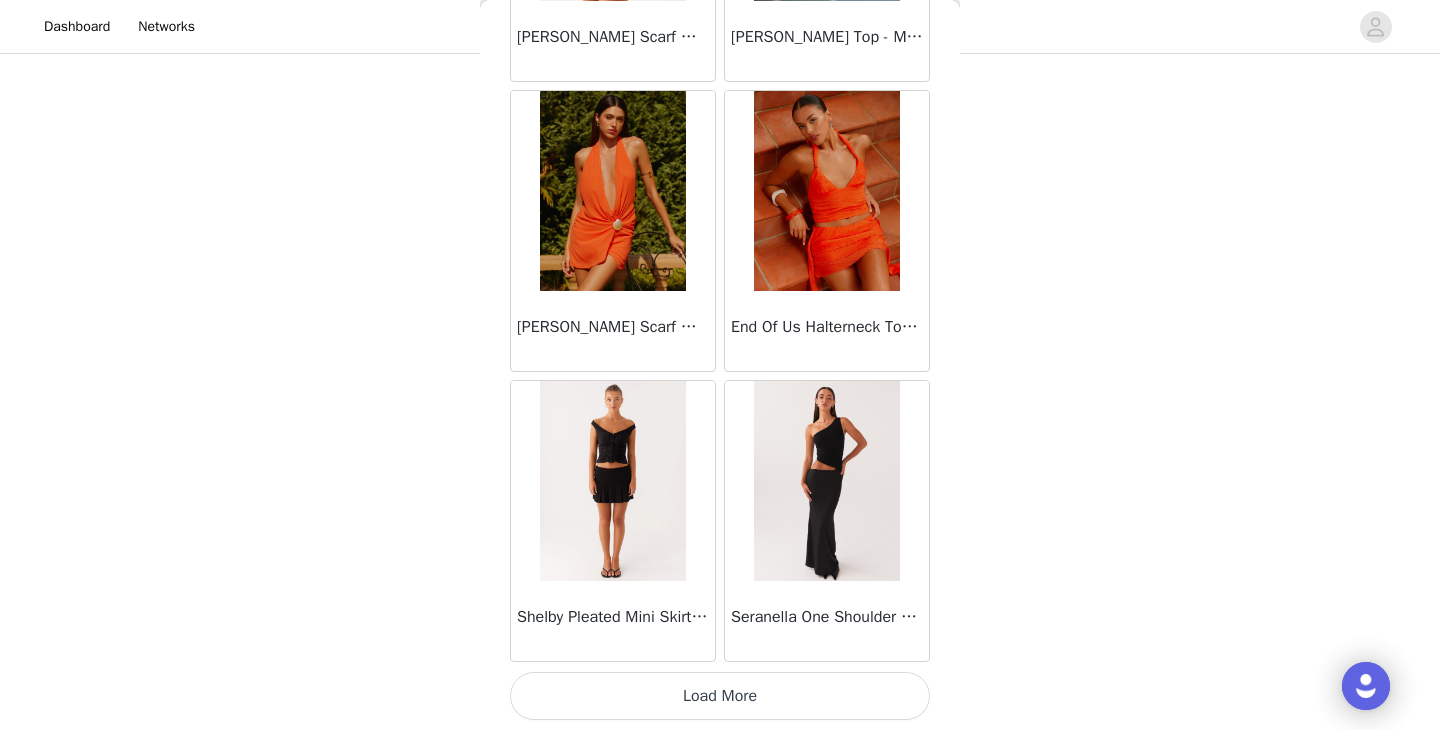 click on "Load More" at bounding box center (720, 696) 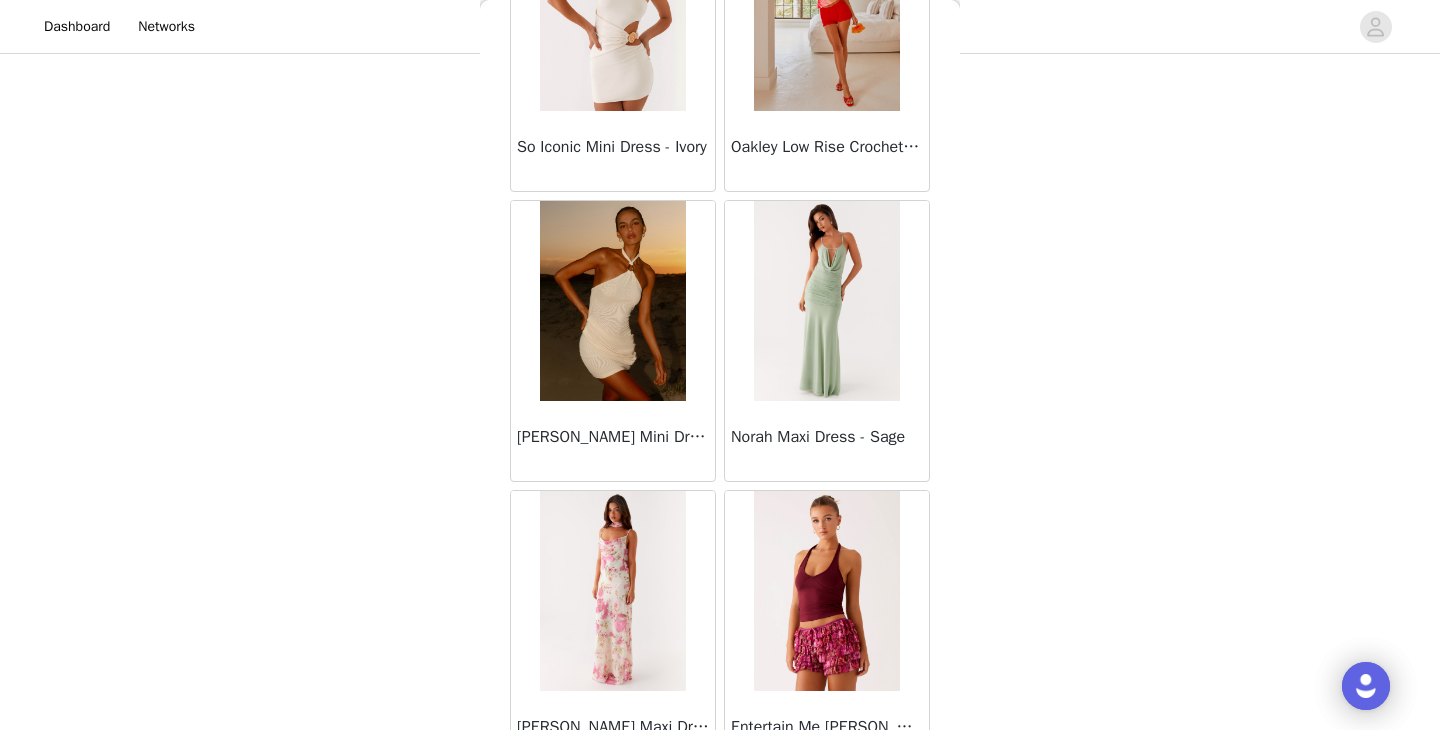 scroll, scrollTop: 22630, scrollLeft: 0, axis: vertical 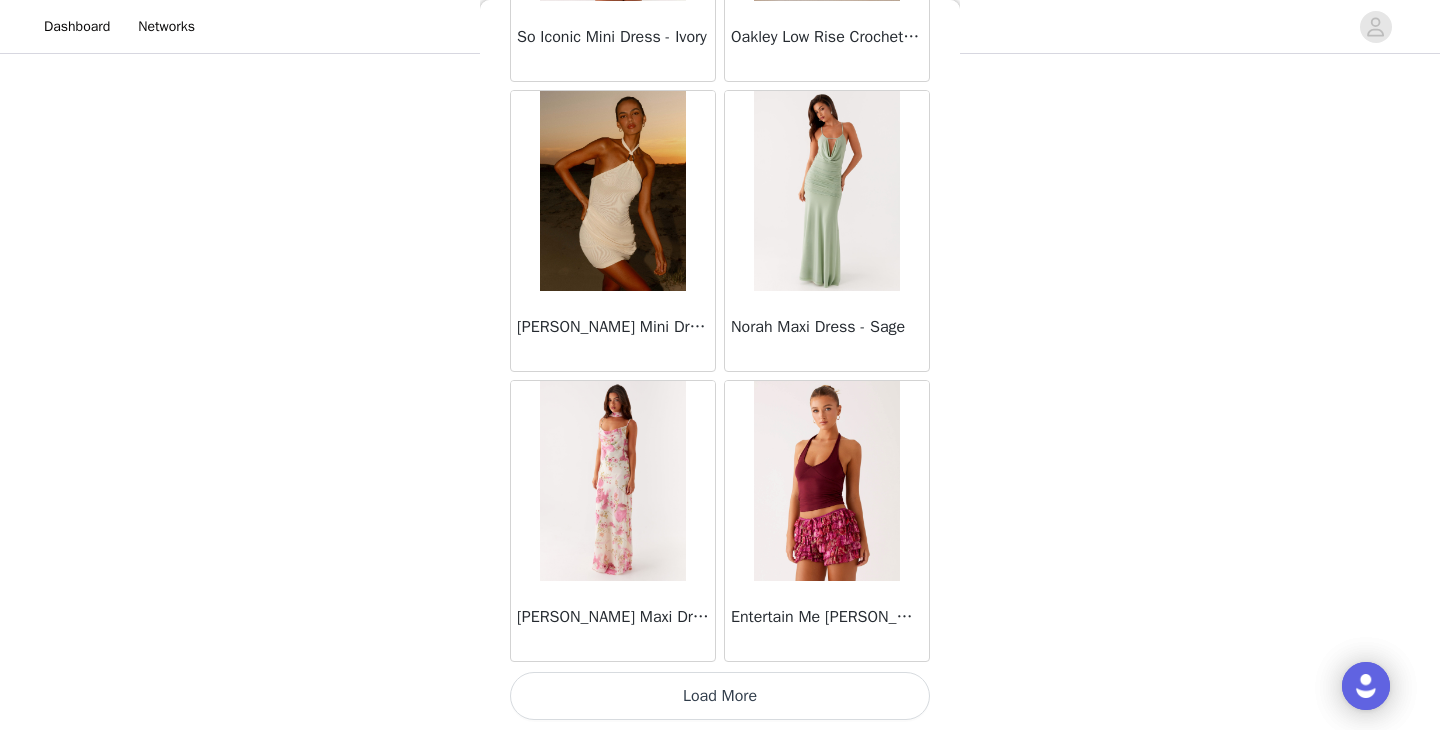 click on "Load More" at bounding box center (720, 696) 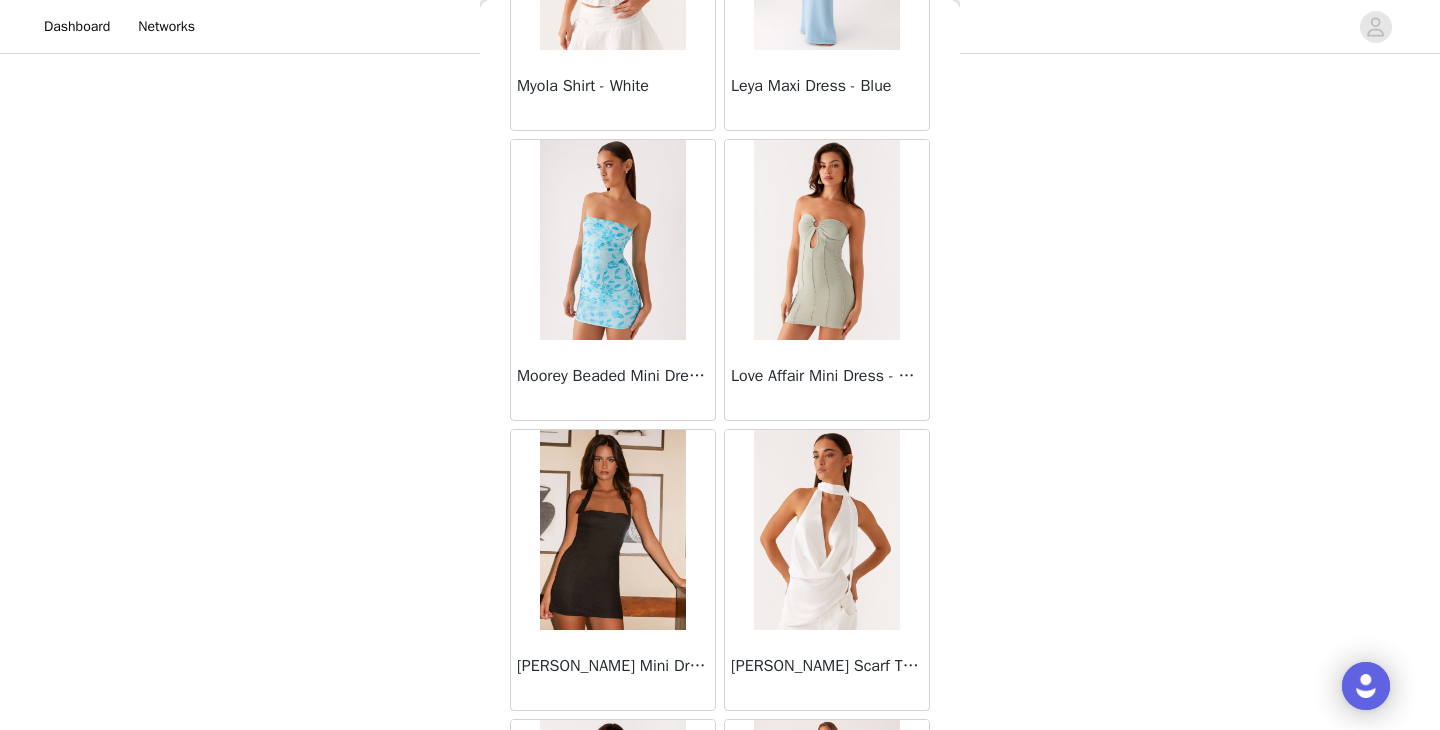 scroll, scrollTop: 25530, scrollLeft: 0, axis: vertical 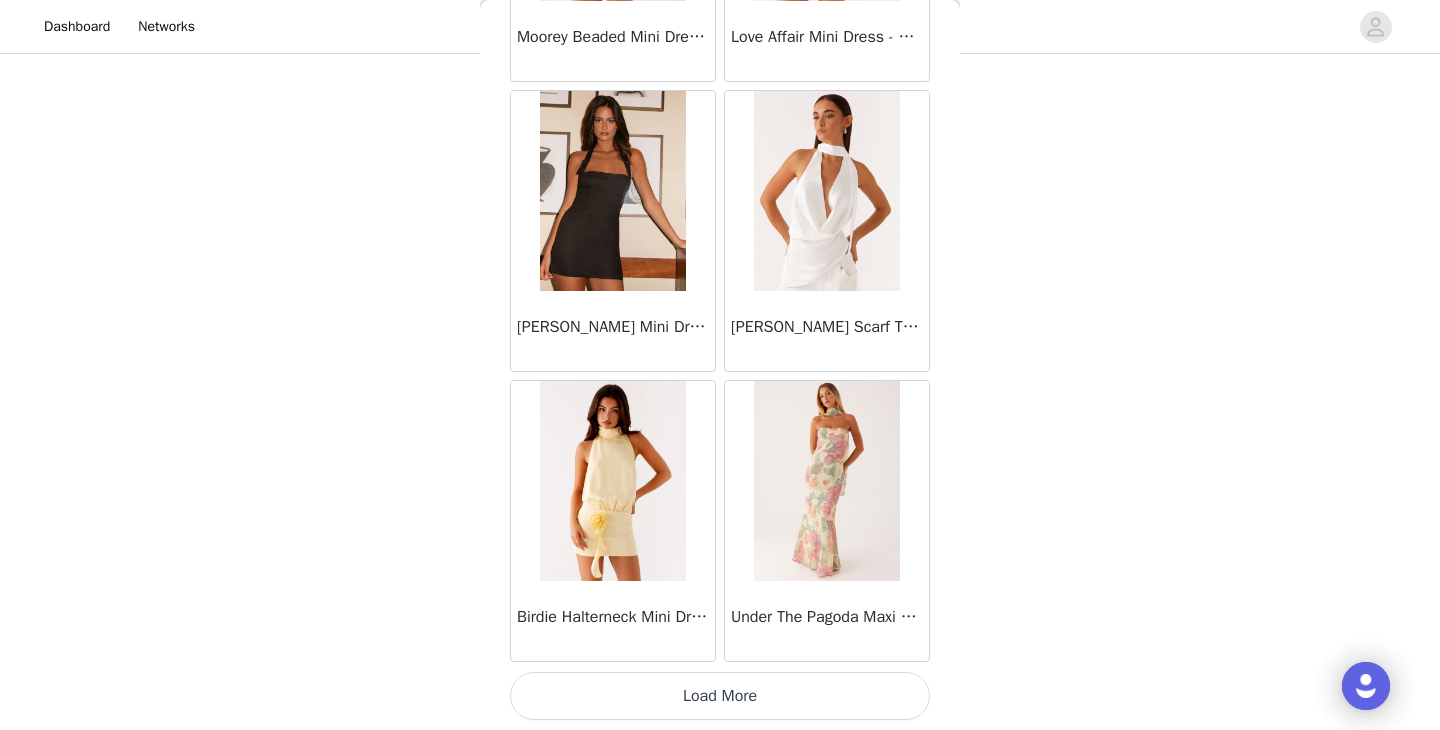 click on "Load More" at bounding box center (720, 696) 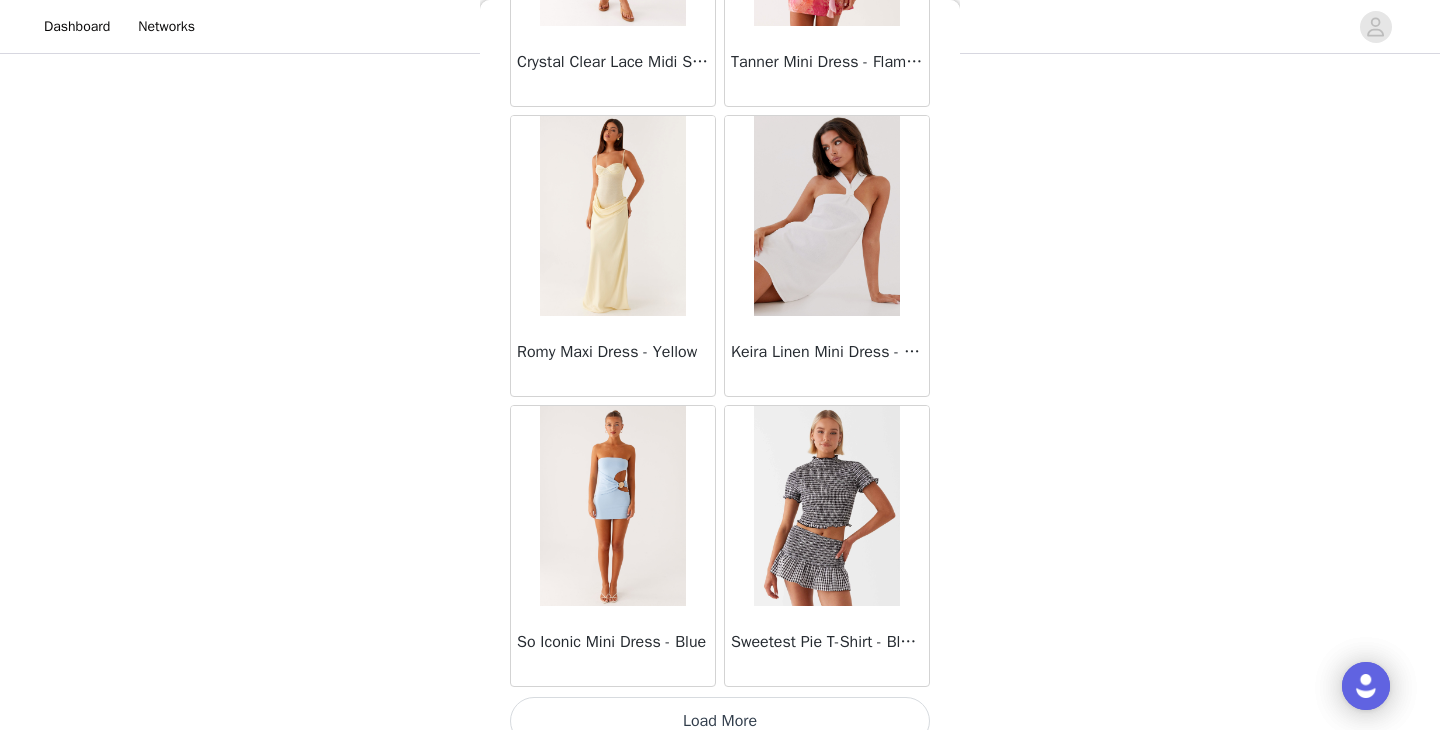 scroll, scrollTop: 28430, scrollLeft: 0, axis: vertical 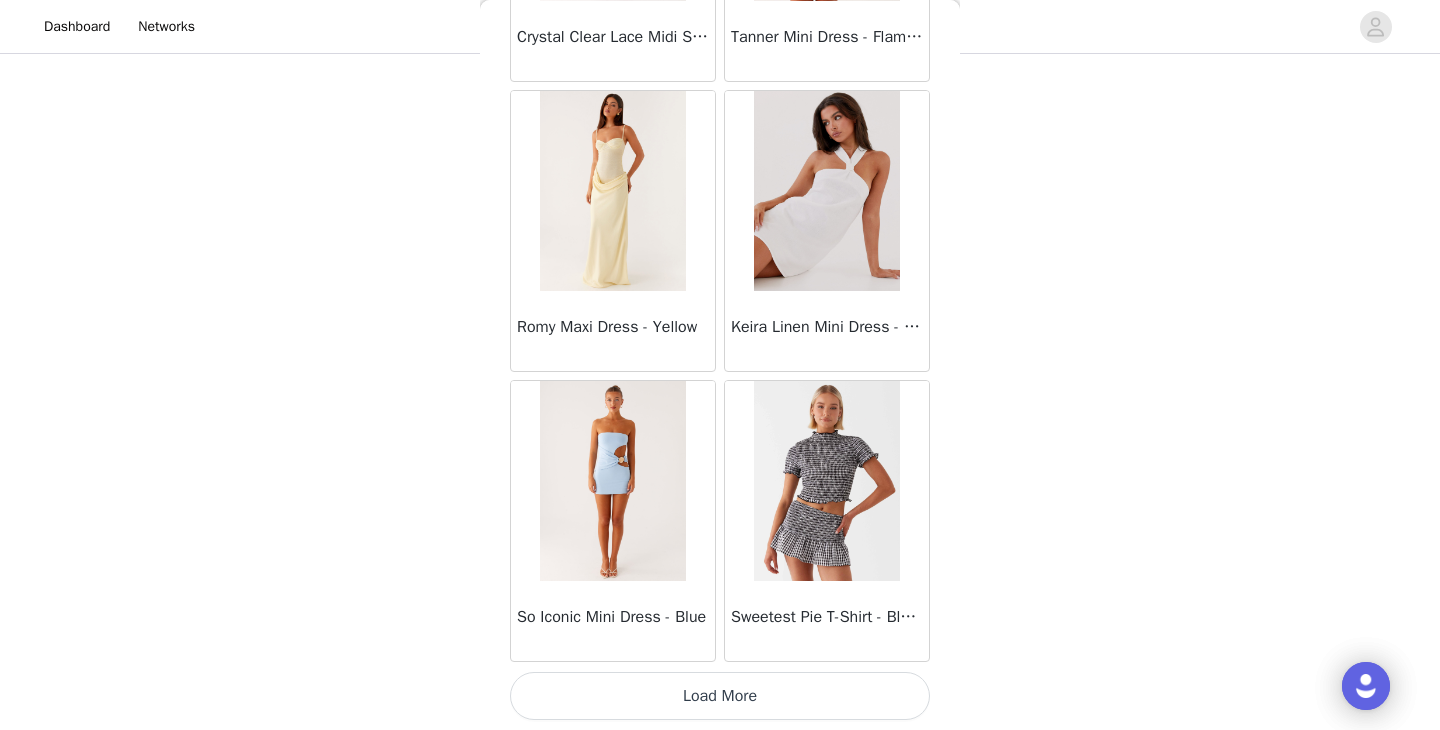 click on "Load More" at bounding box center [720, 696] 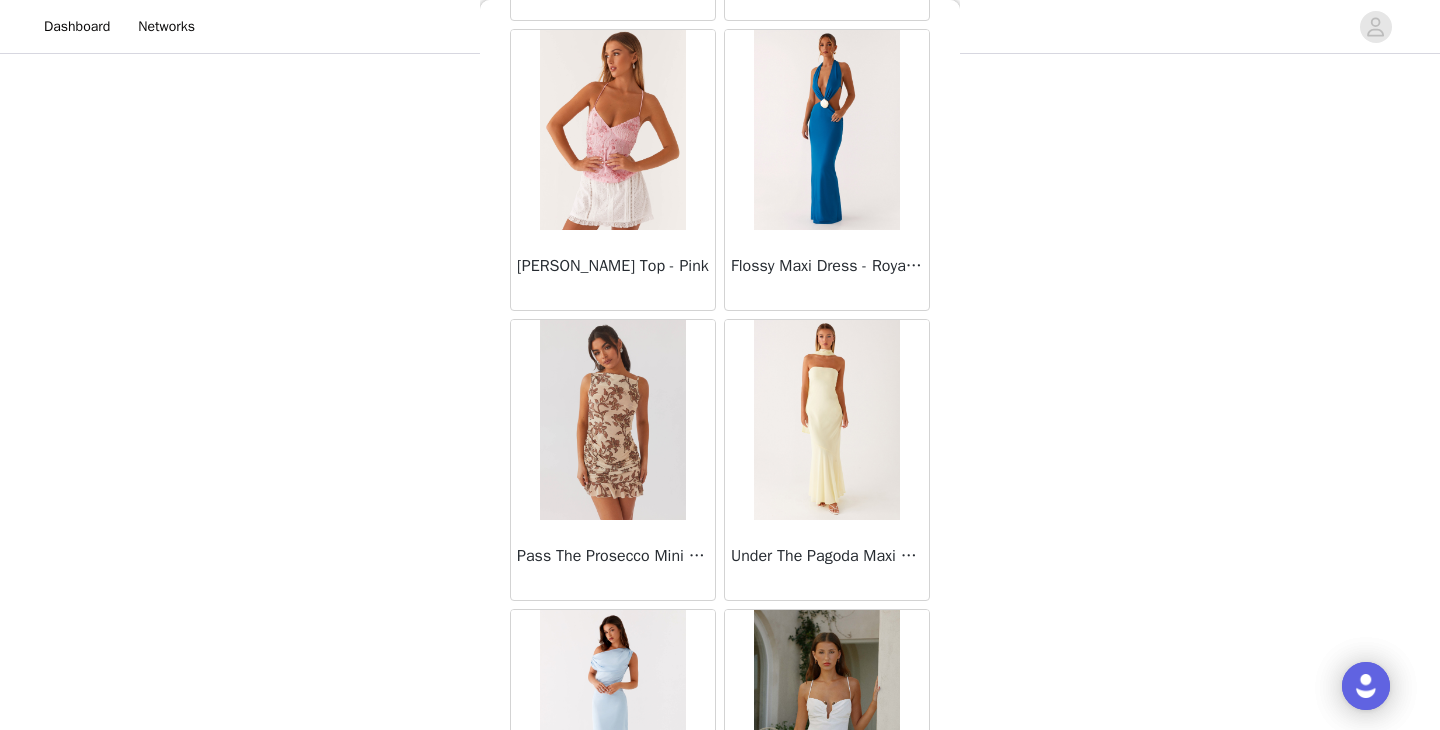 scroll, scrollTop: 30198, scrollLeft: 0, axis: vertical 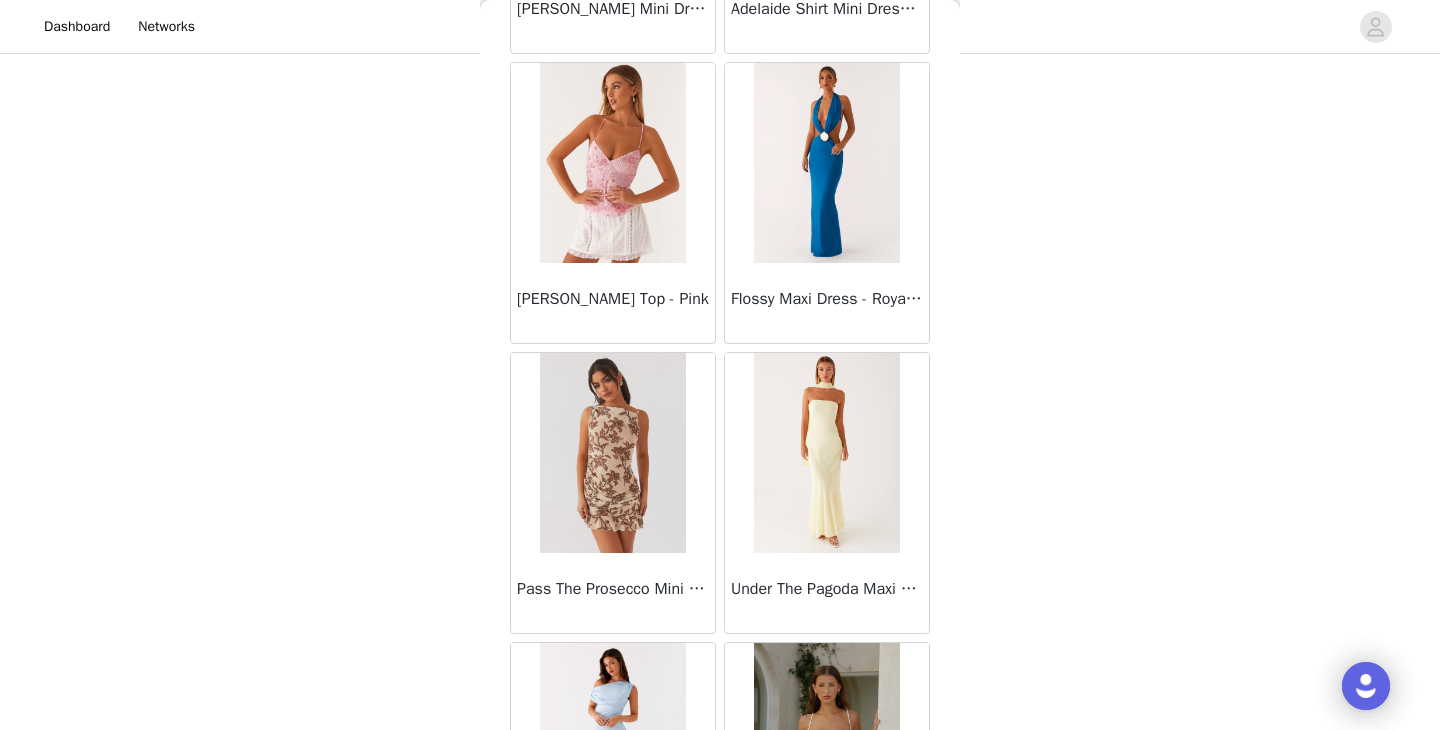 click on "Flossy Maxi Dress - Royal Blue" at bounding box center (827, 303) 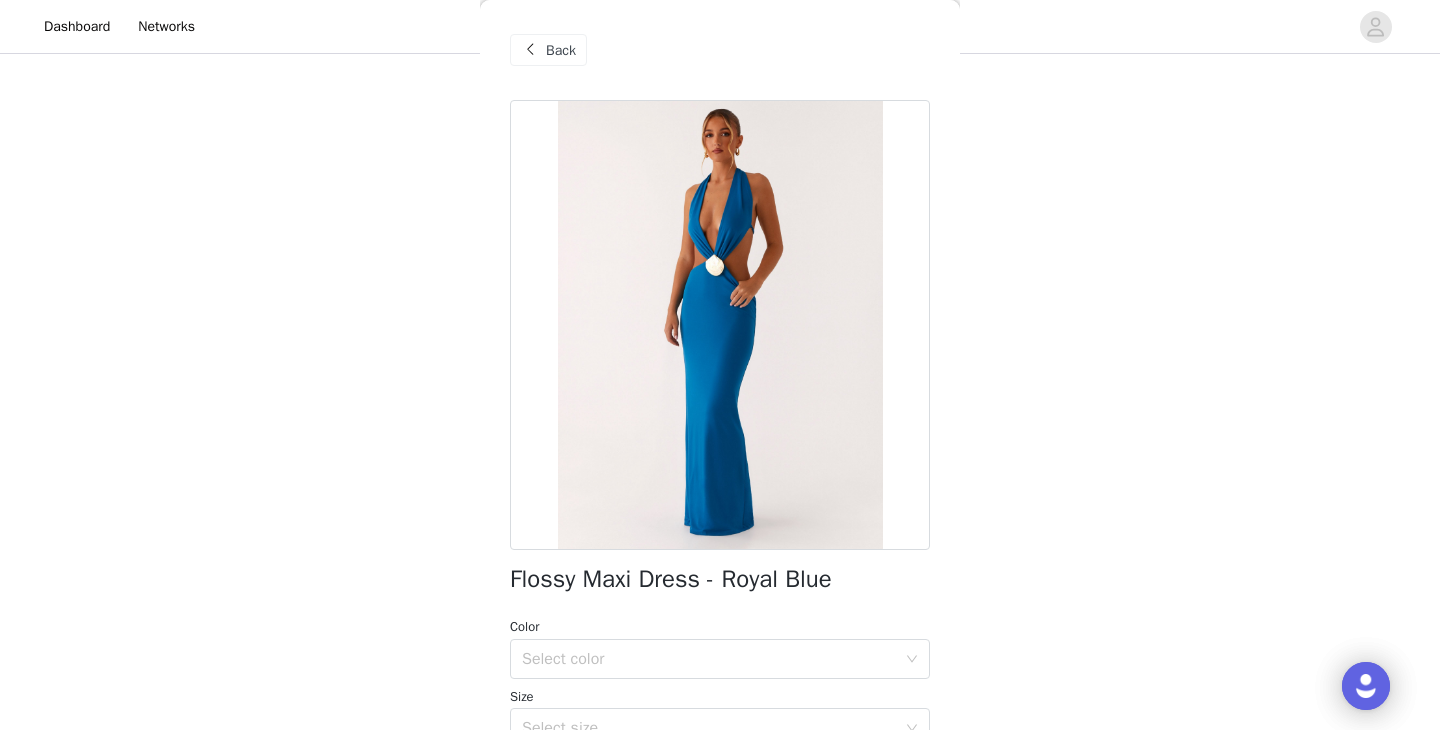 scroll, scrollTop: 119, scrollLeft: 0, axis: vertical 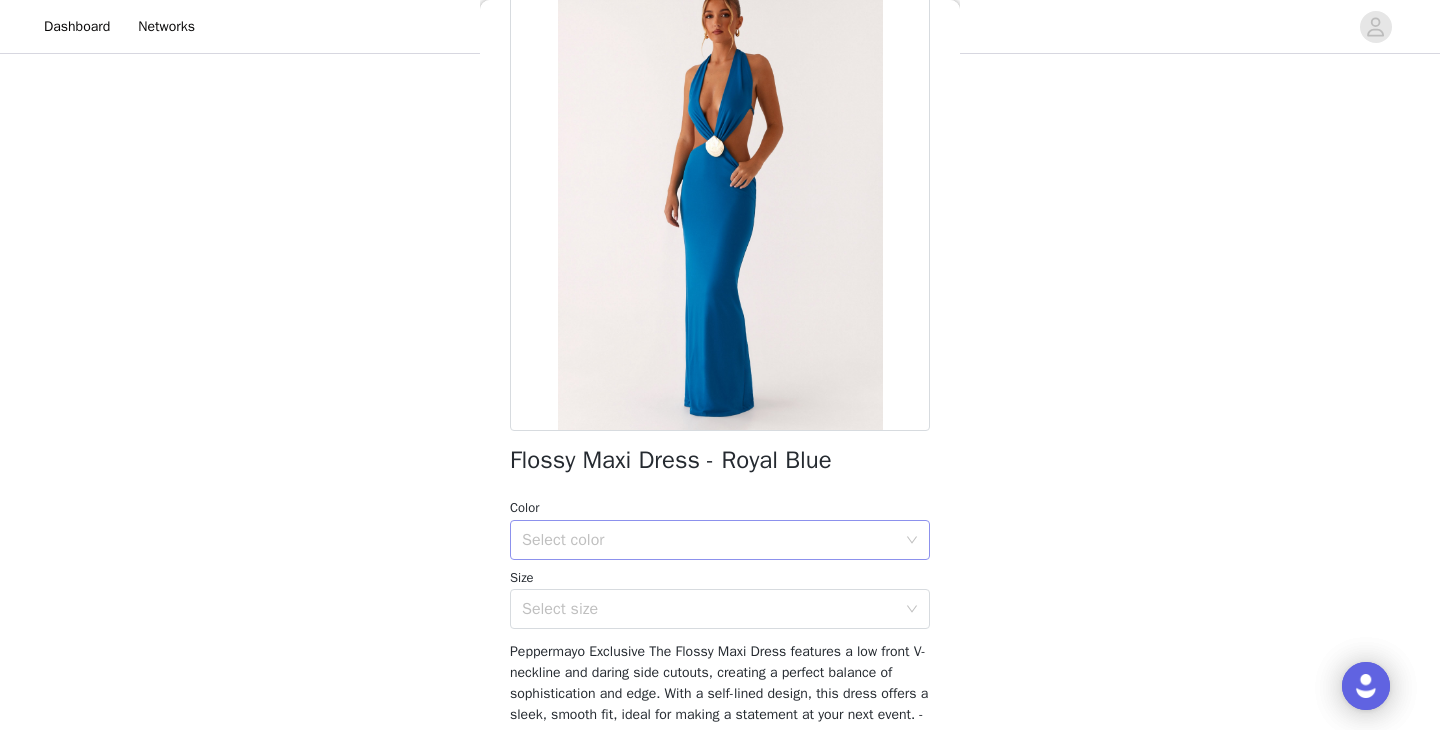 click on "Select color" at bounding box center [713, 540] 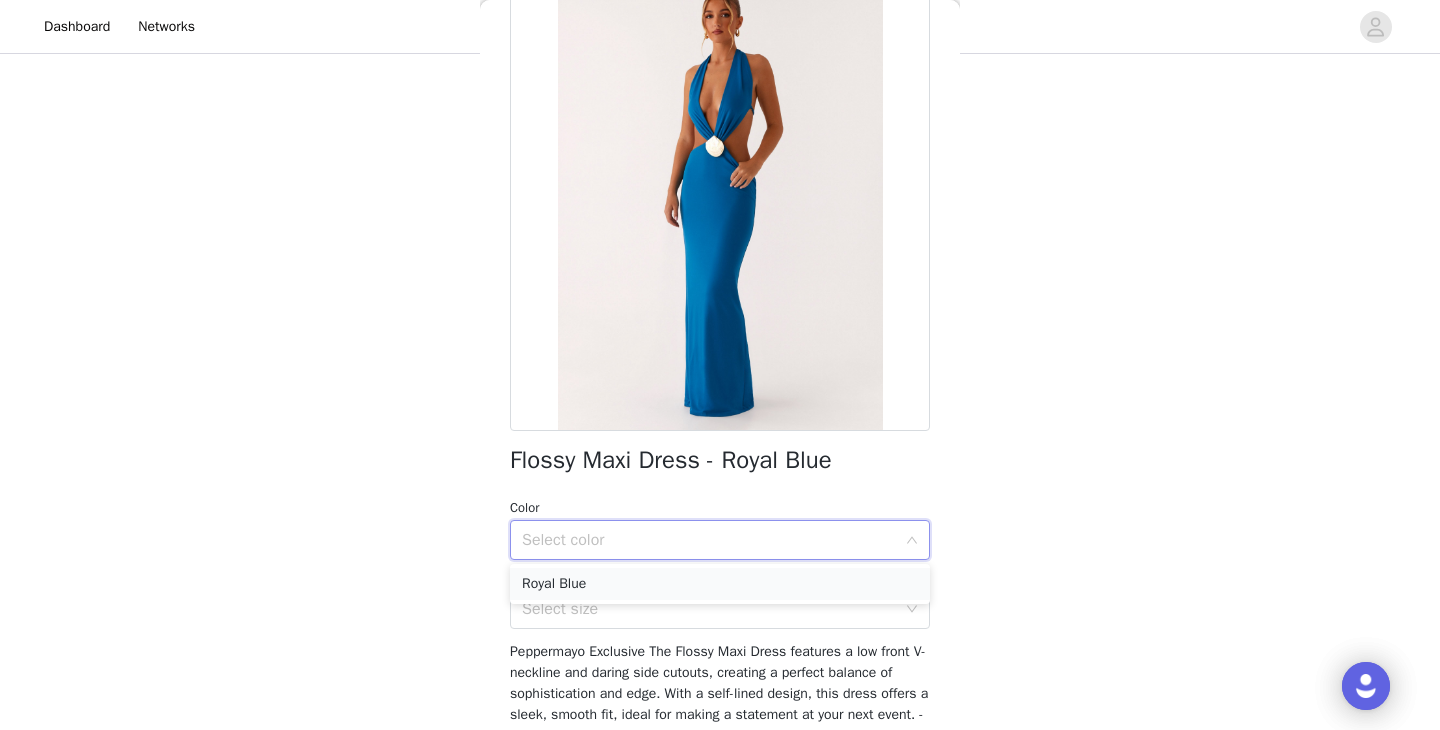 click on "Royal Blue" at bounding box center (720, 584) 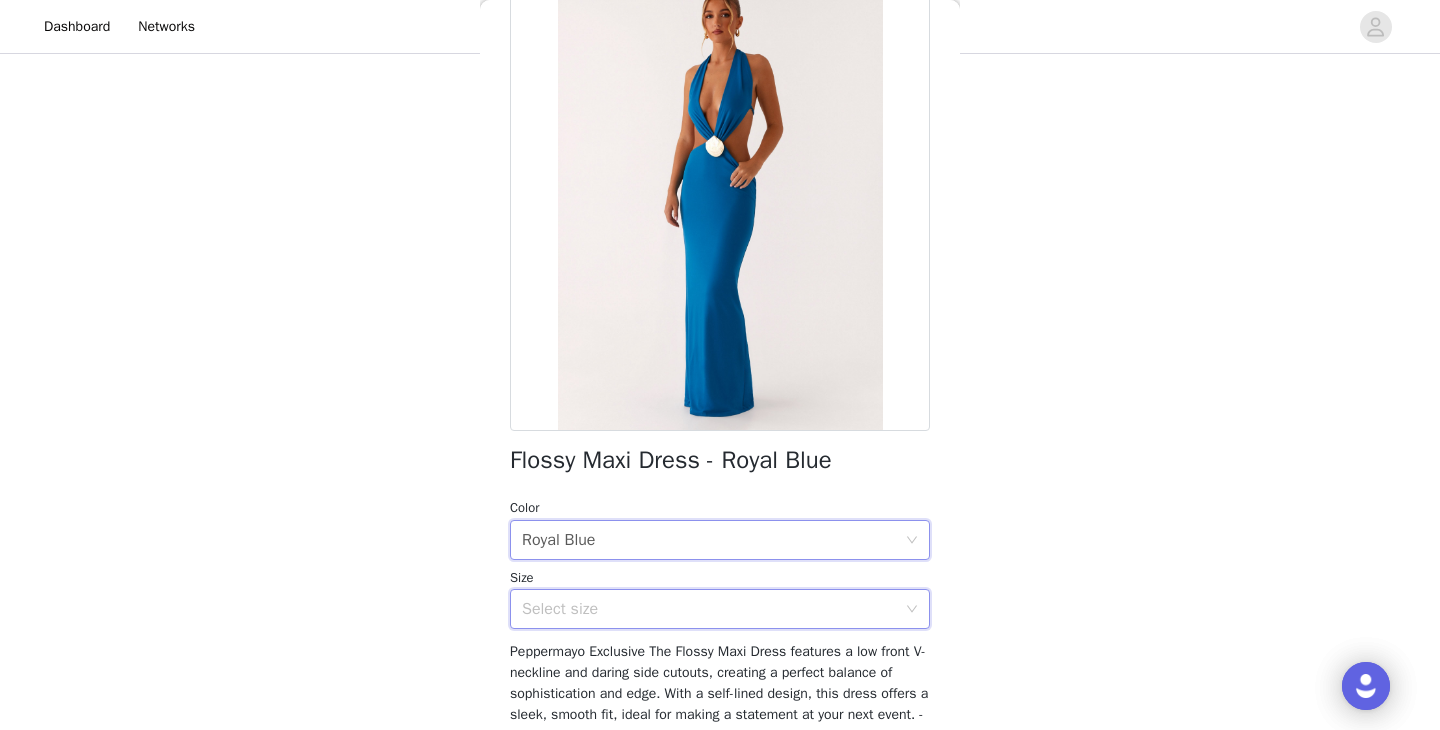click on "Select size" at bounding box center [713, 609] 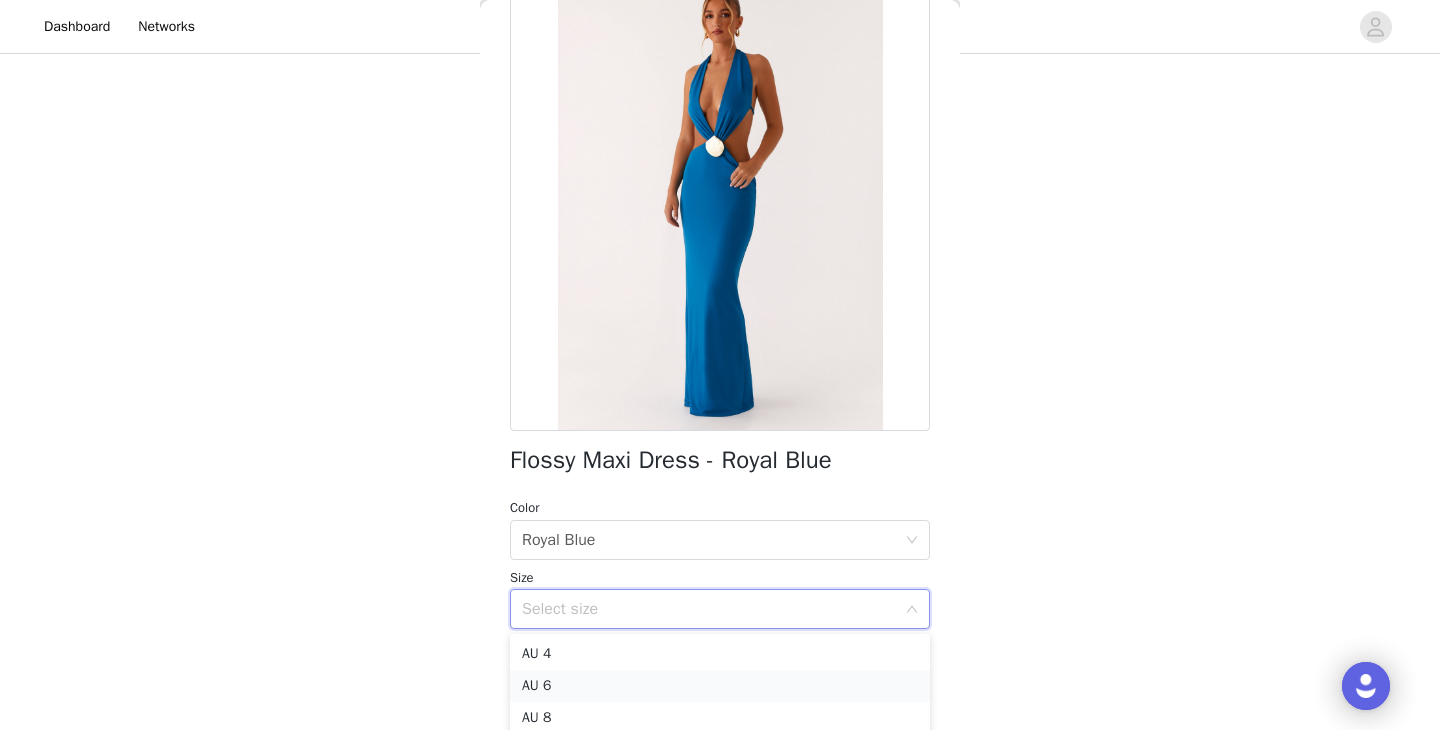 click on "AU 6" at bounding box center (720, 686) 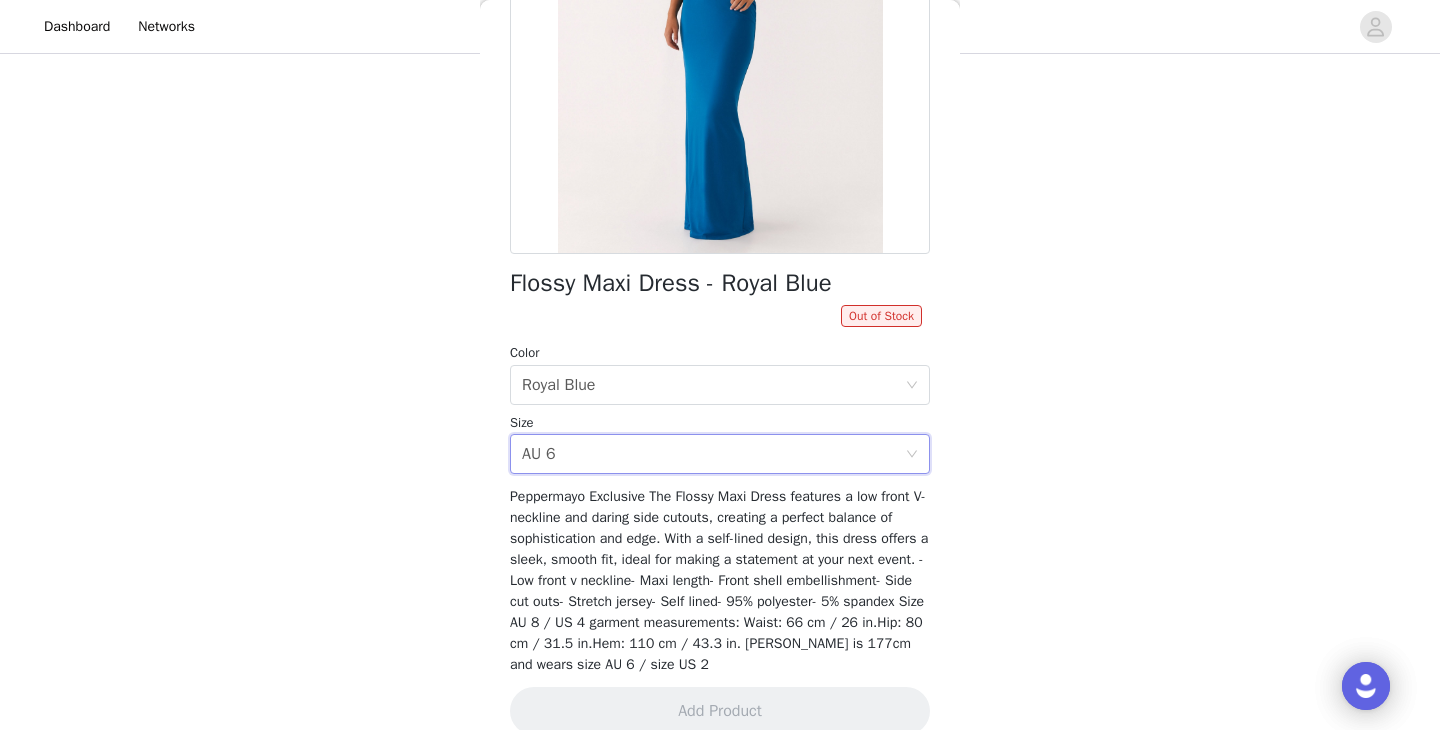scroll, scrollTop: 294, scrollLeft: 0, axis: vertical 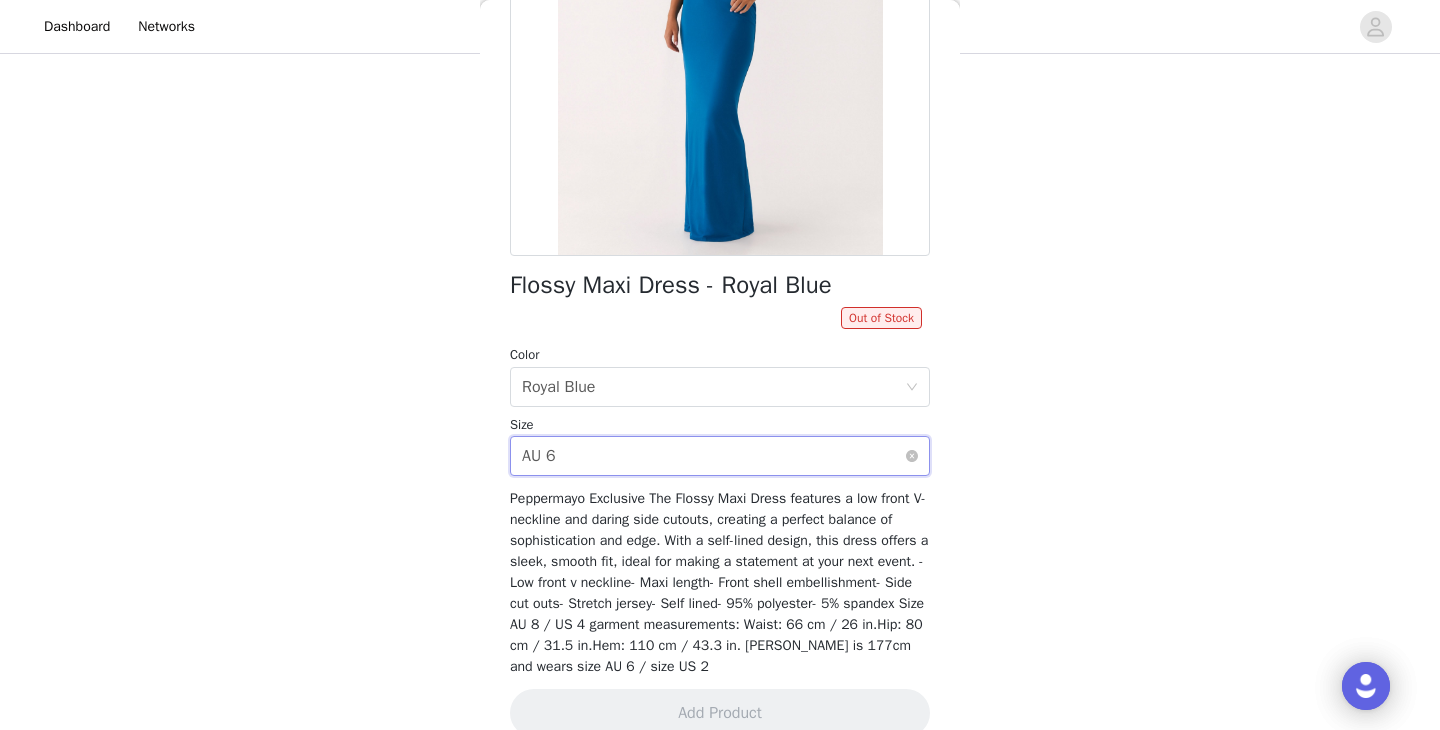 click on "Select size AU 6" at bounding box center [713, 456] 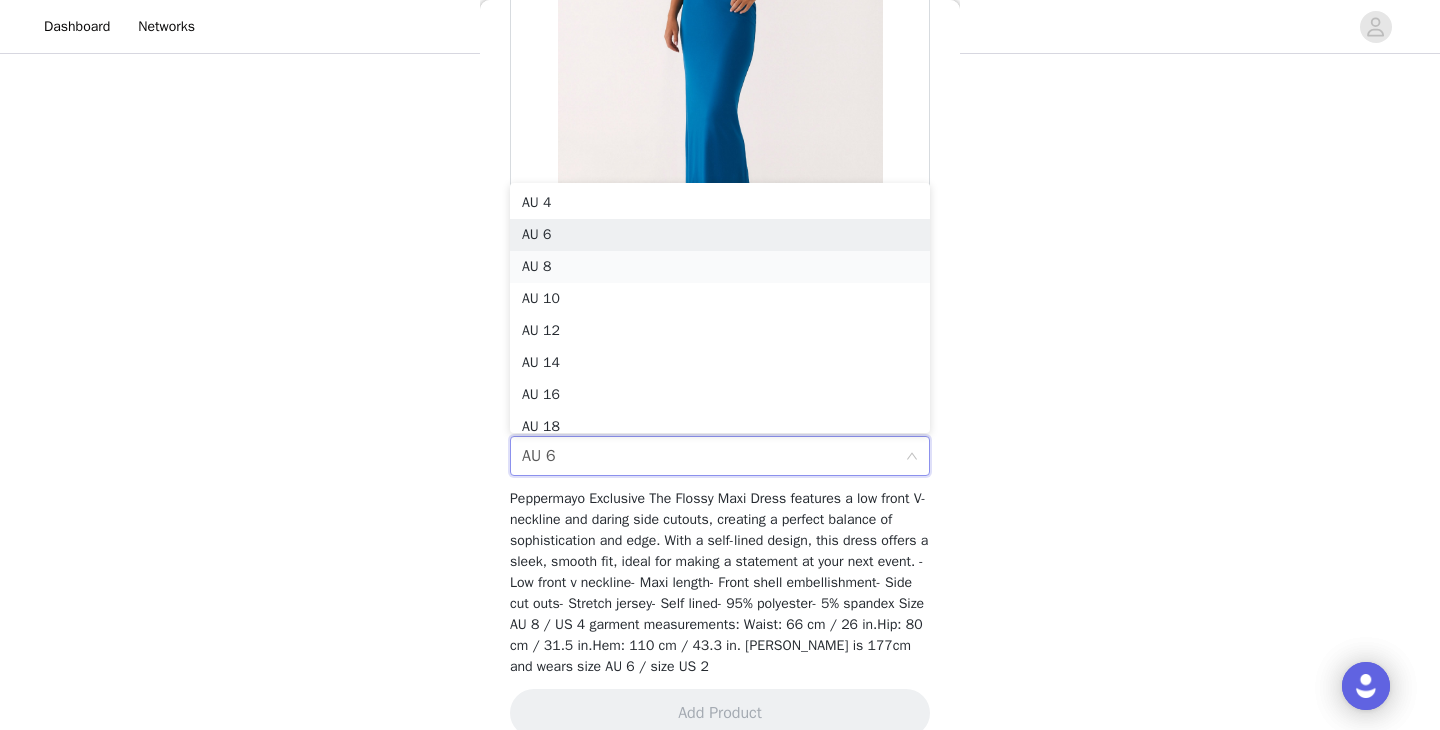 click on "AU 8" at bounding box center [720, 267] 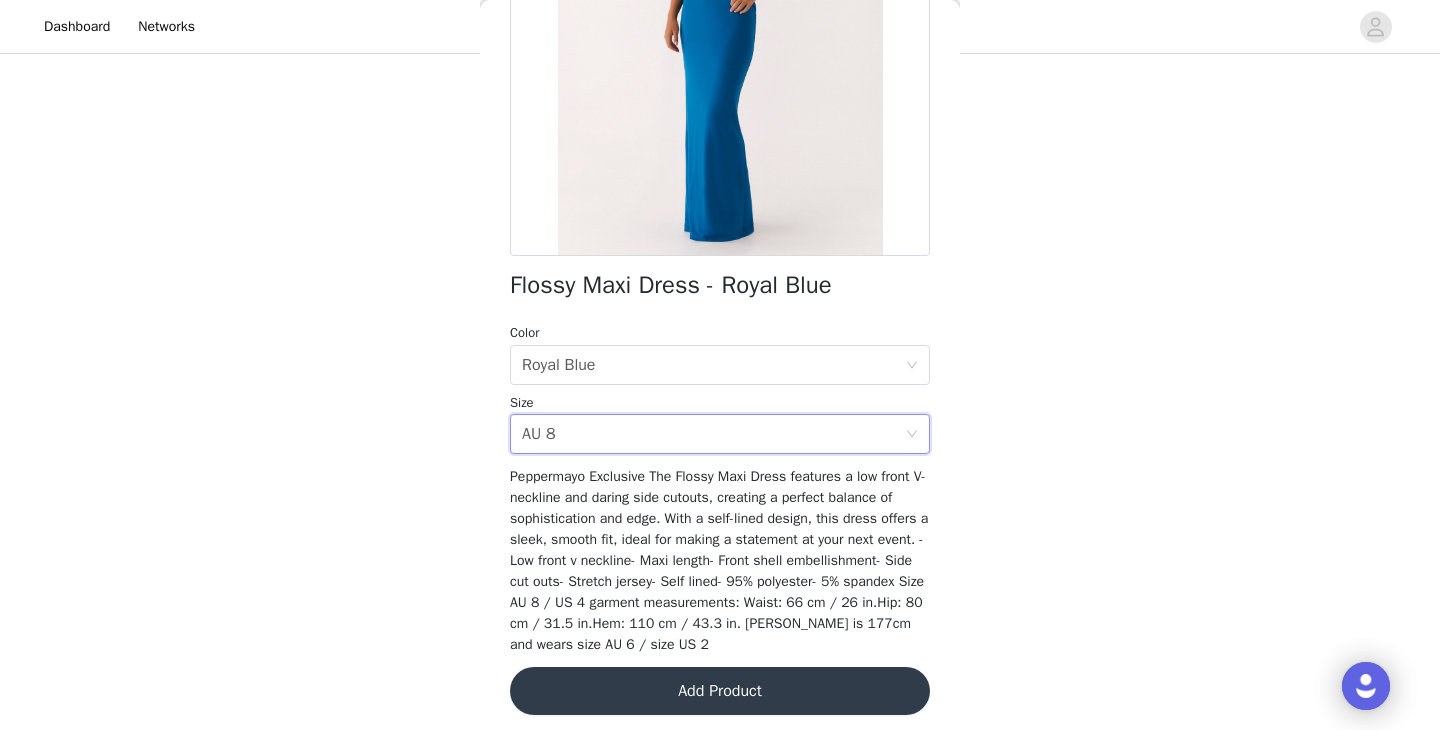 click on "Add Product" at bounding box center (720, 691) 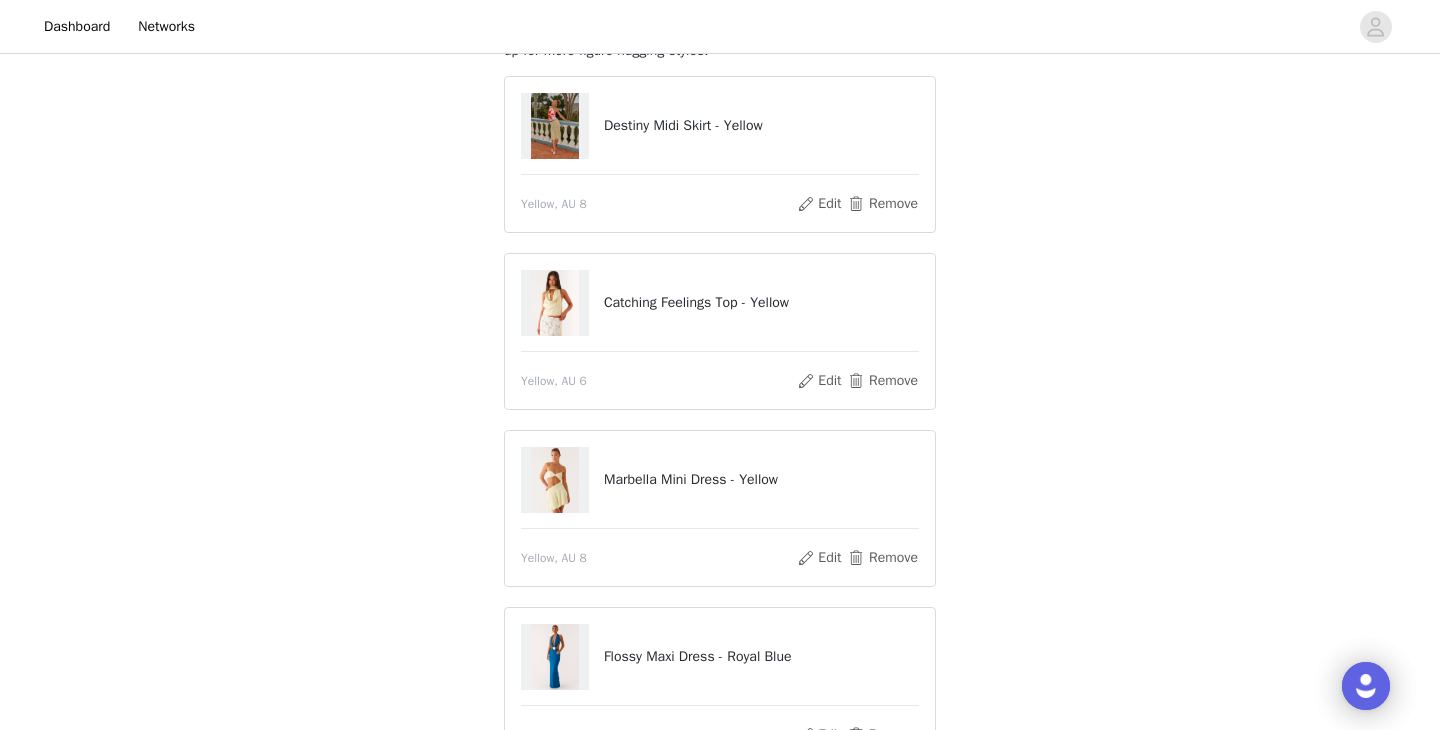 scroll, scrollTop: 409, scrollLeft: 0, axis: vertical 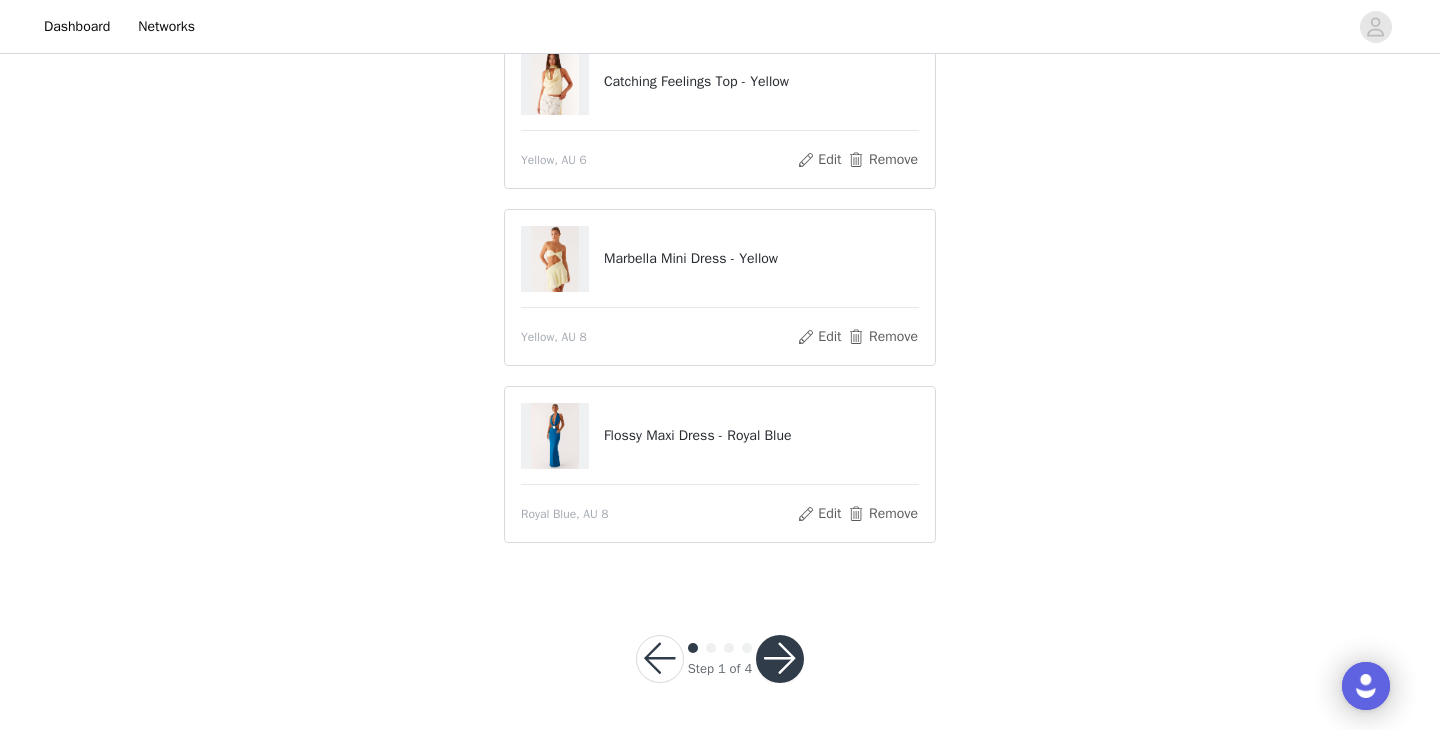 click at bounding box center (780, 659) 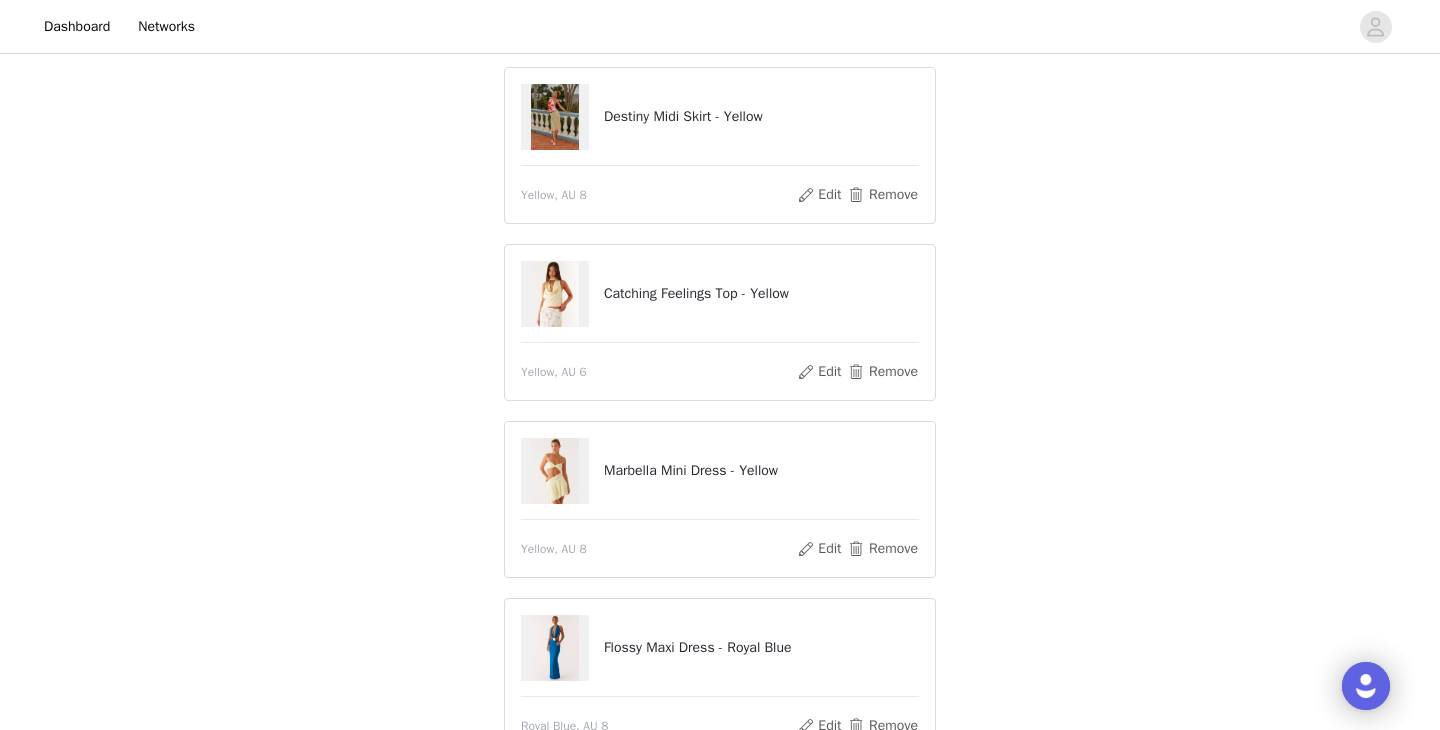 scroll, scrollTop: 66, scrollLeft: 0, axis: vertical 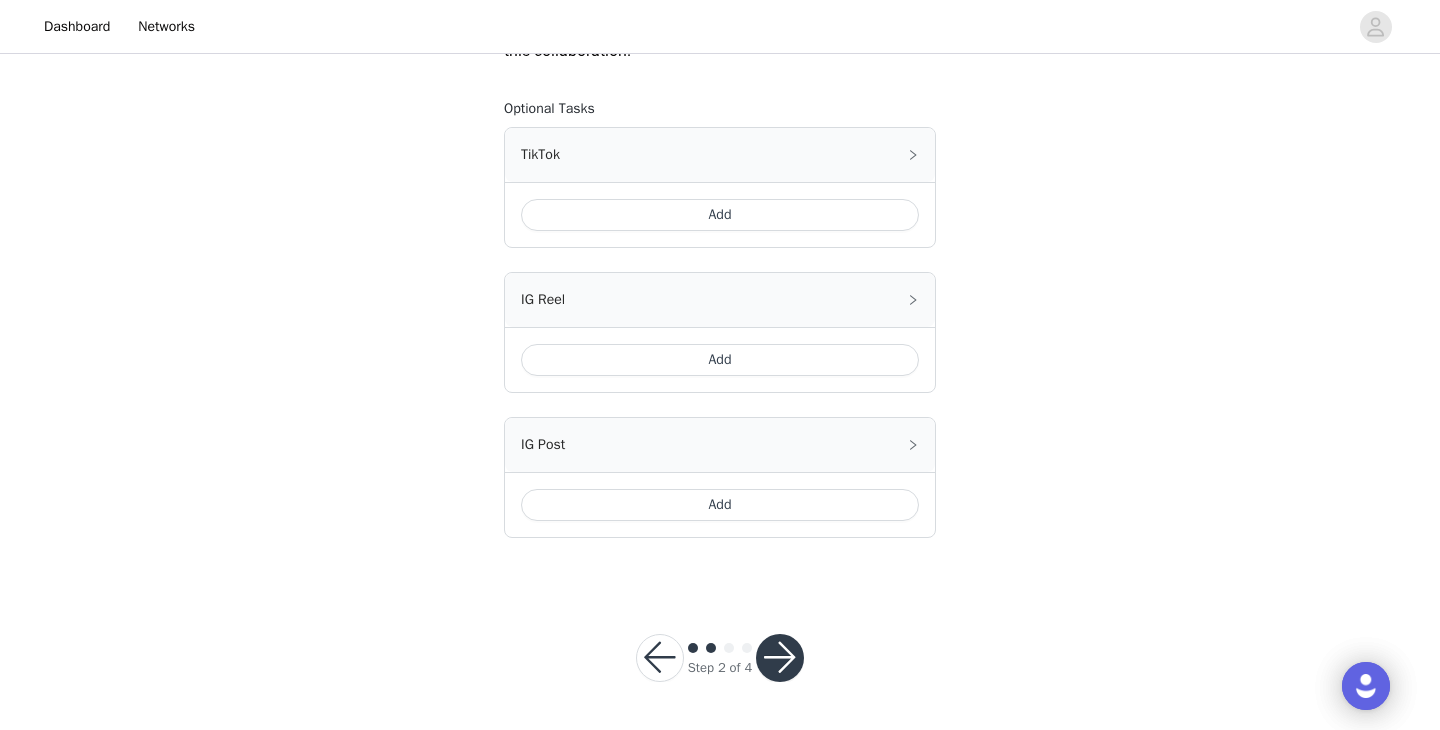 click at bounding box center [780, 658] 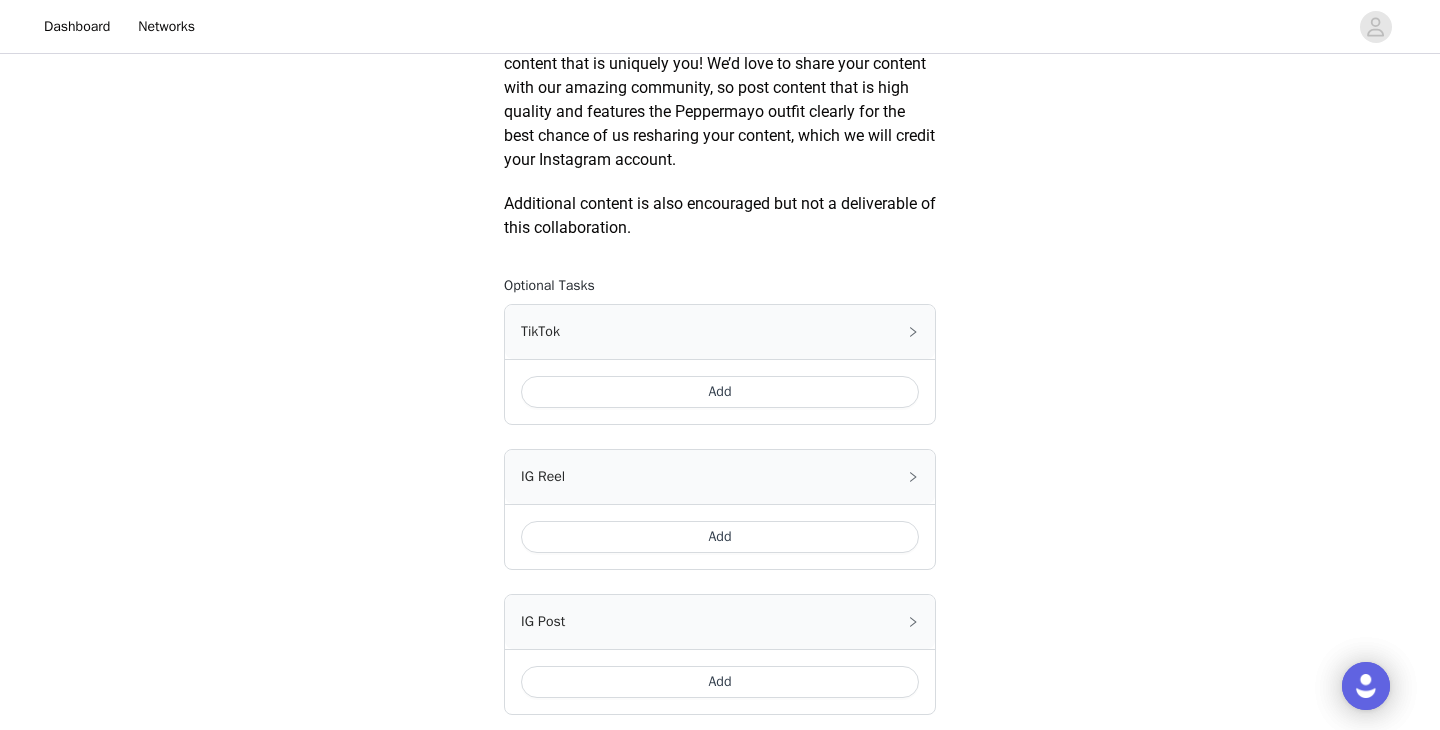 scroll, scrollTop: 1142, scrollLeft: 0, axis: vertical 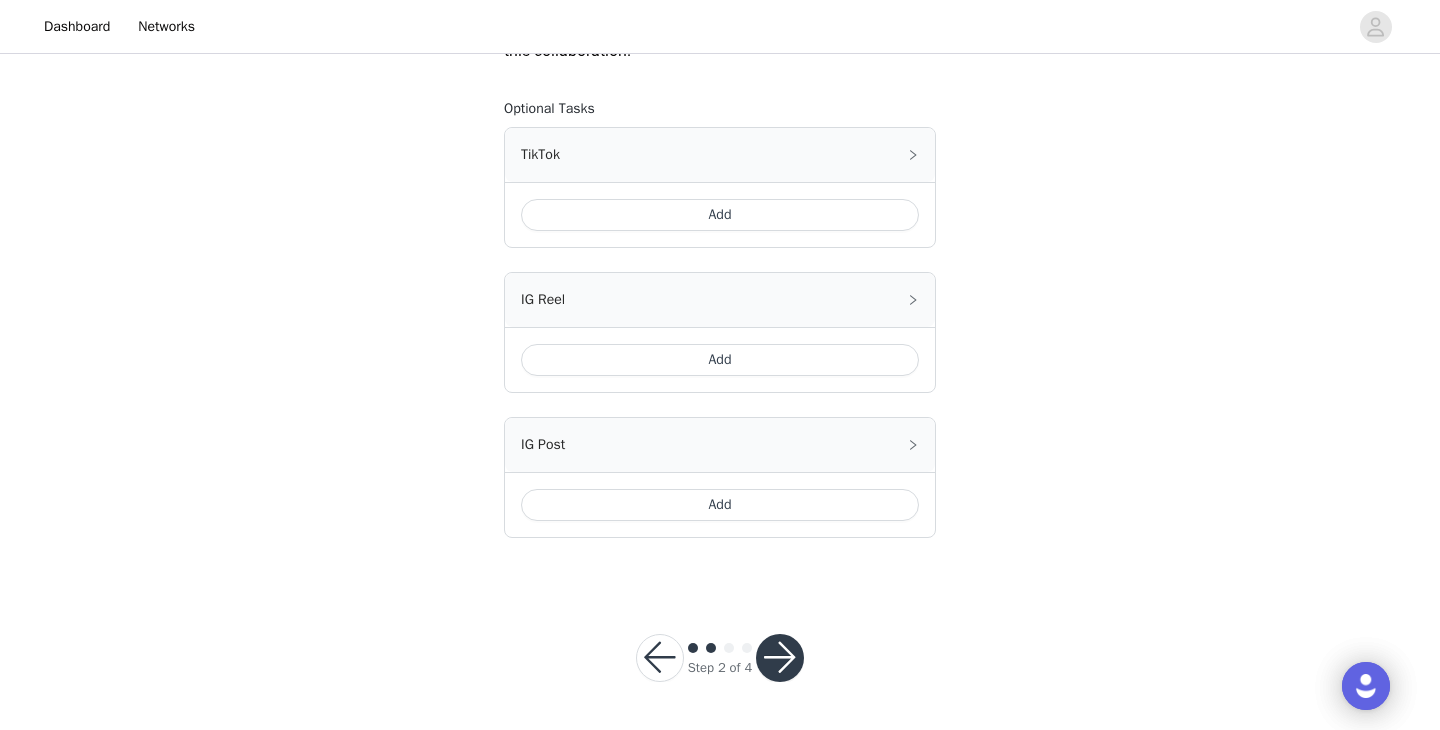 click at bounding box center [780, 658] 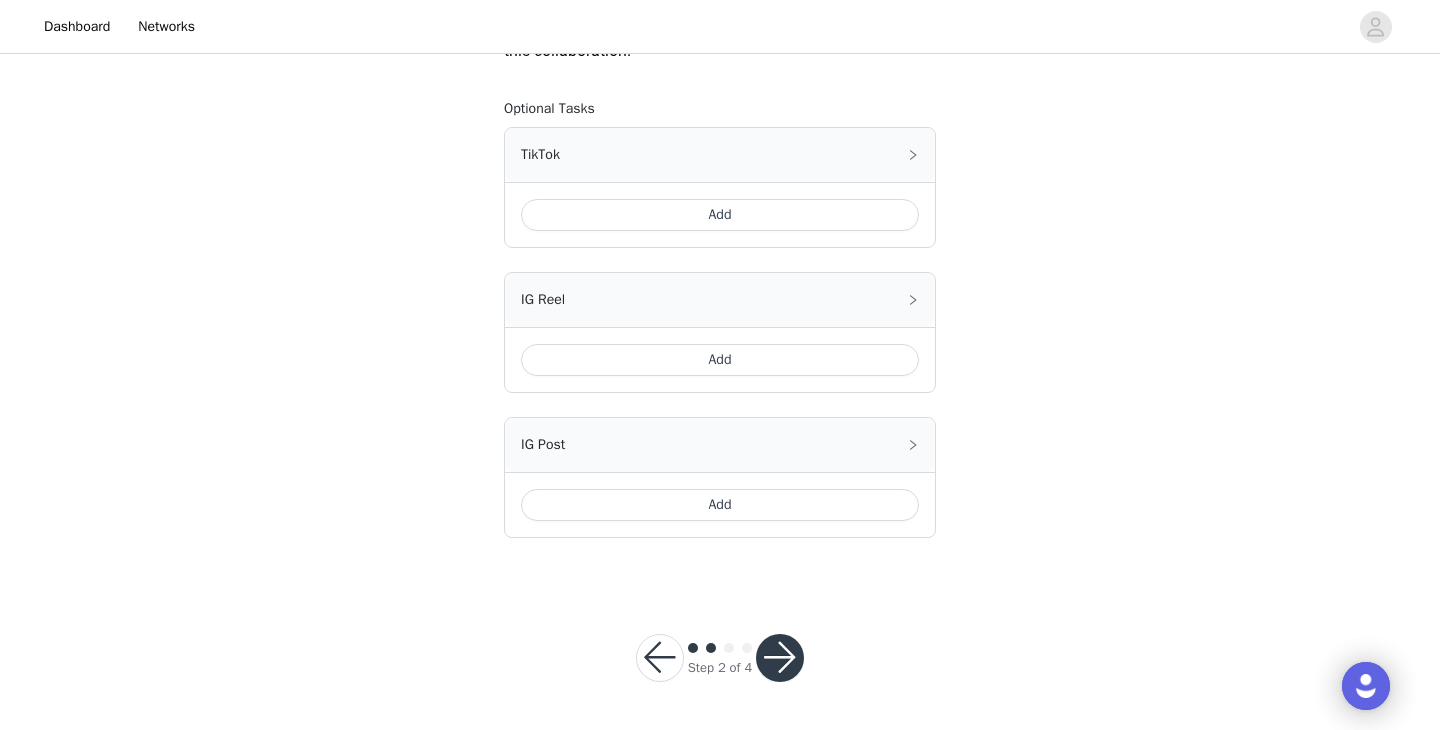 click on "Add" at bounding box center (720, 215) 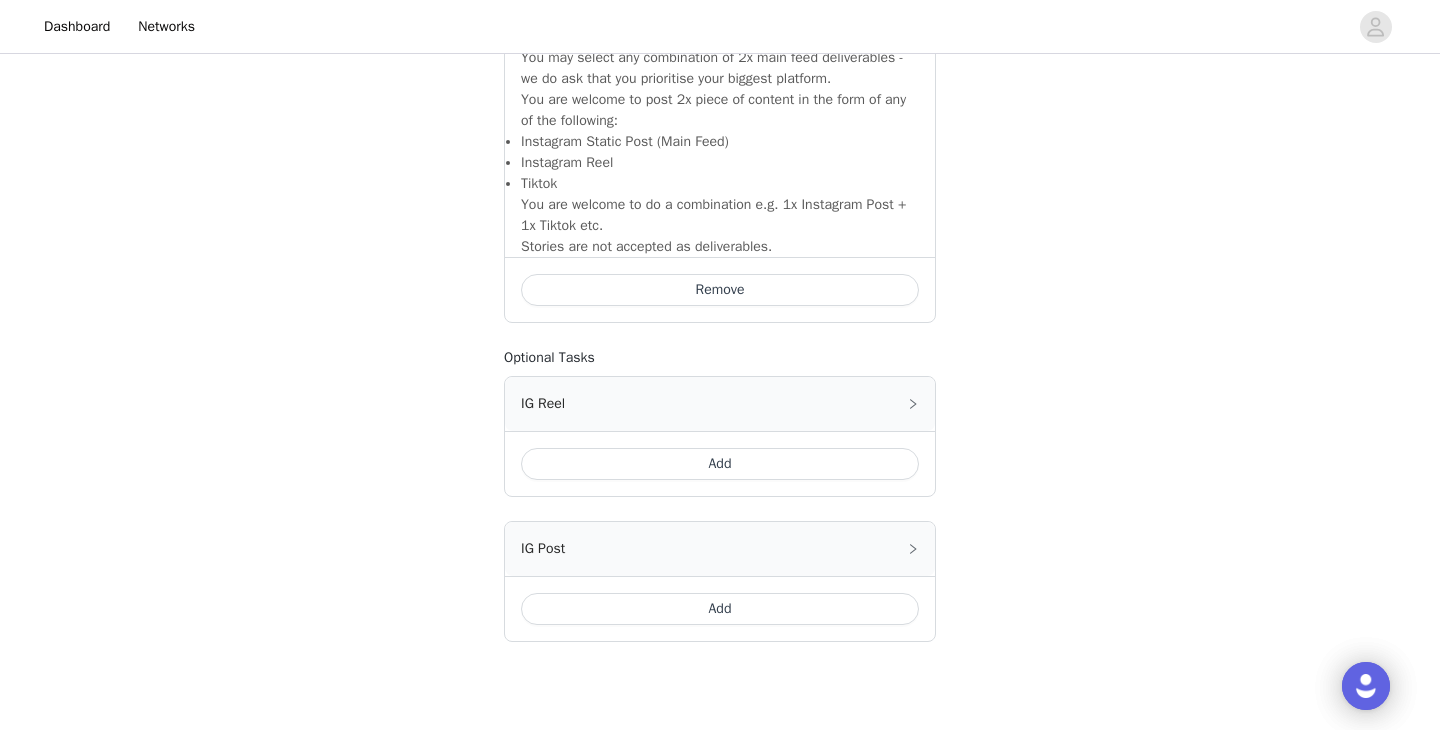 scroll, scrollTop: 1456, scrollLeft: 0, axis: vertical 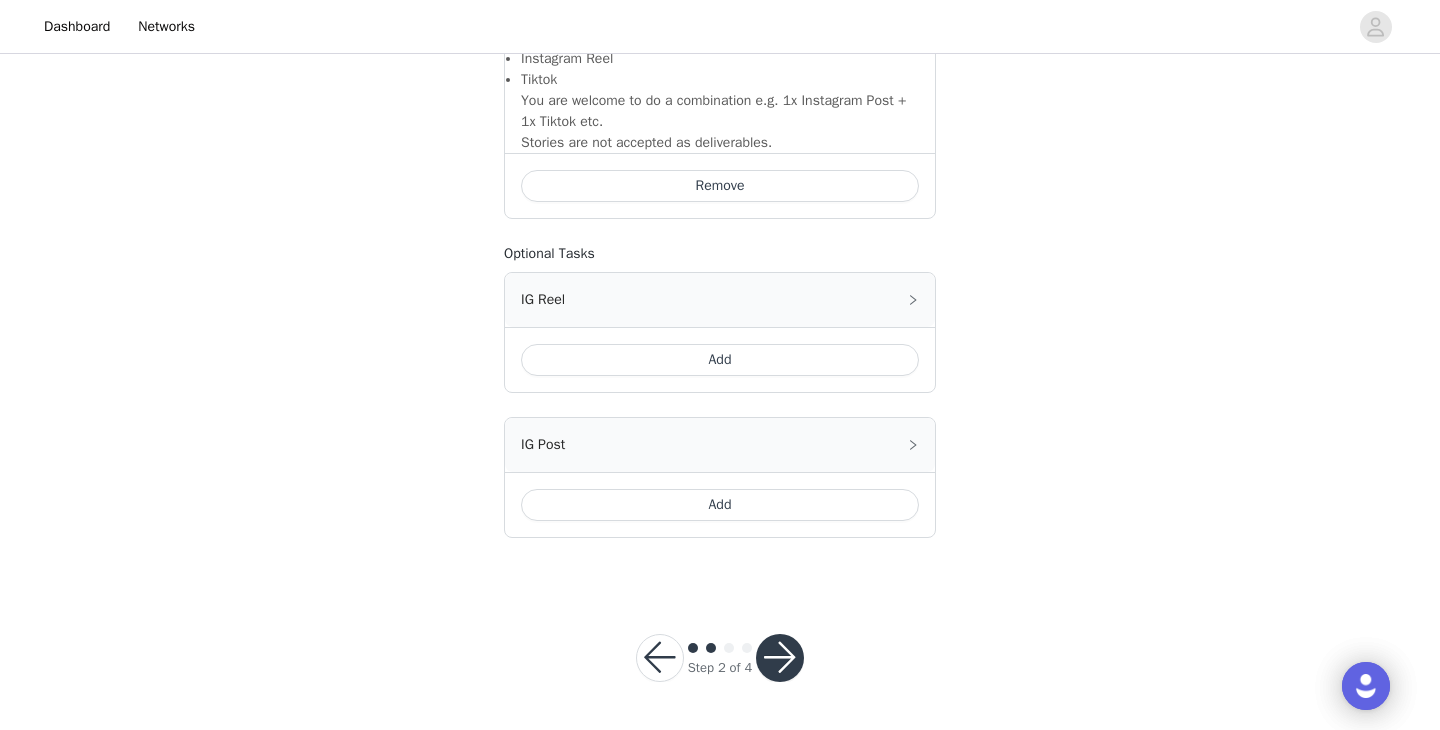 click on "Add" at bounding box center (720, 360) 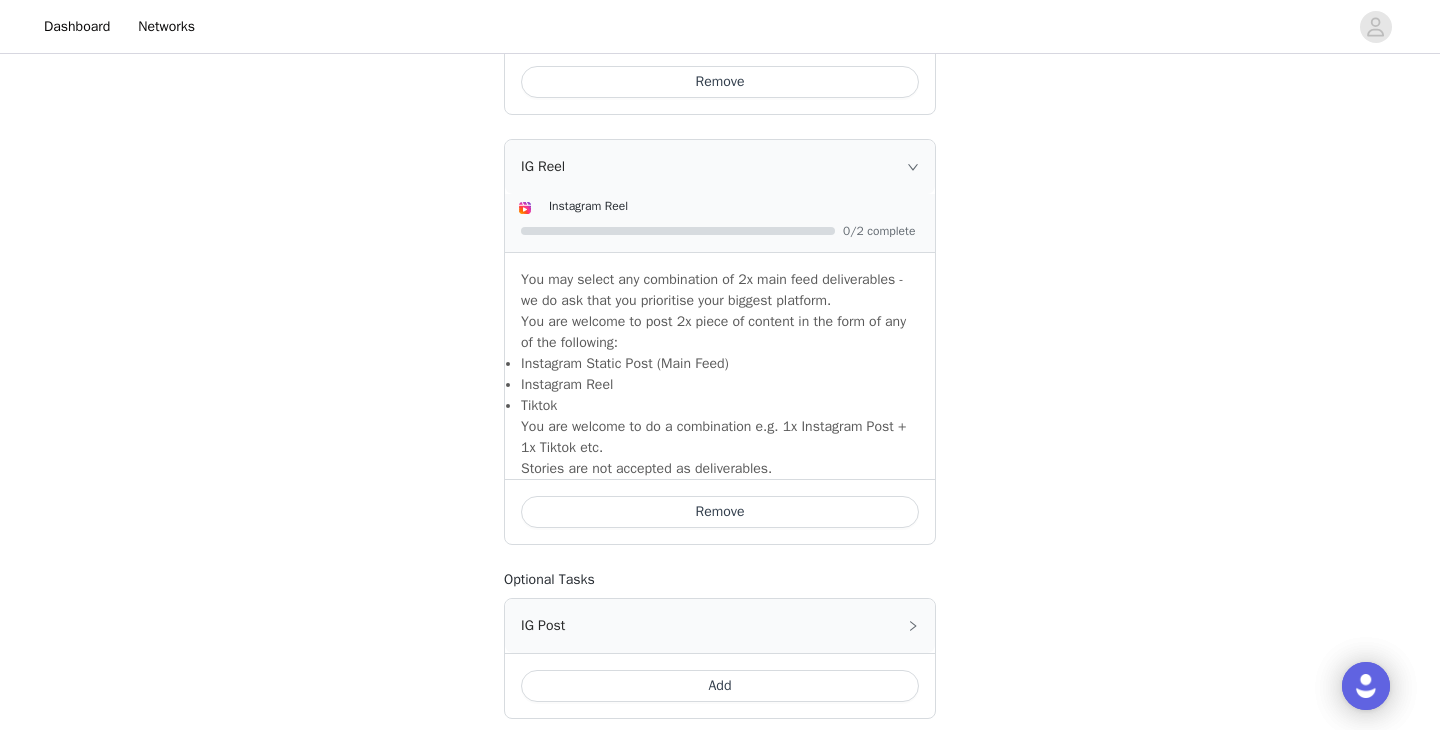 scroll, scrollTop: 1563, scrollLeft: 0, axis: vertical 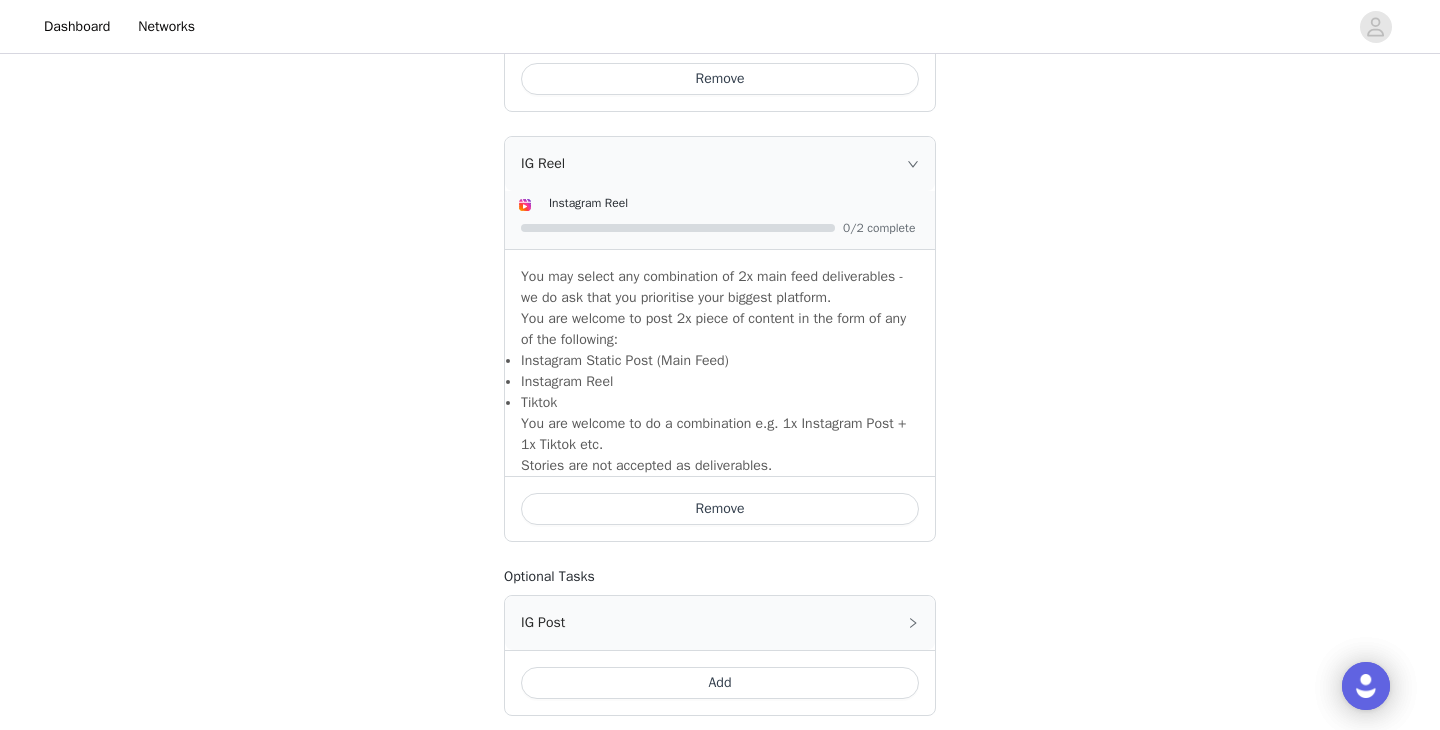 click 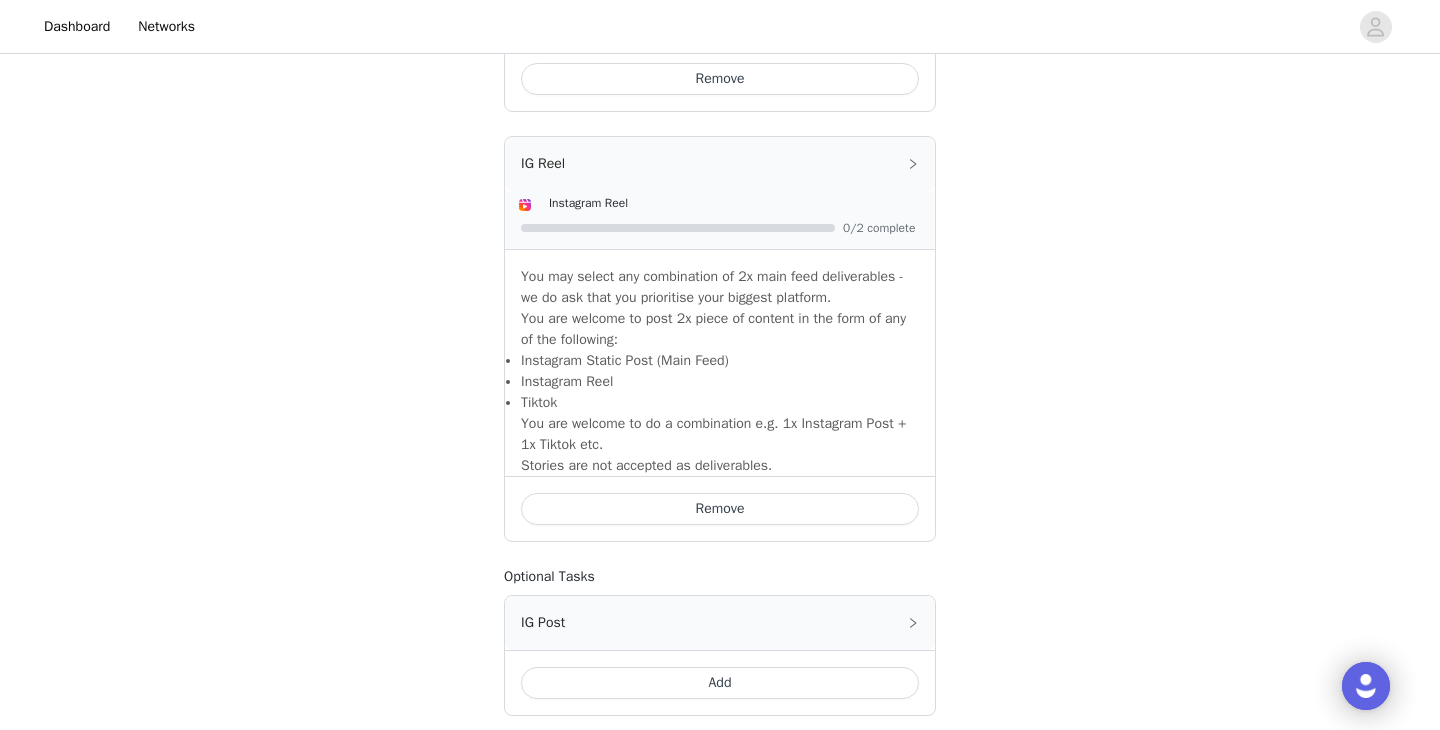 scroll, scrollTop: 1456, scrollLeft: 0, axis: vertical 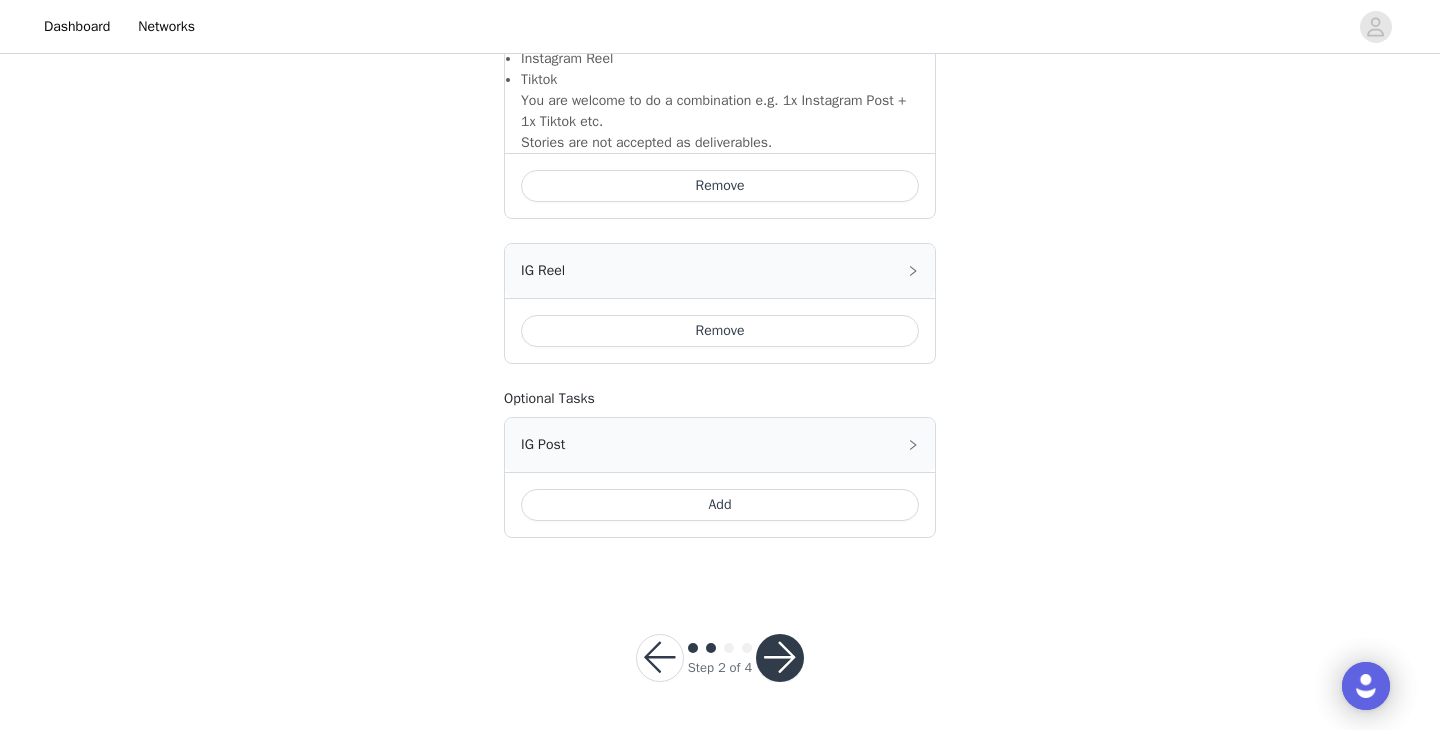 click at bounding box center [780, 658] 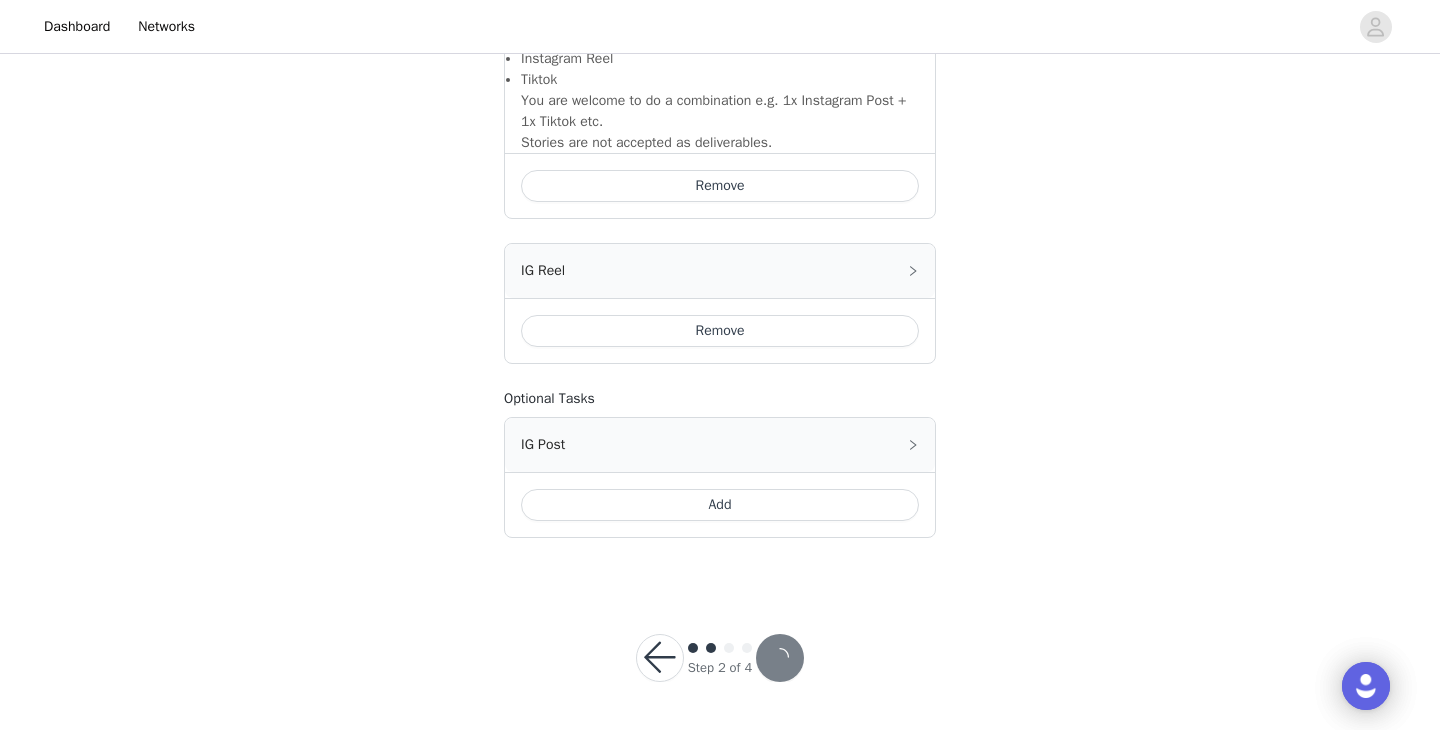 click at bounding box center (780, 658) 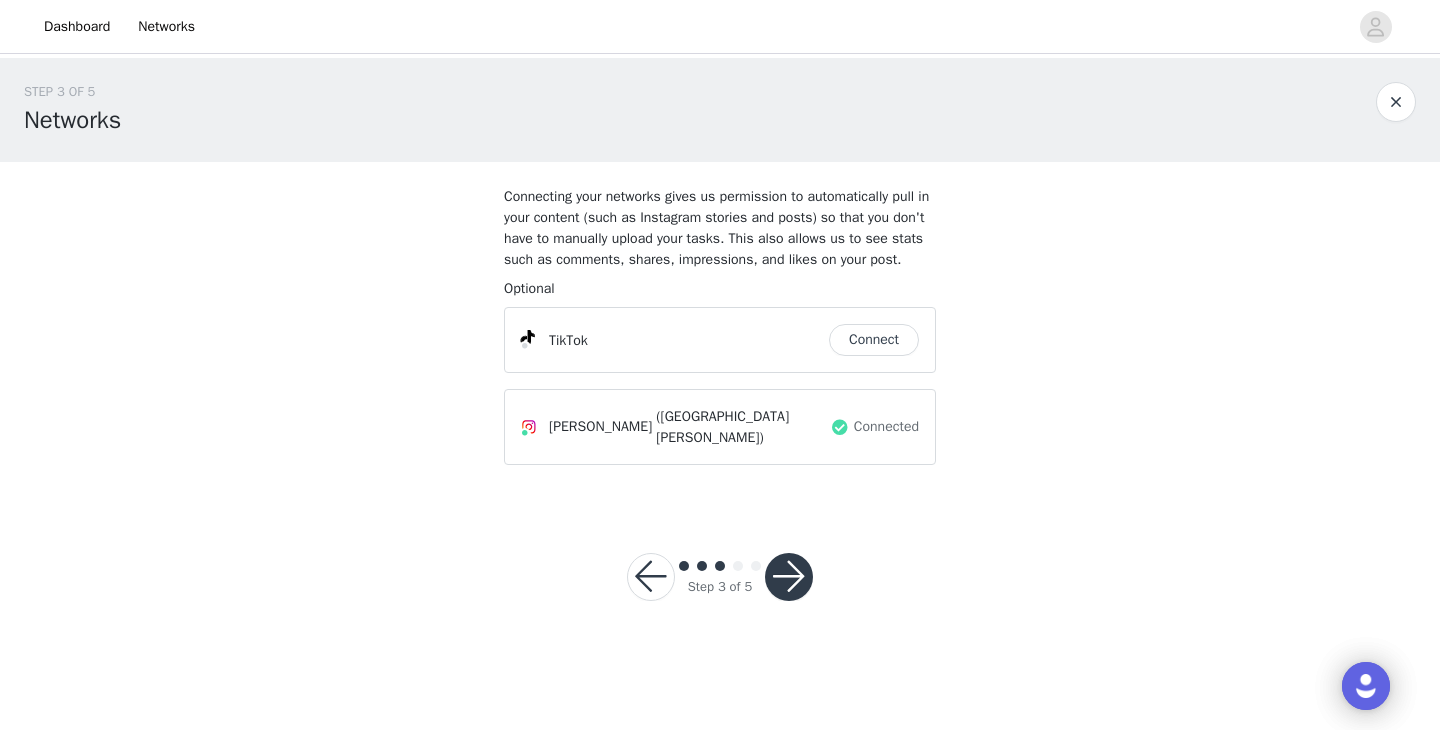 click at bounding box center (789, 577) 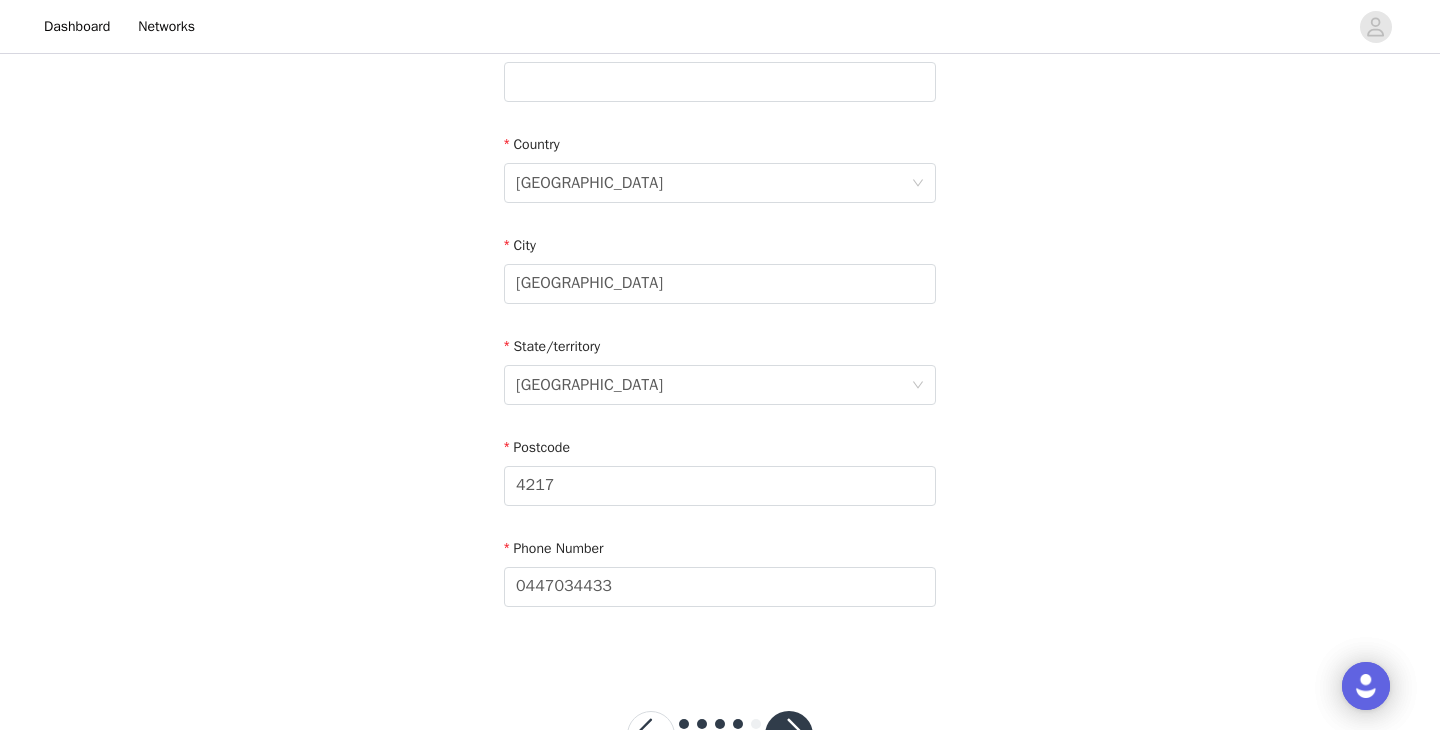 scroll, scrollTop: 675, scrollLeft: 0, axis: vertical 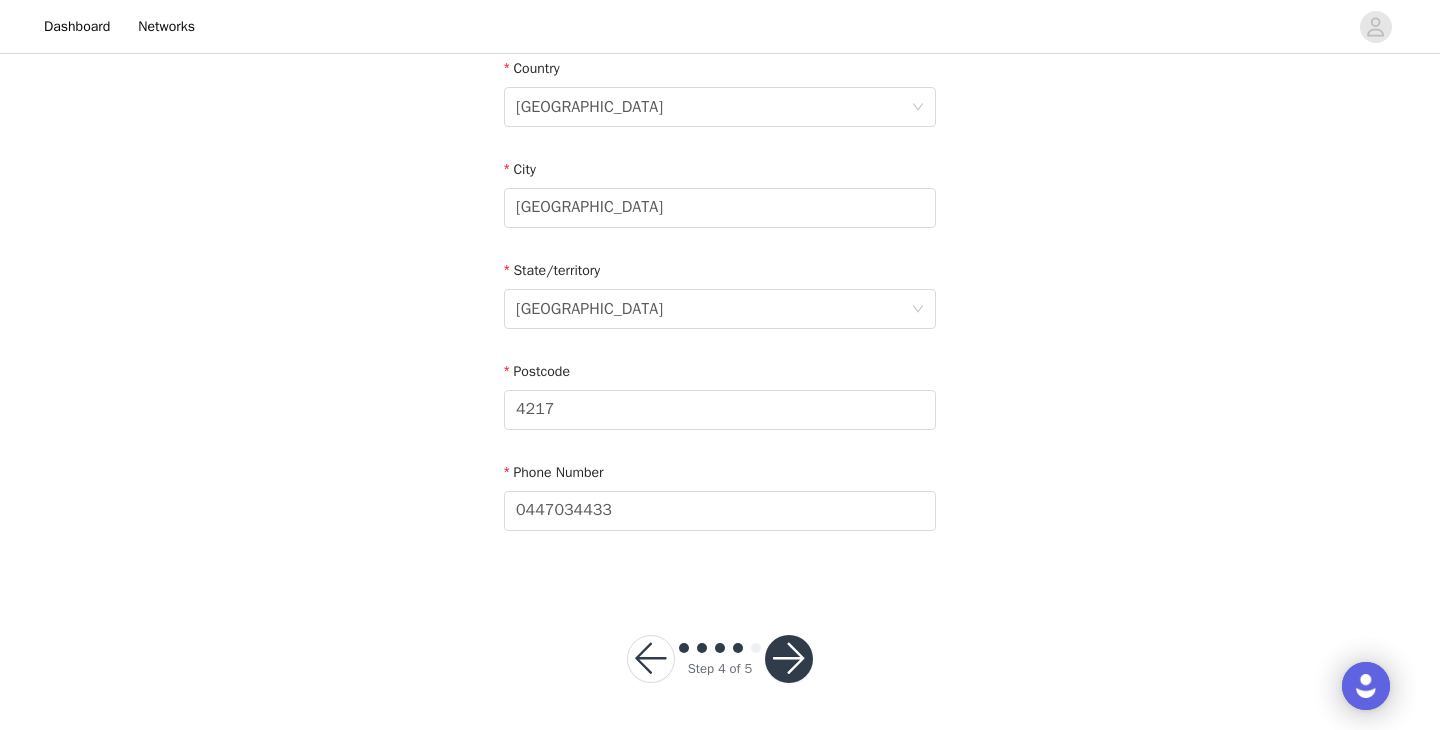 click on "Step 4 of 5" at bounding box center [720, 659] 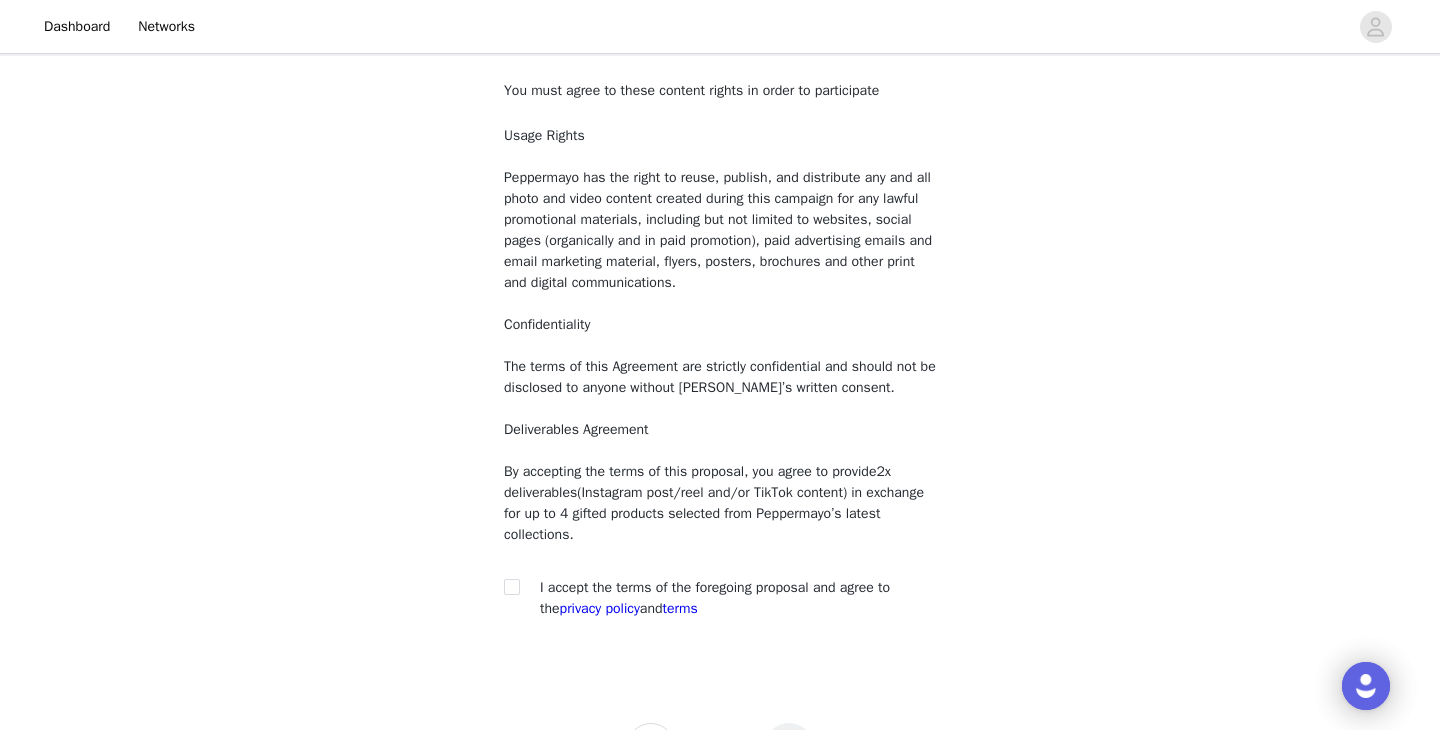 scroll, scrollTop: 194, scrollLeft: 0, axis: vertical 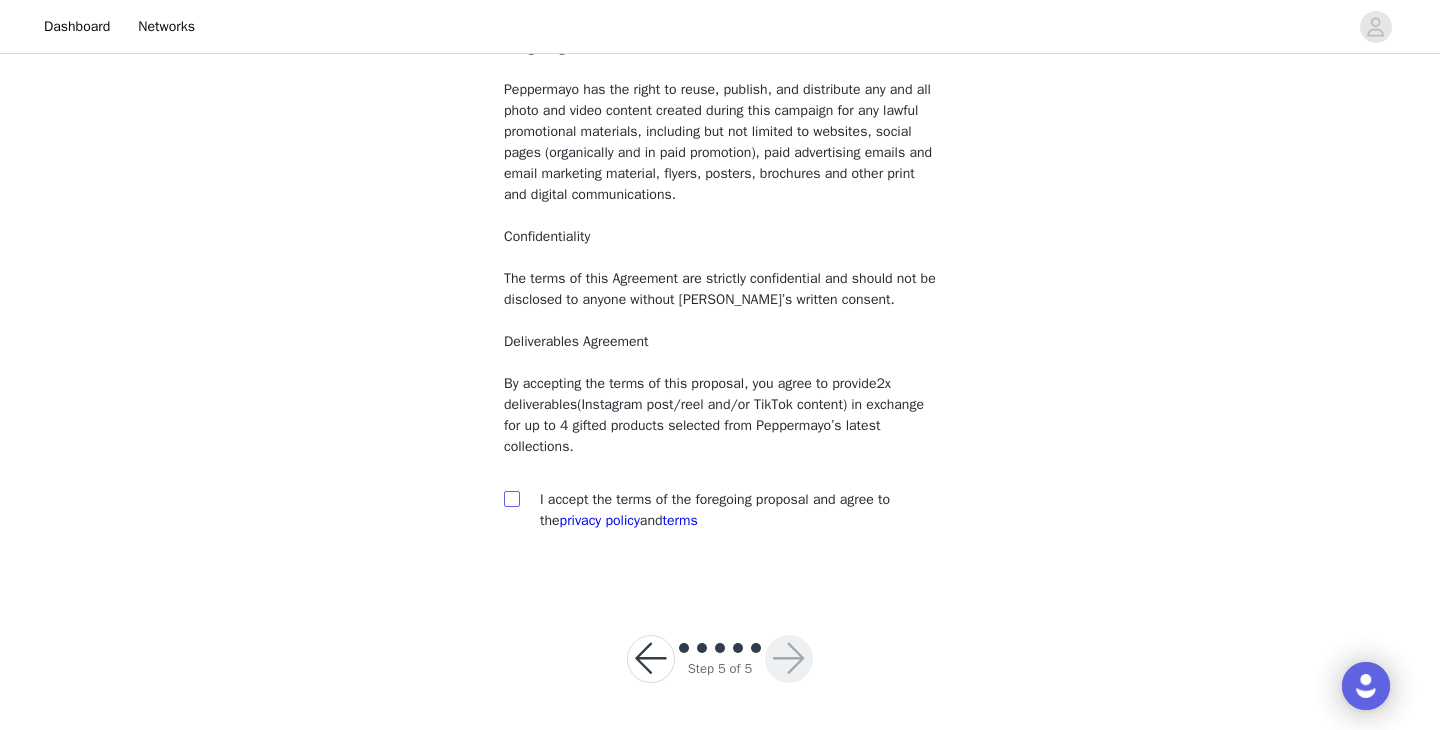 click at bounding box center [511, 498] 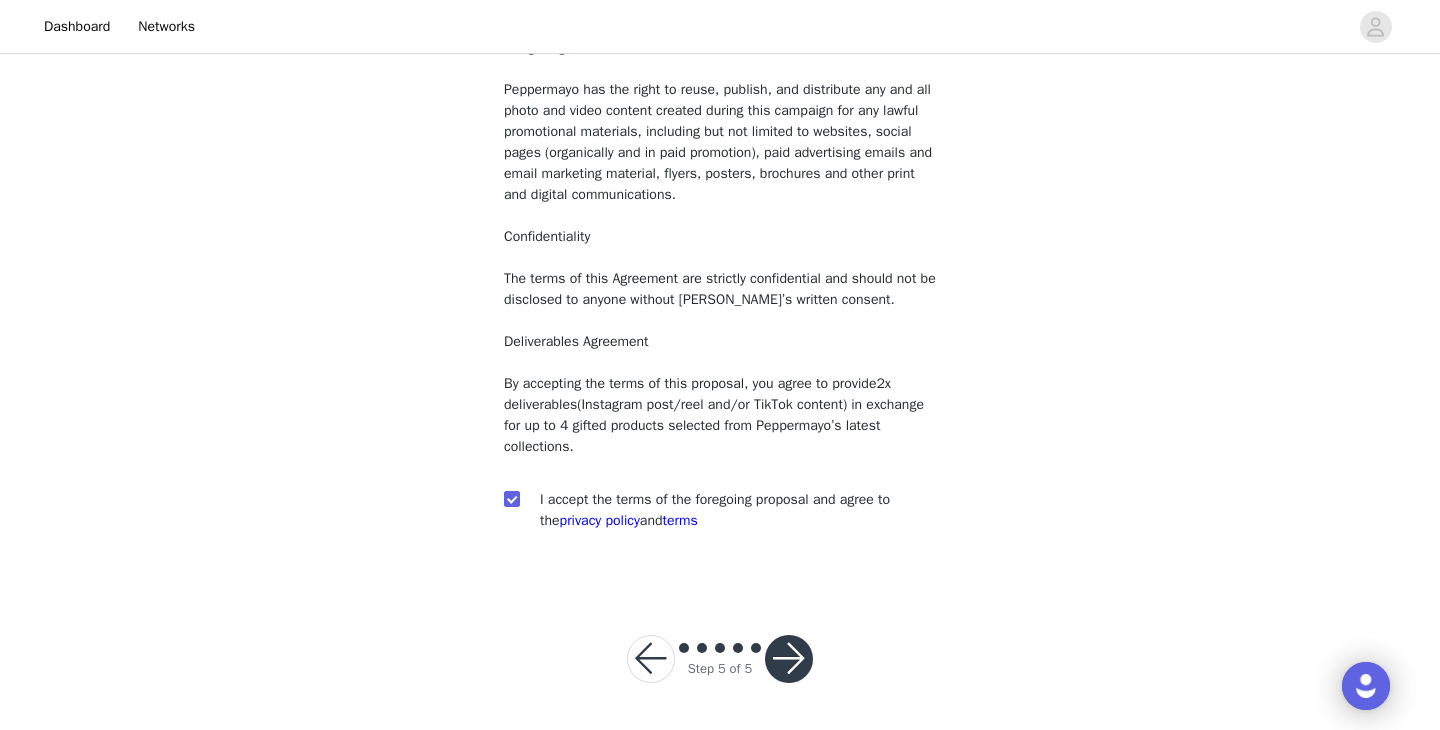 click at bounding box center (789, 659) 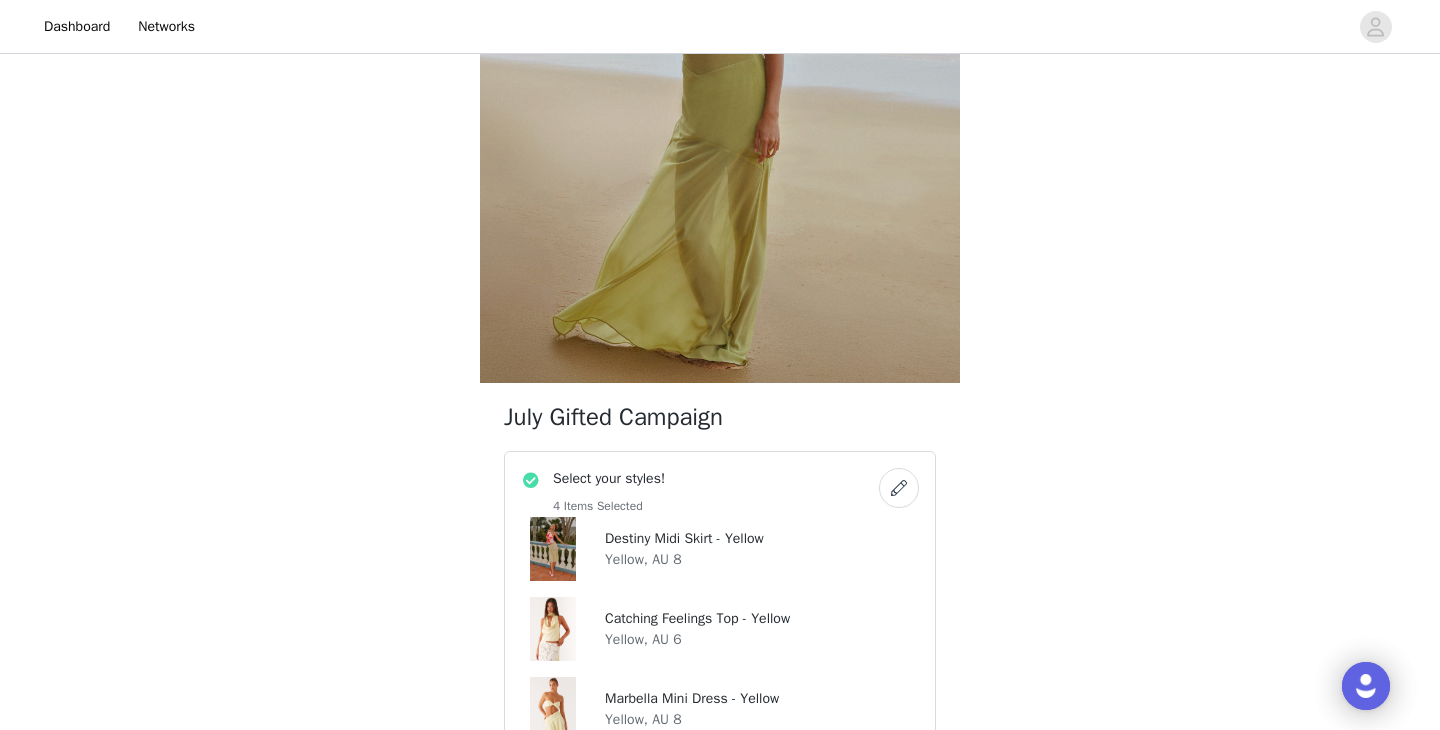 scroll, scrollTop: 0, scrollLeft: 0, axis: both 